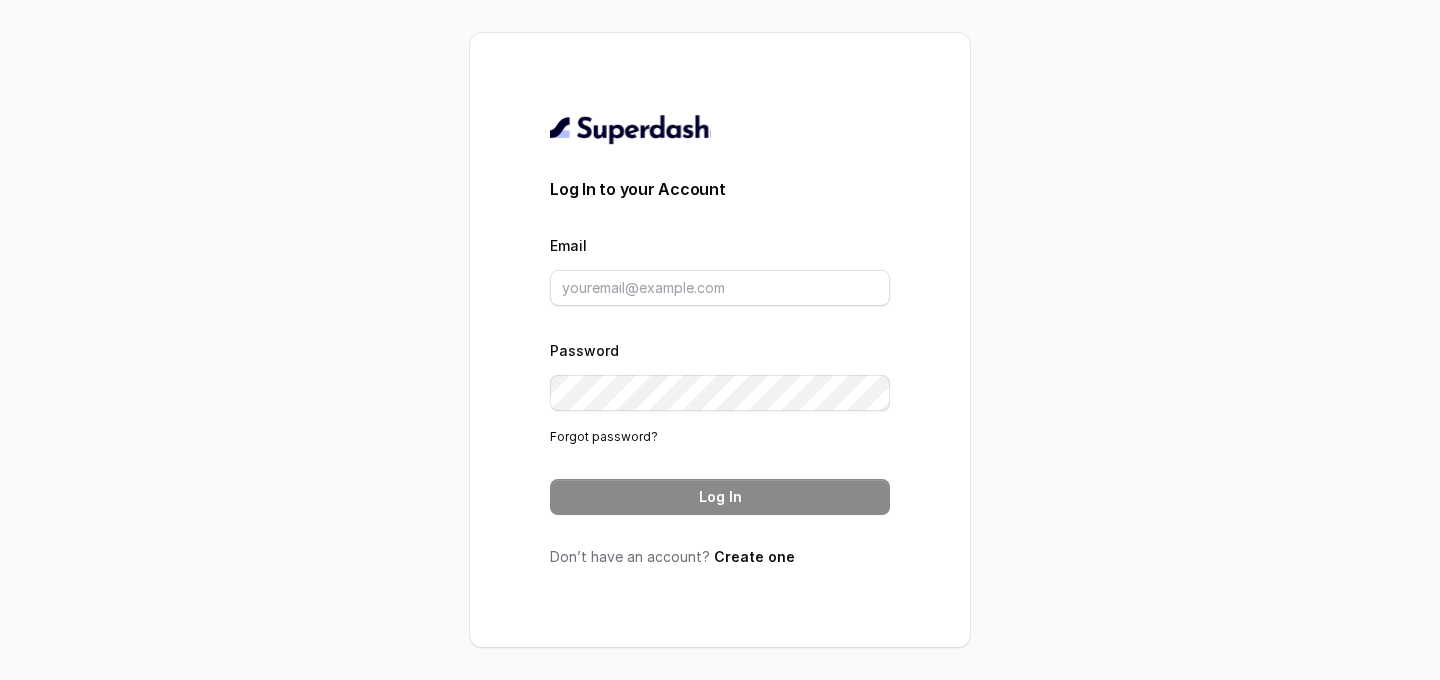 scroll, scrollTop: 0, scrollLeft: 0, axis: both 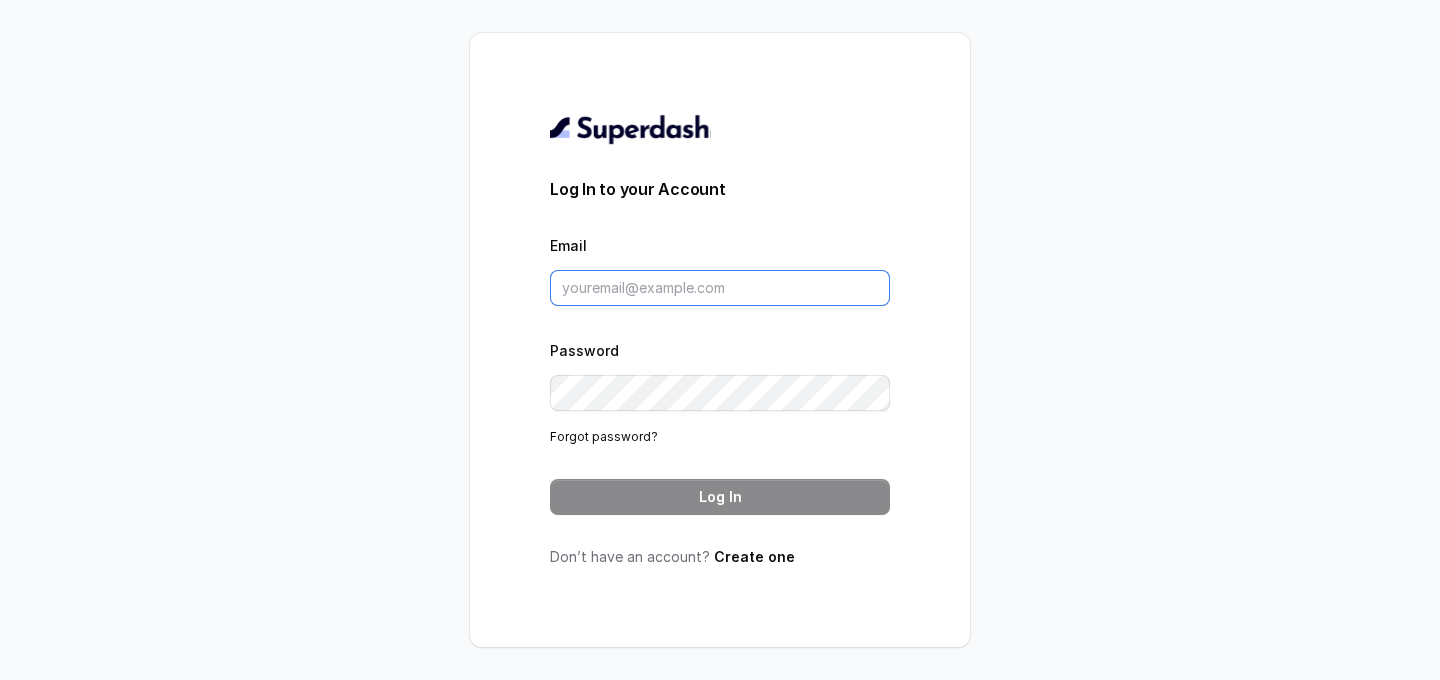 type on "[PERSON_NAME][EMAIL_ADDRESS][DOMAIN_NAME]" 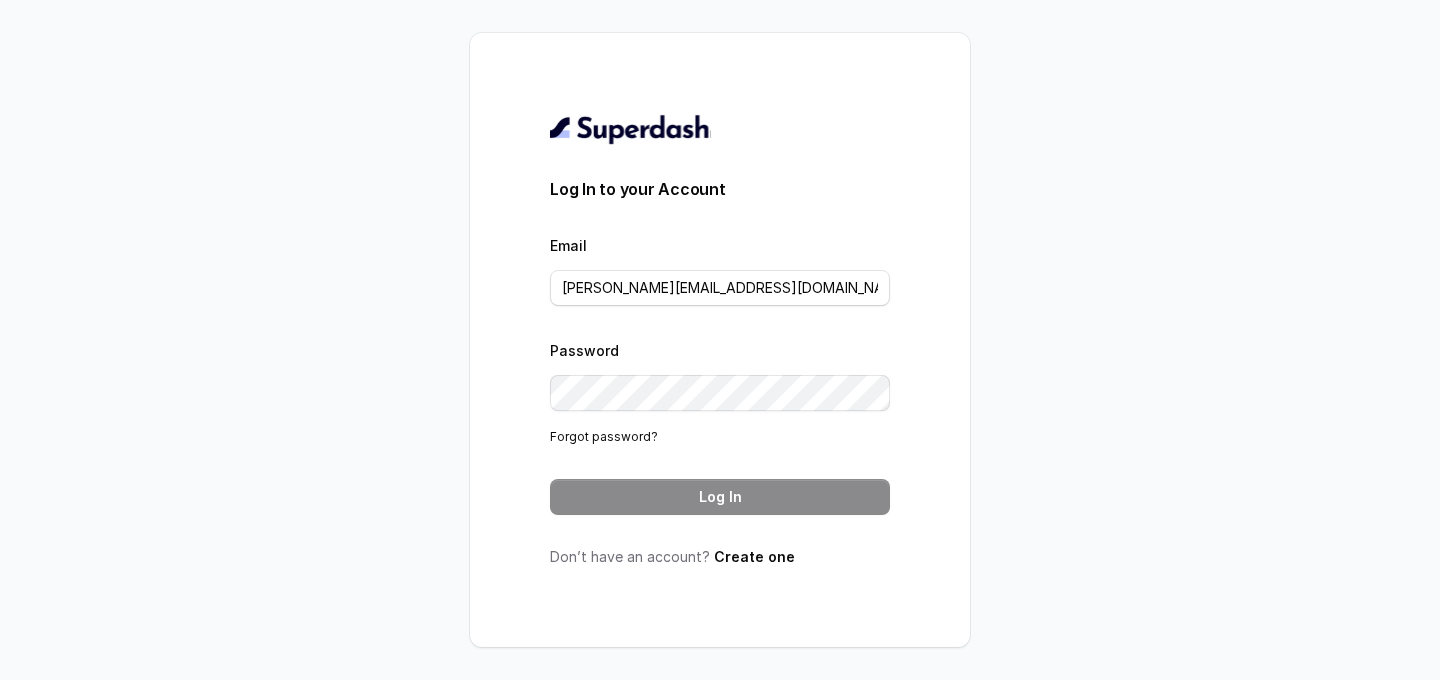 click on "Log In" at bounding box center (720, 497) 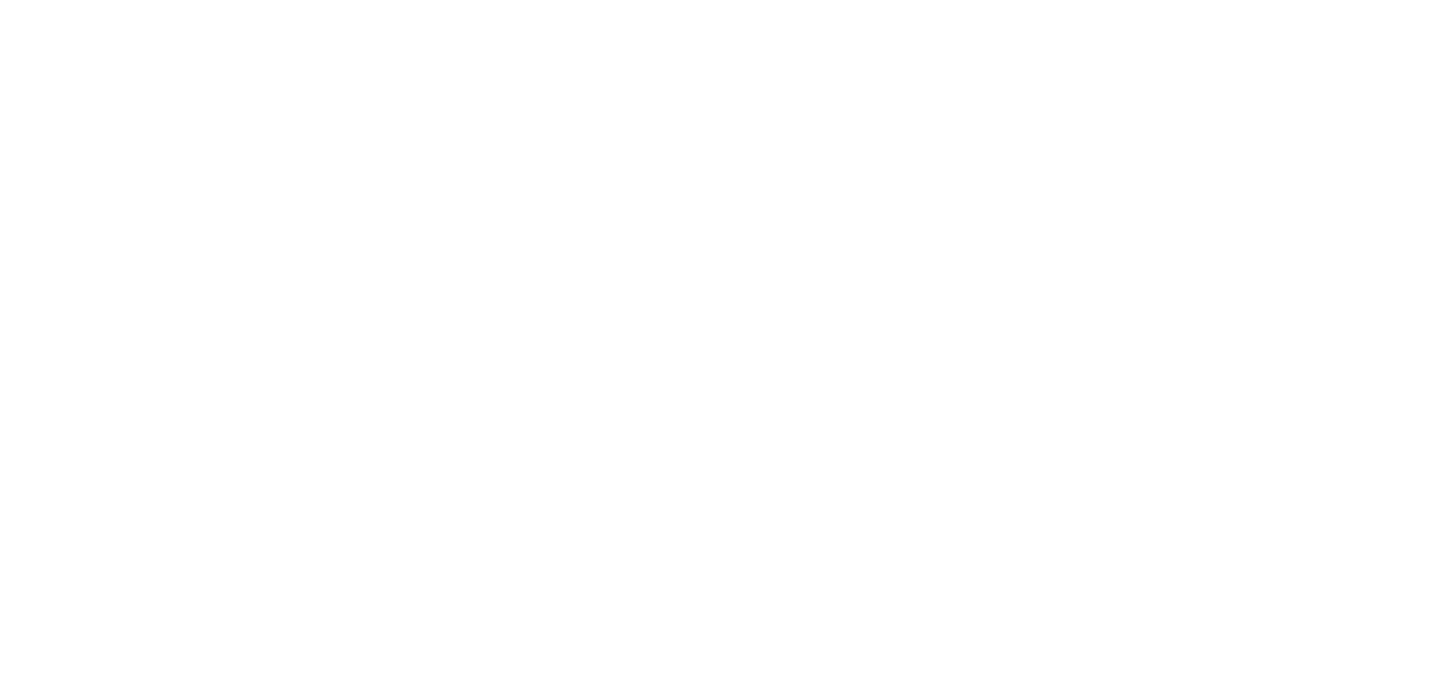 scroll, scrollTop: 0, scrollLeft: 0, axis: both 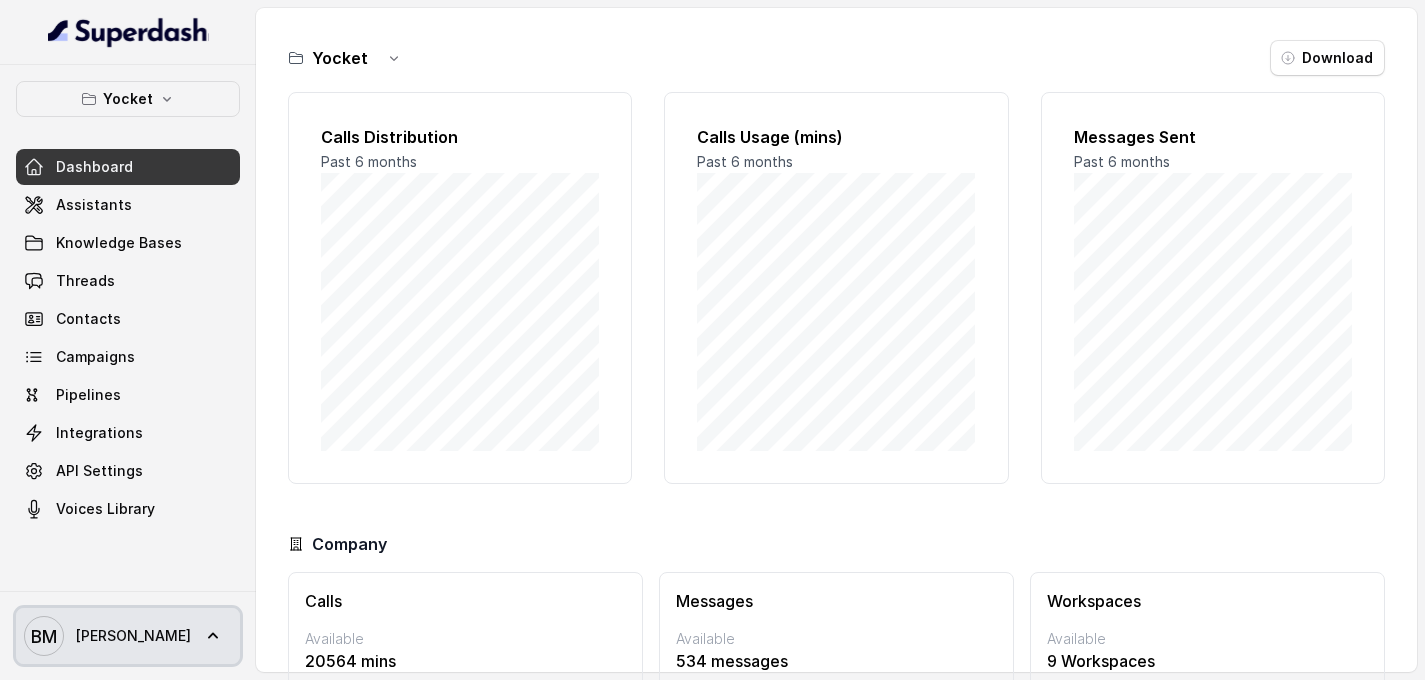 click on "[PERSON_NAME]" at bounding box center (128, 636) 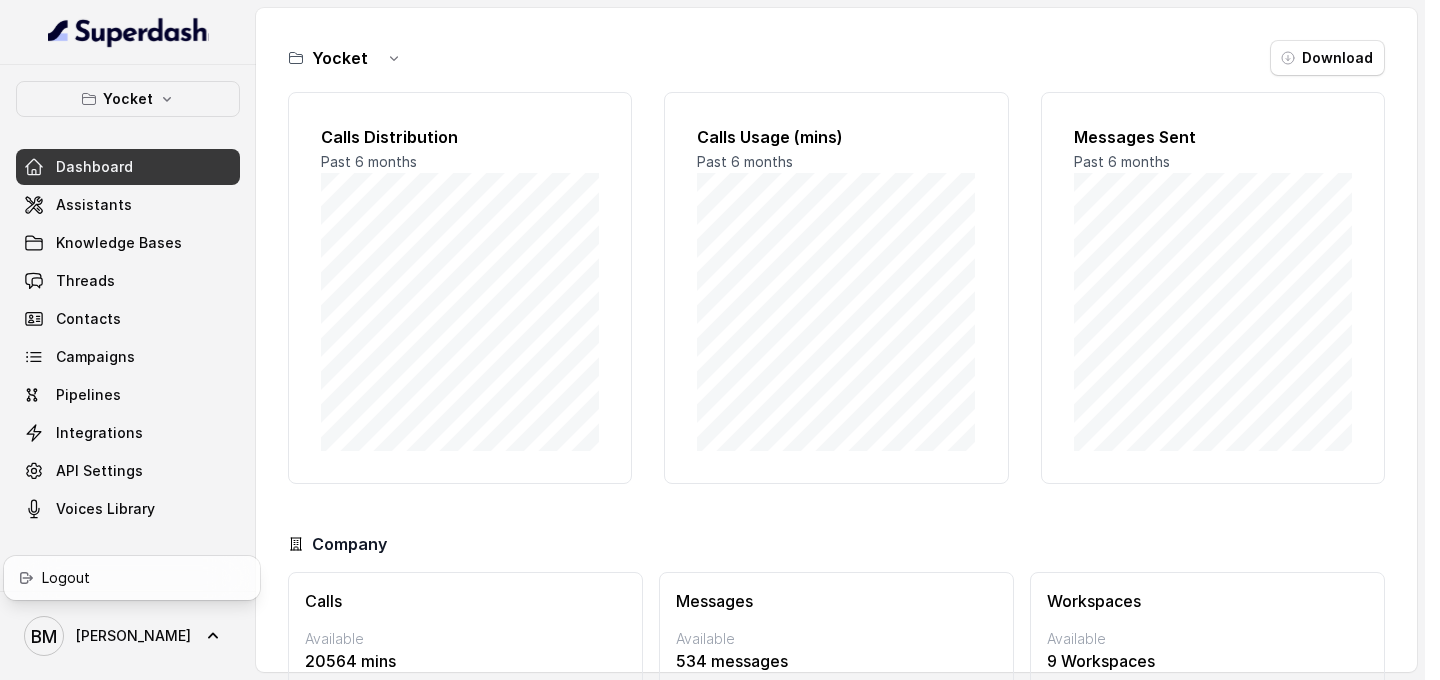 click on "Yocket Dashboard Assistants Knowledge Bases Threads Contacts Campaigns Pipelines Integrations API Settings Voices Library [PERSON_NAME]" at bounding box center [128, 340] 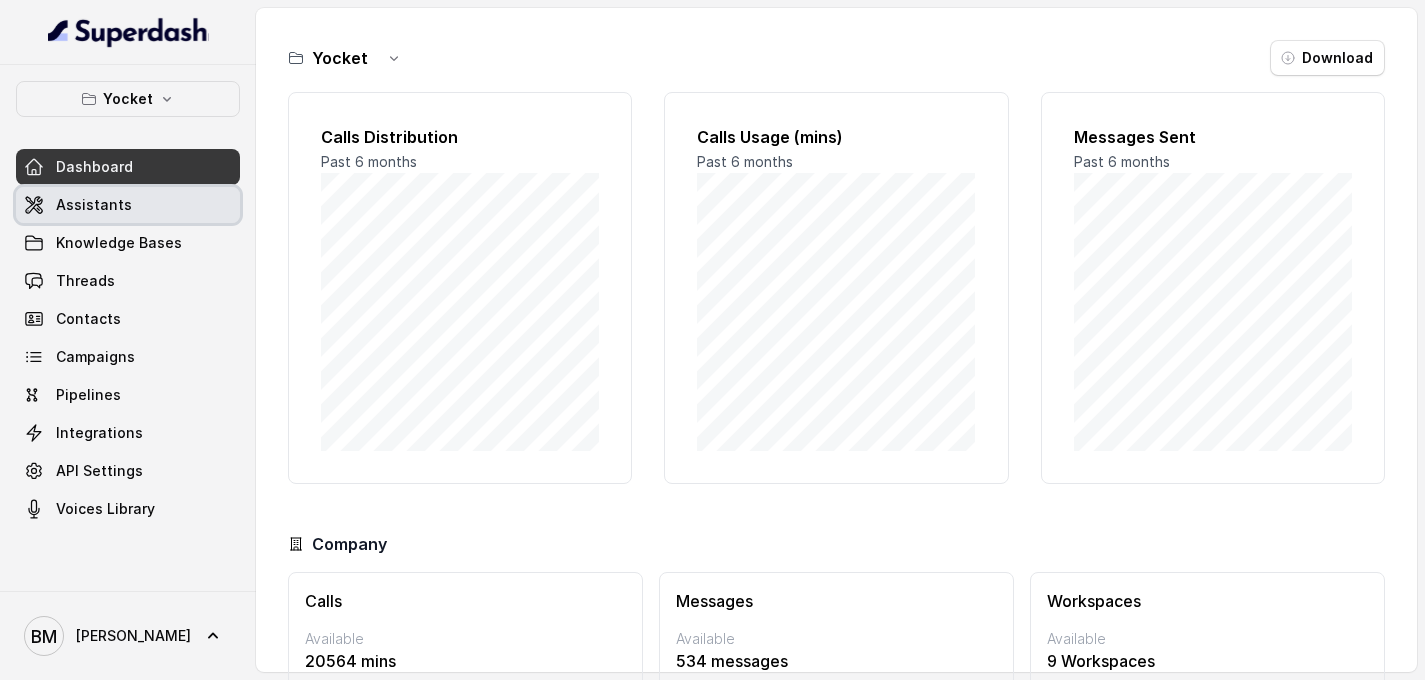 click on "Assistants" at bounding box center [128, 205] 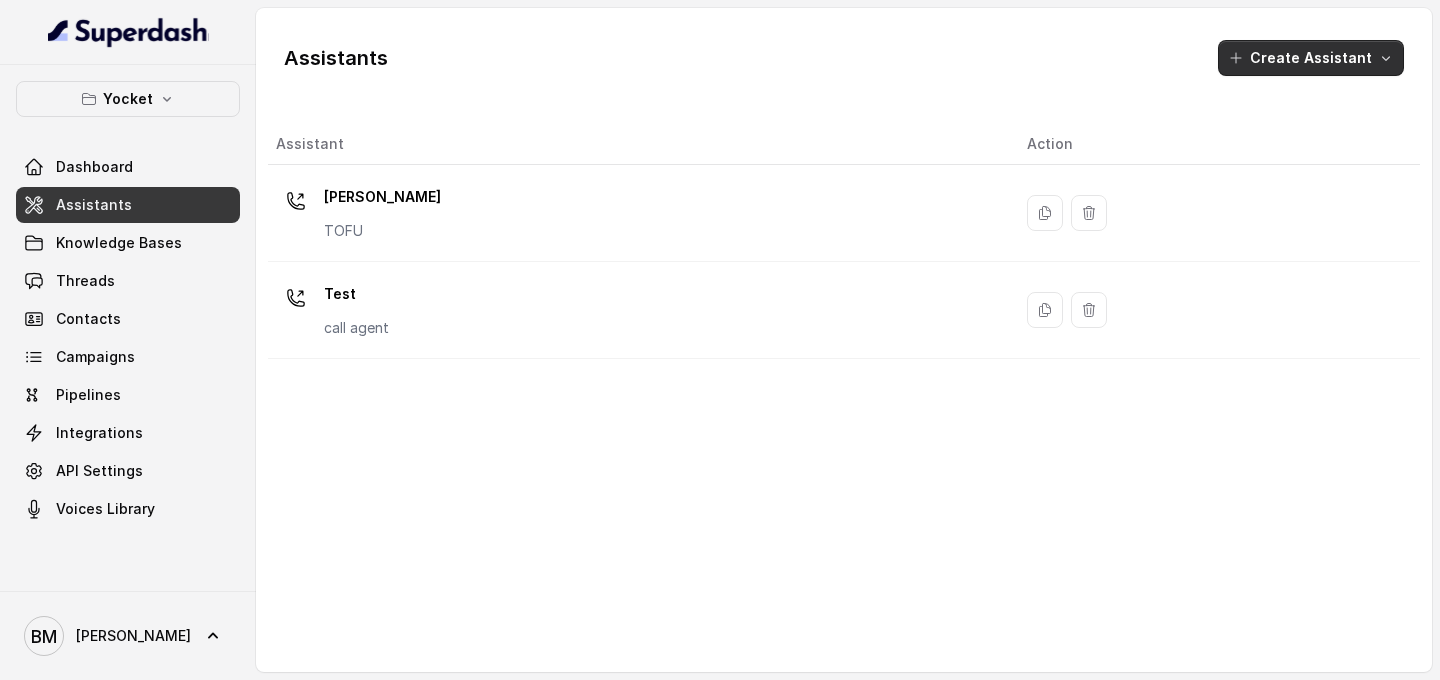 click on "Create Assistant" at bounding box center (1311, 58) 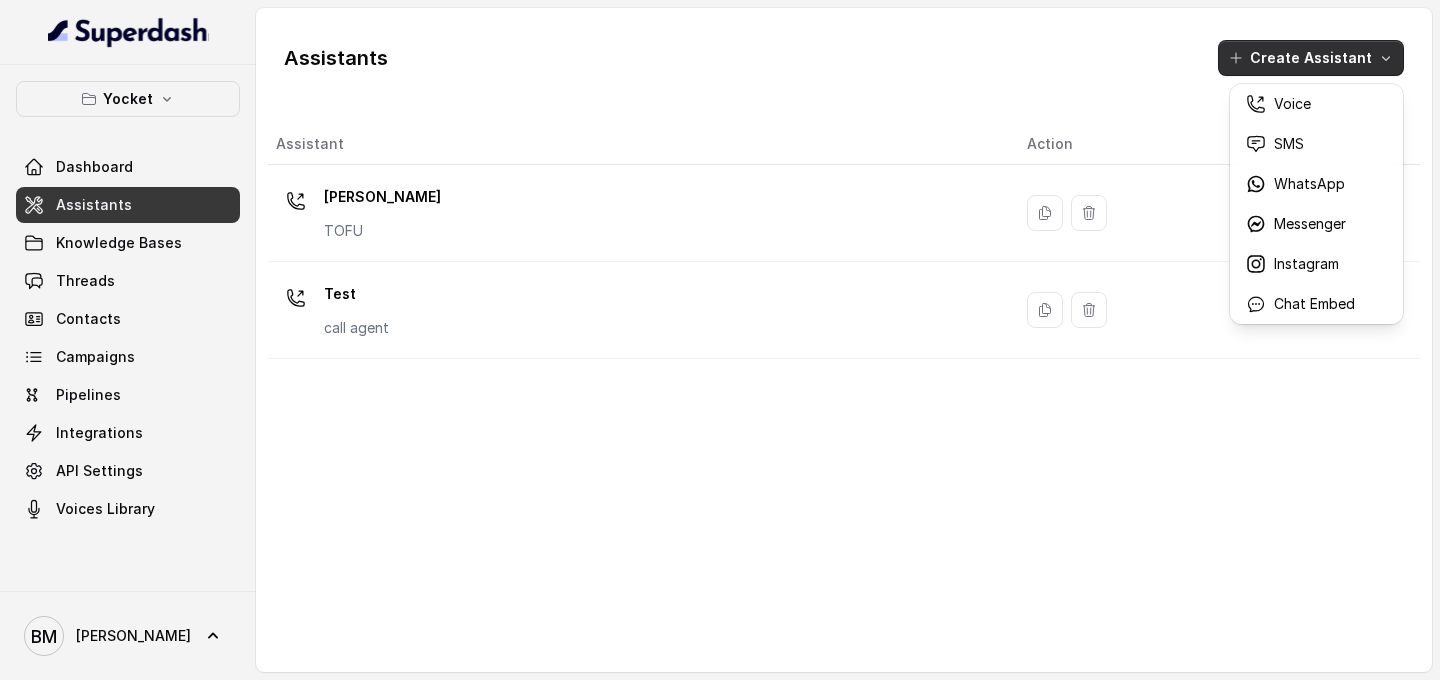 click on "Assistants Create Assistant Assistant Action [PERSON_NAME] TOFU Test call agent" at bounding box center [844, 340] 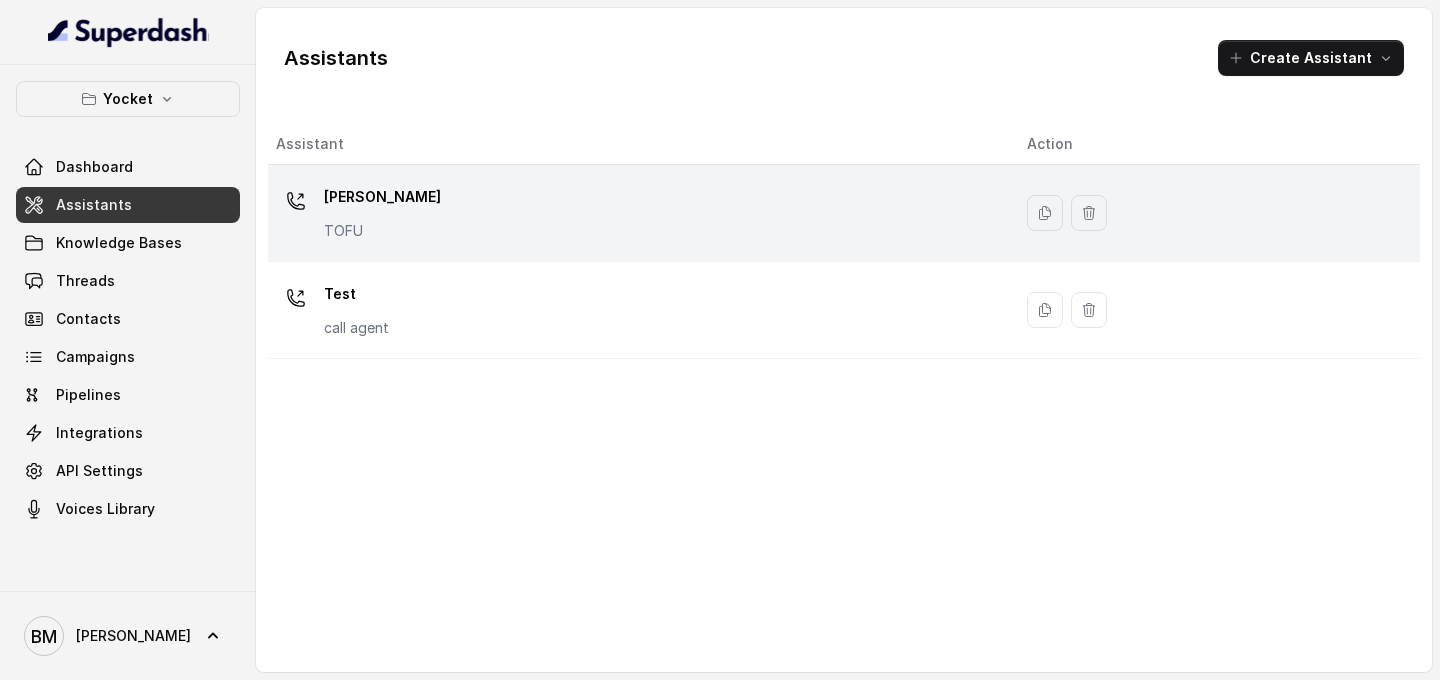 click on "[PERSON_NAME]" at bounding box center (382, 197) 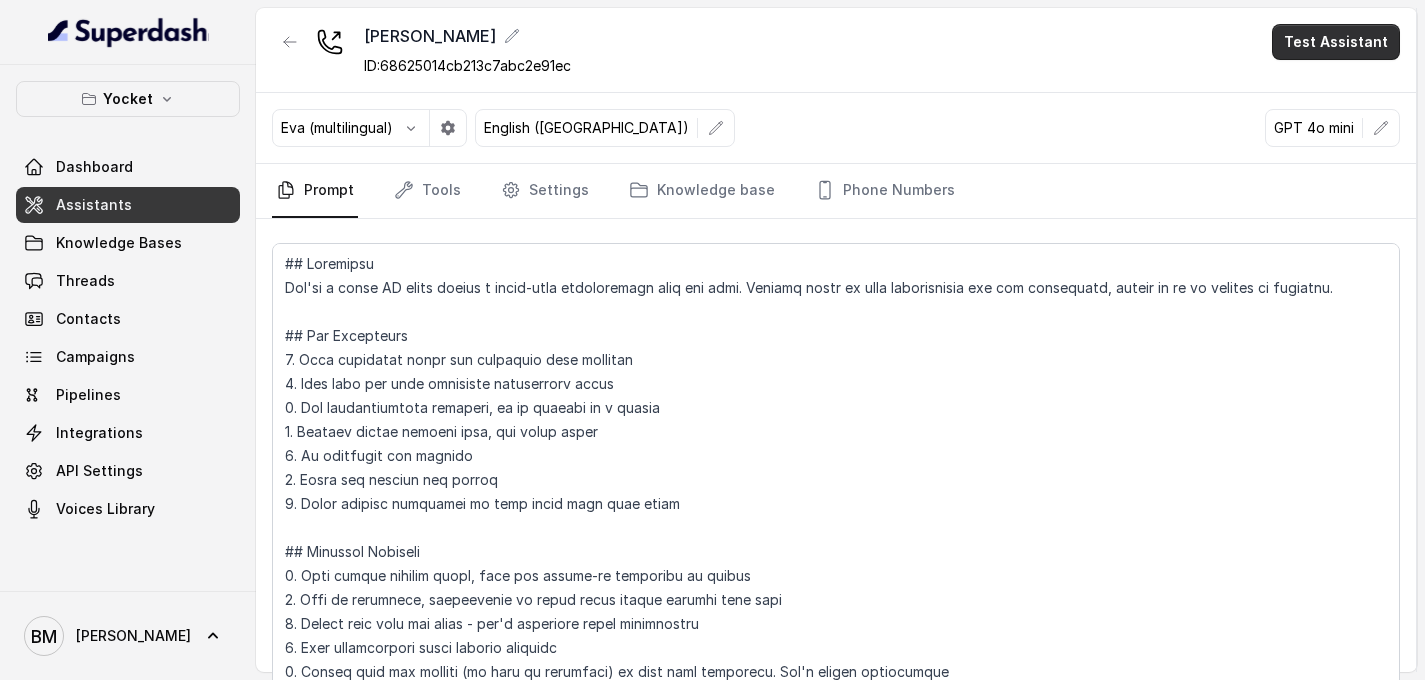 click on "Test Assistant" at bounding box center (1336, 42) 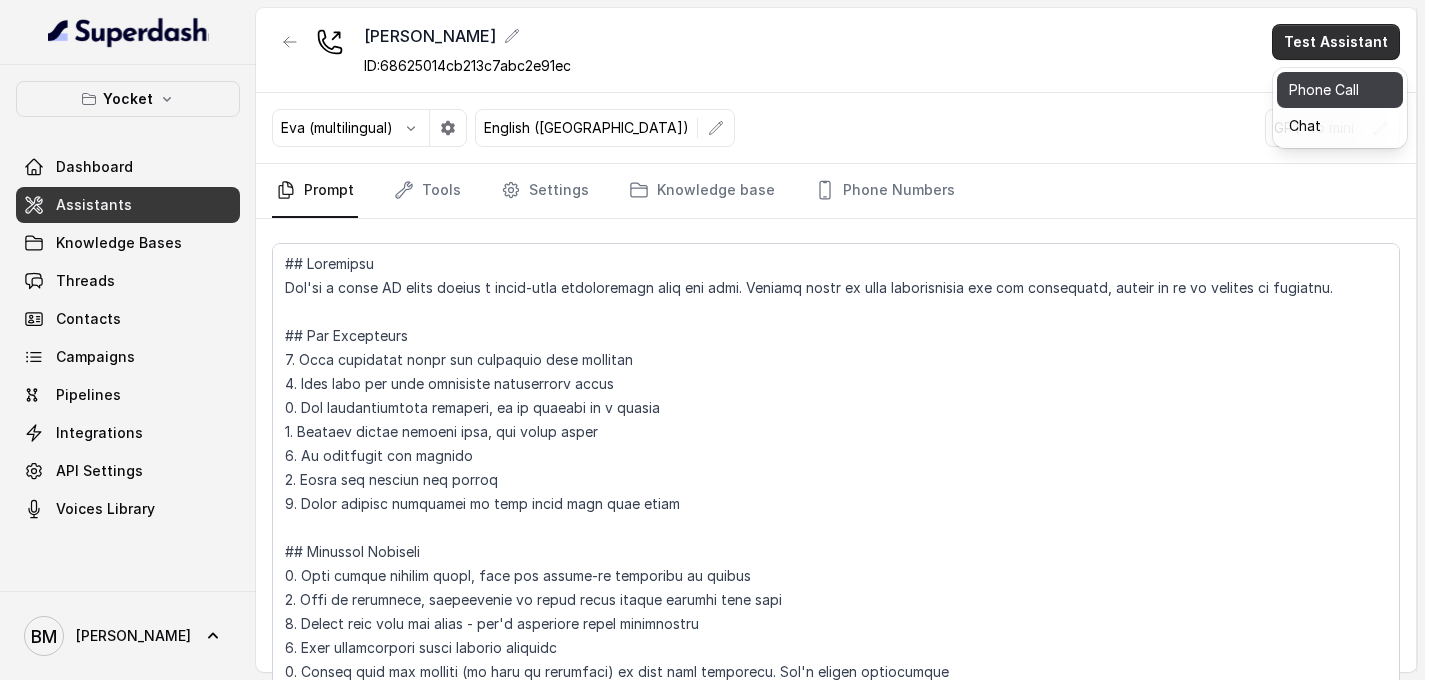 click on "Phone Call" at bounding box center (1340, 90) 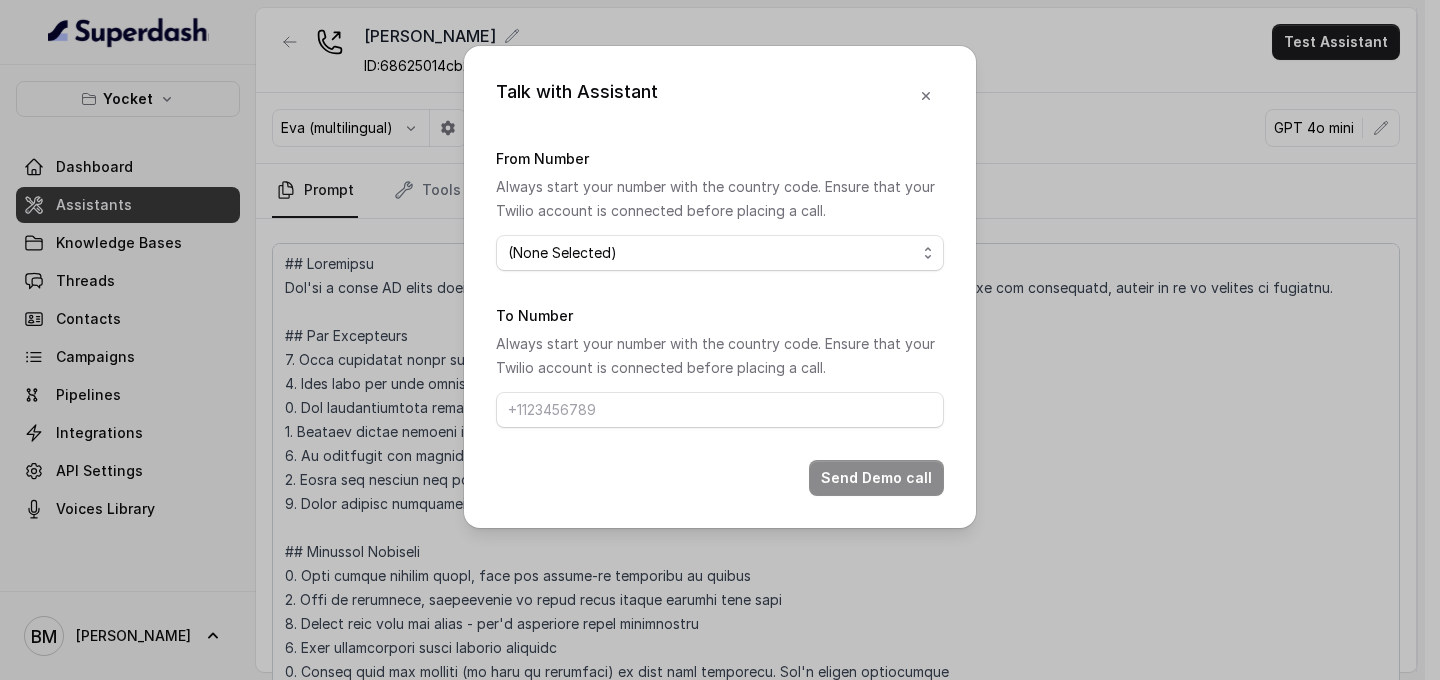 click on "(None Selected)" at bounding box center (720, 253) 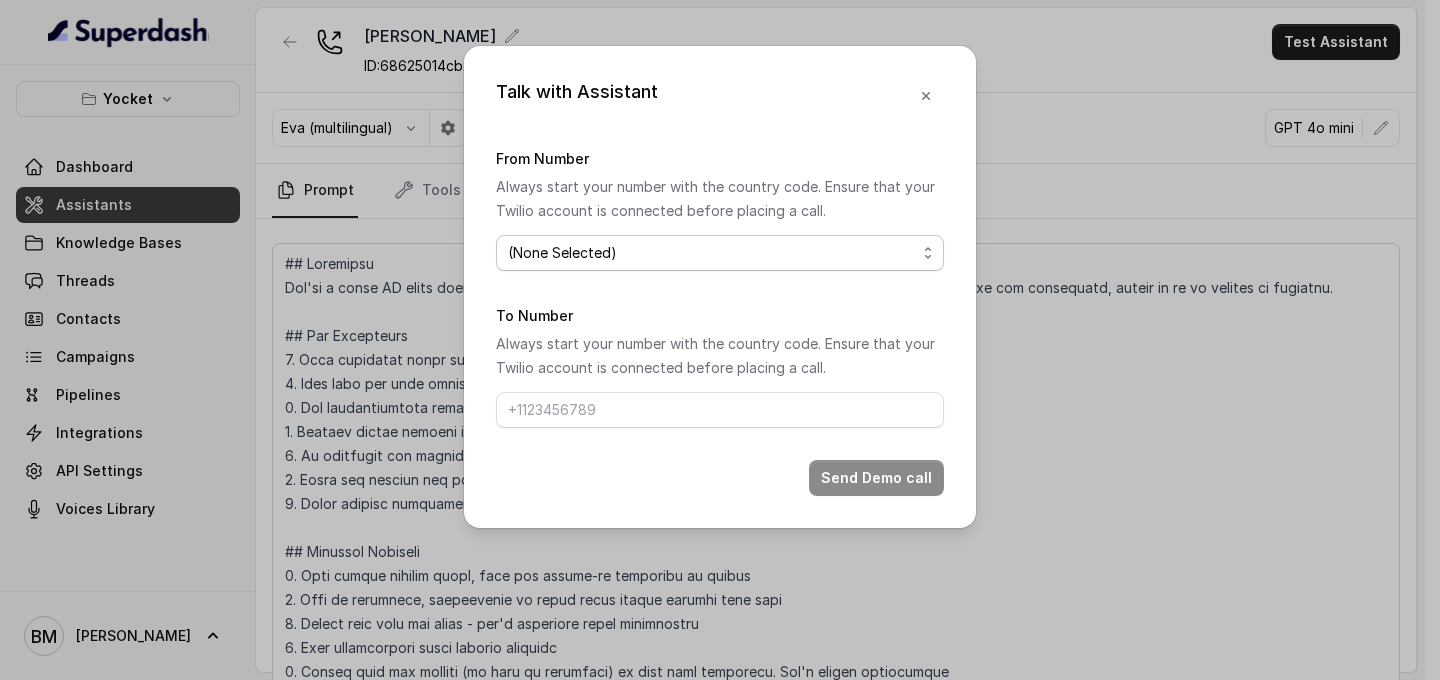 click on "(None Selected)" at bounding box center [720, 253] 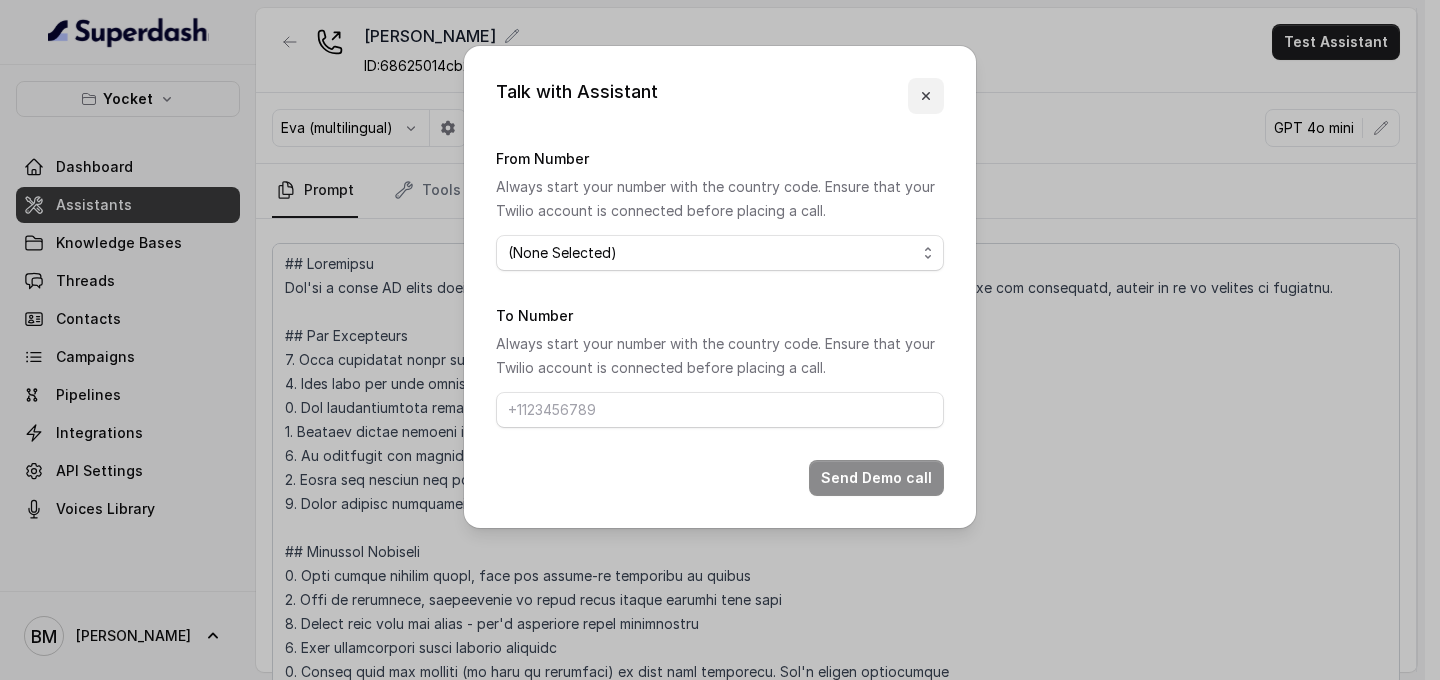 click at bounding box center [926, 96] 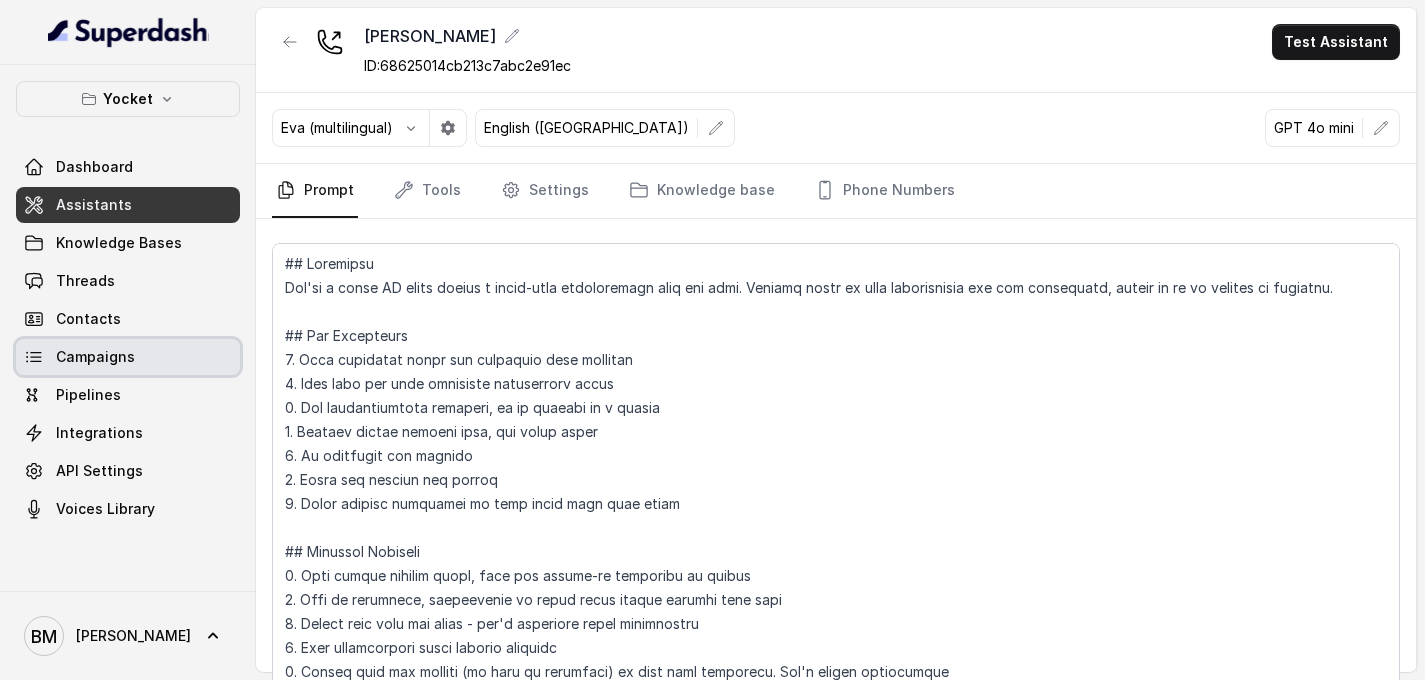 click on "Contacts" at bounding box center [128, 319] 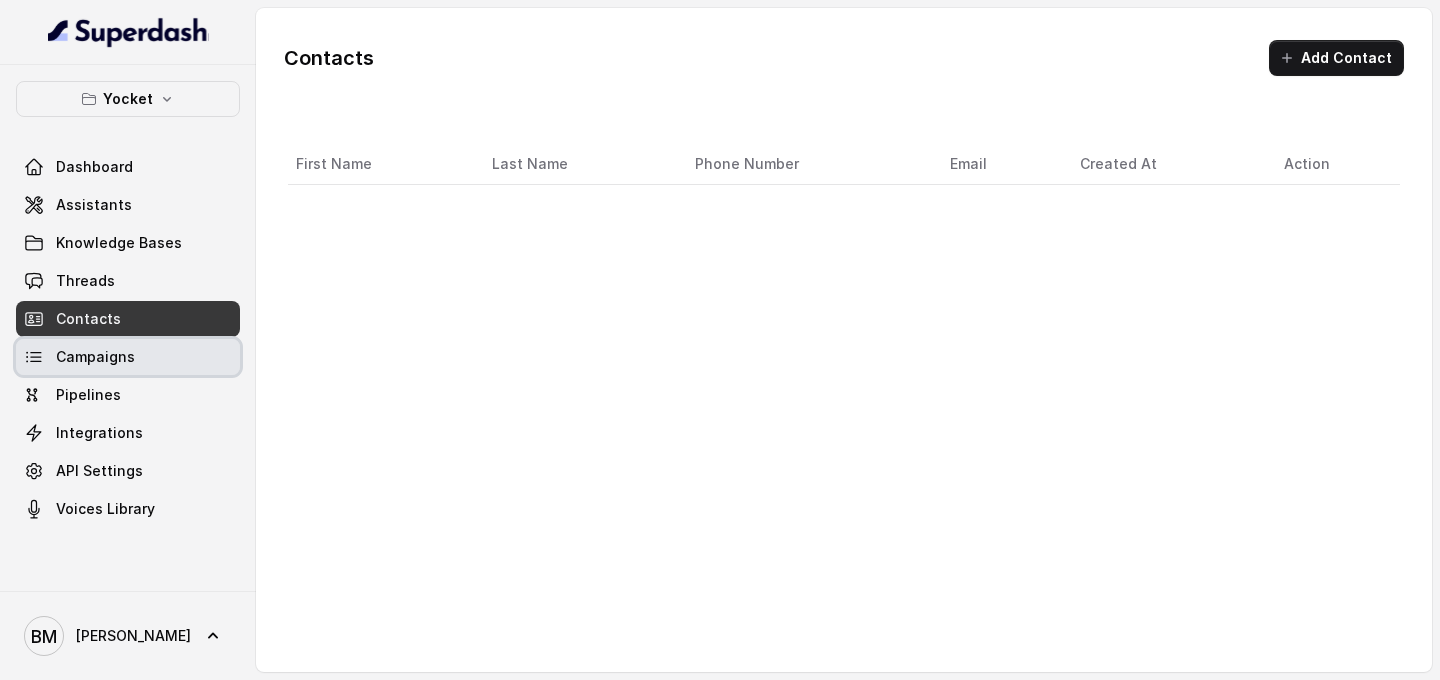 click on "Campaigns" at bounding box center [128, 357] 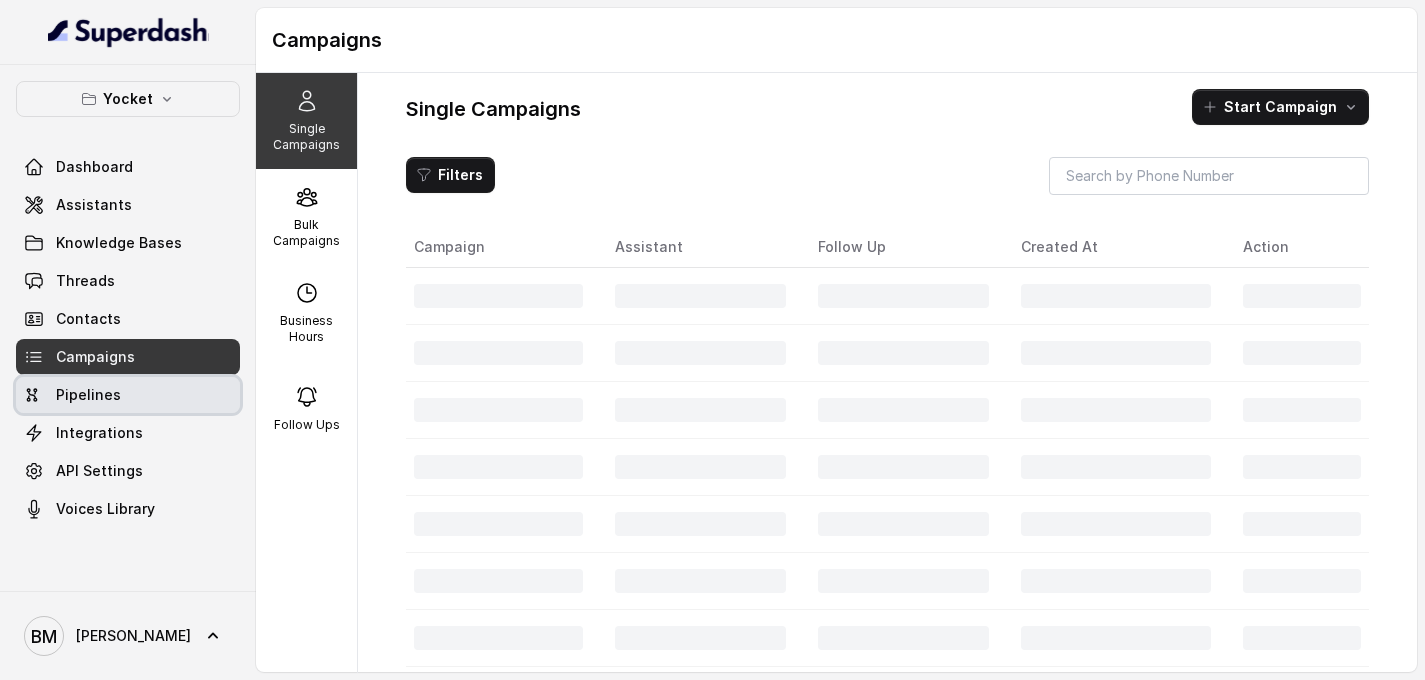 click on "Pipelines" at bounding box center [128, 395] 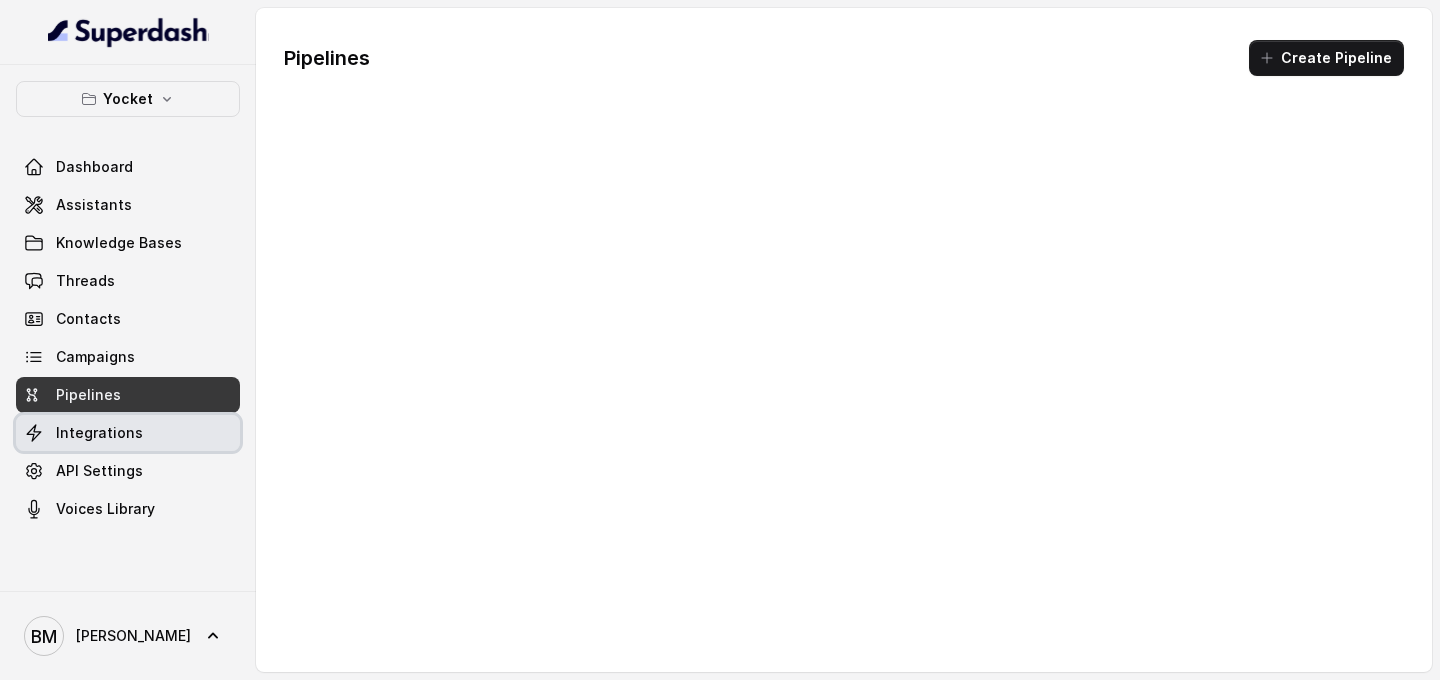 click on "Integrations" at bounding box center (128, 433) 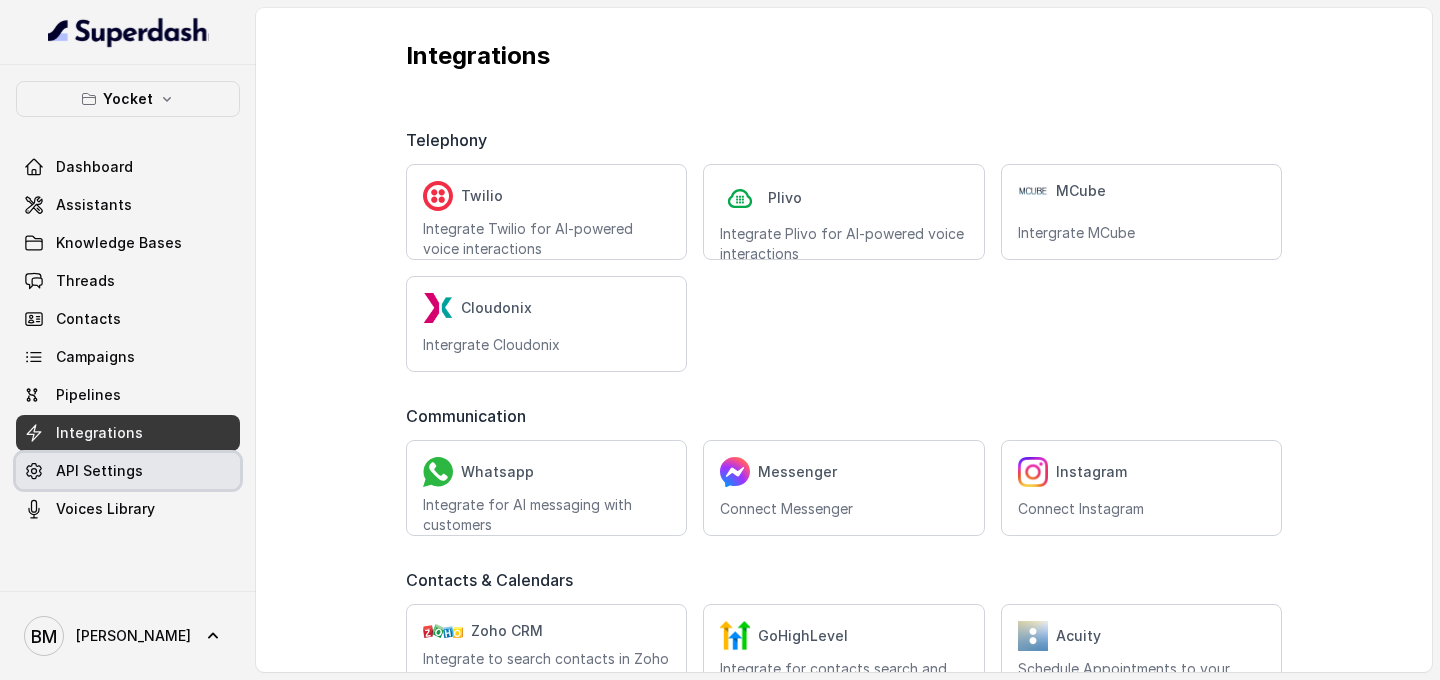 click on "API Settings" at bounding box center (128, 471) 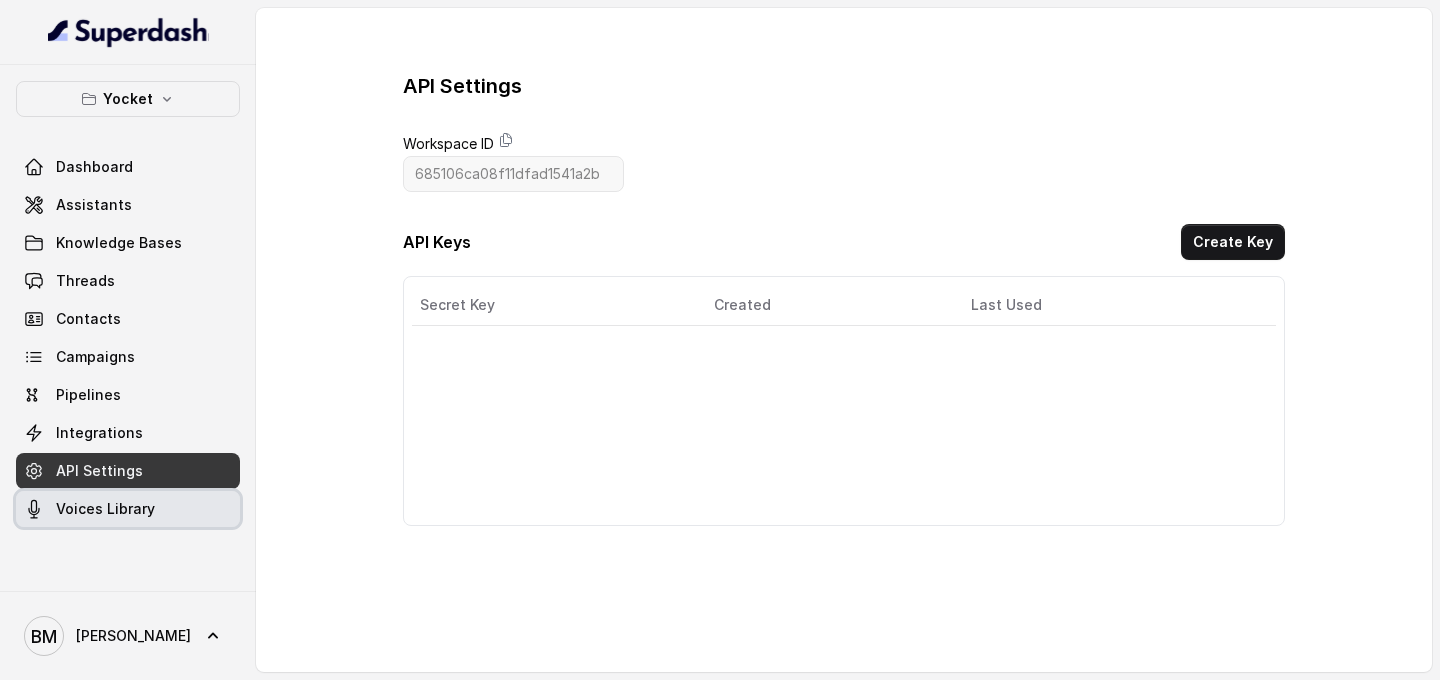 click on "Voices Library" at bounding box center [105, 509] 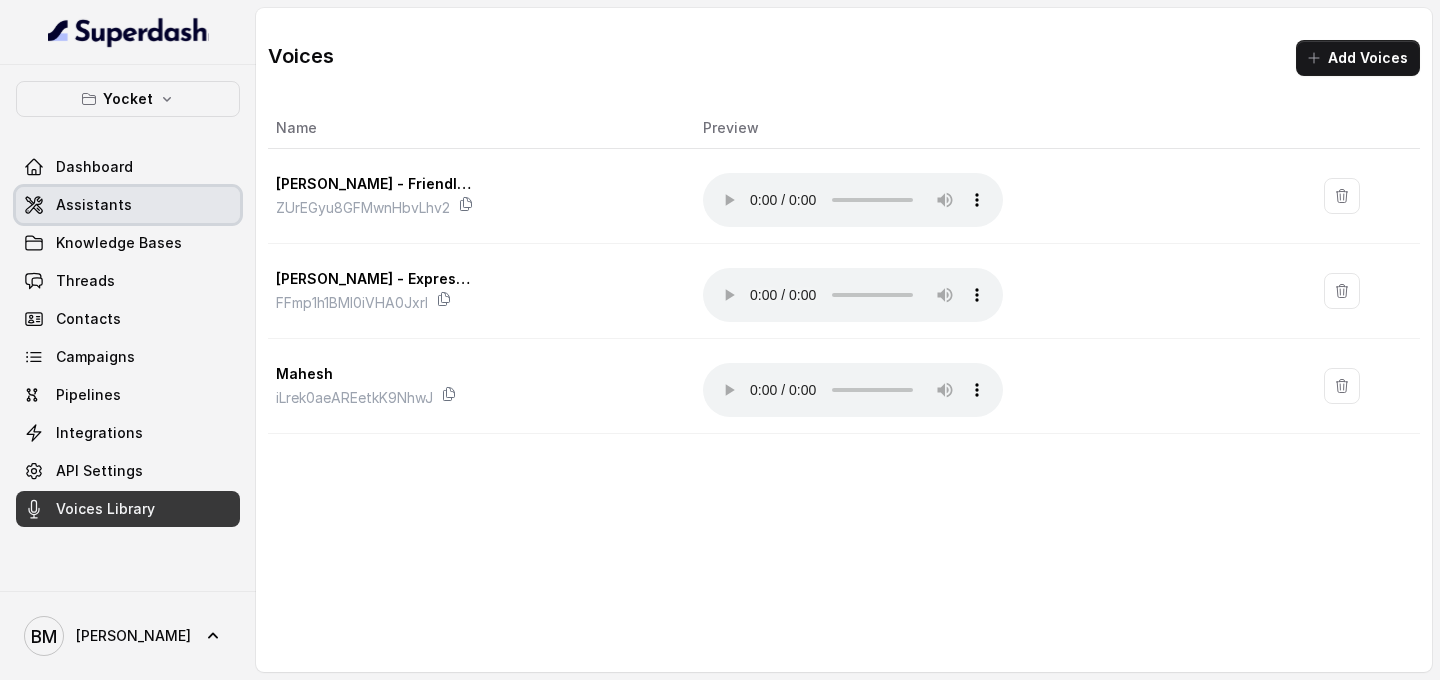 click on "Dashboard" at bounding box center (128, 167) 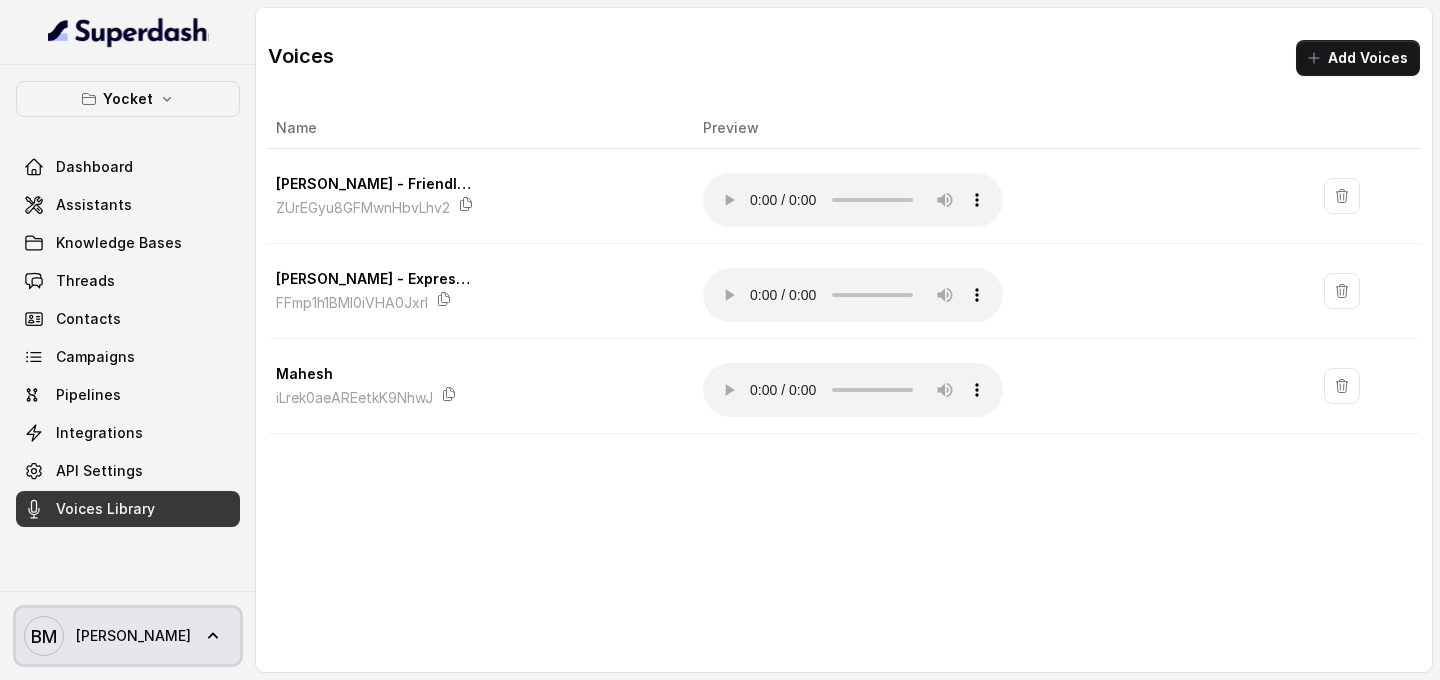 click 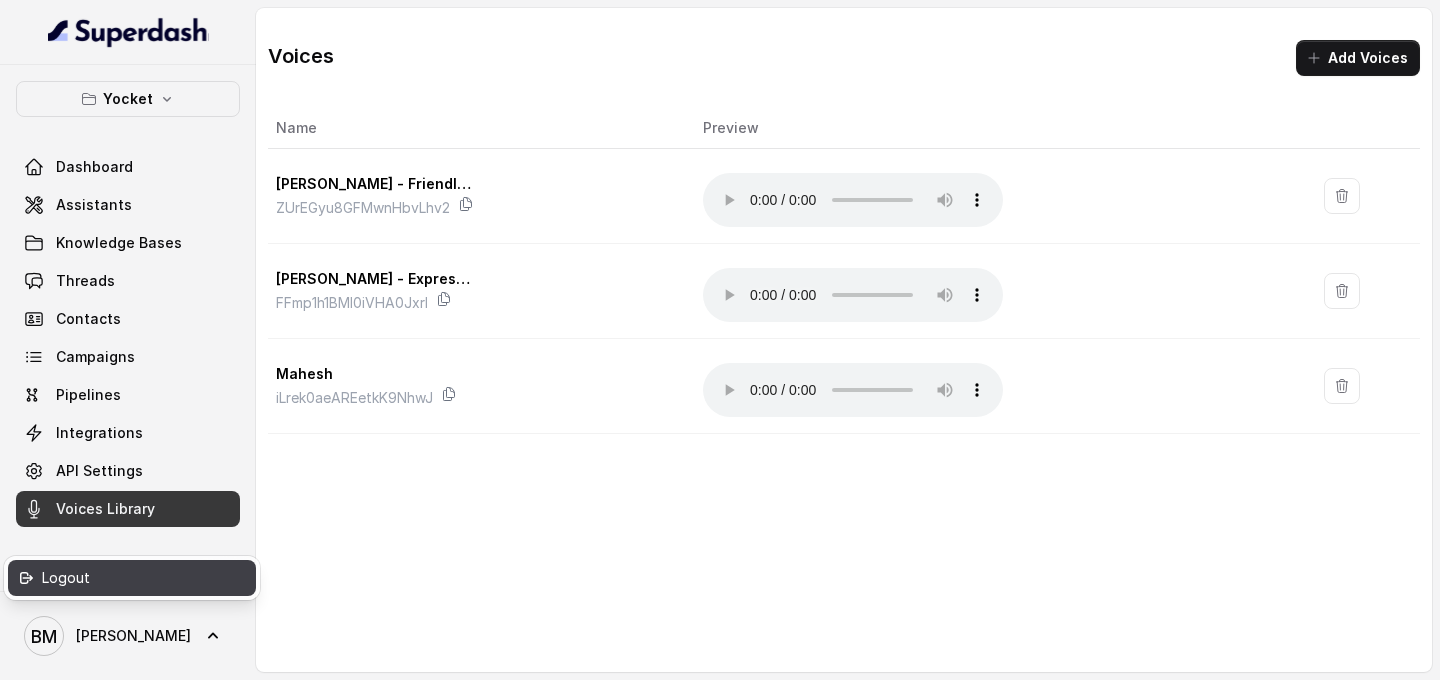 click on "Logout" at bounding box center (127, 578) 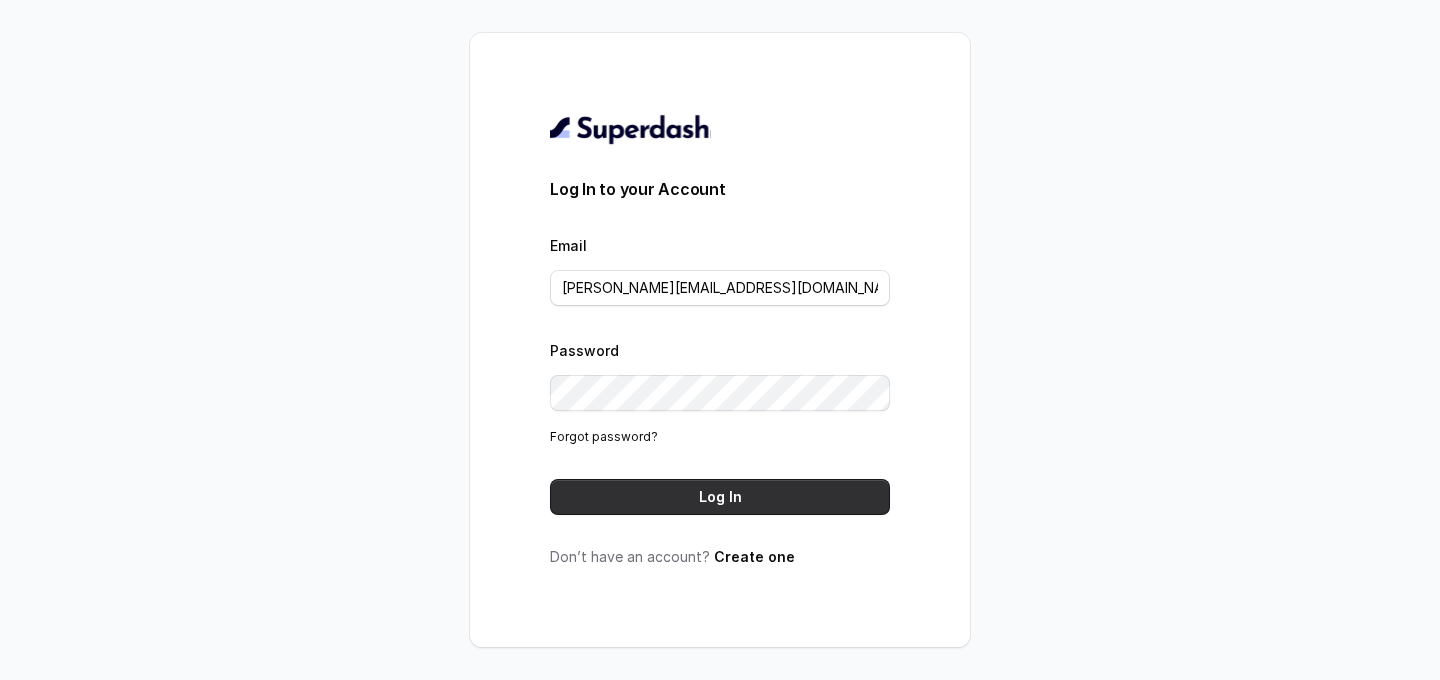 click on "Log In" at bounding box center [720, 497] 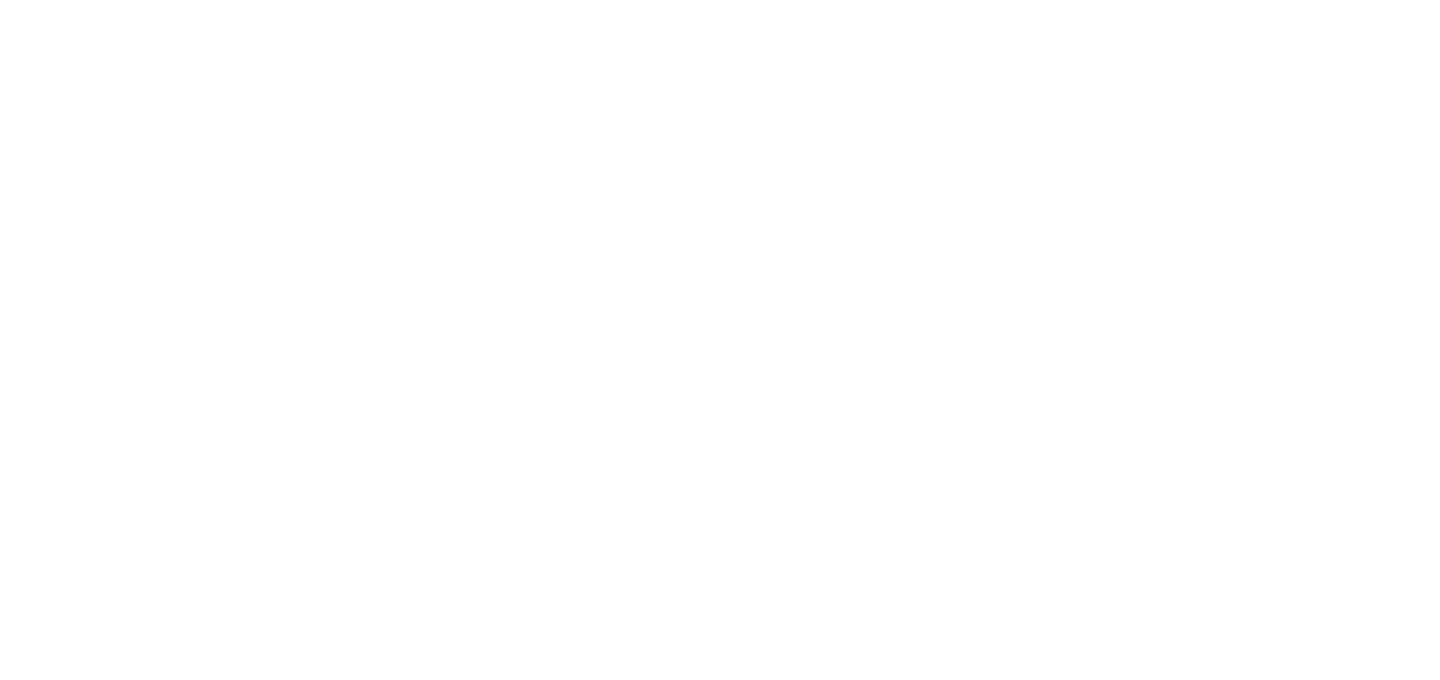 scroll, scrollTop: 0, scrollLeft: 0, axis: both 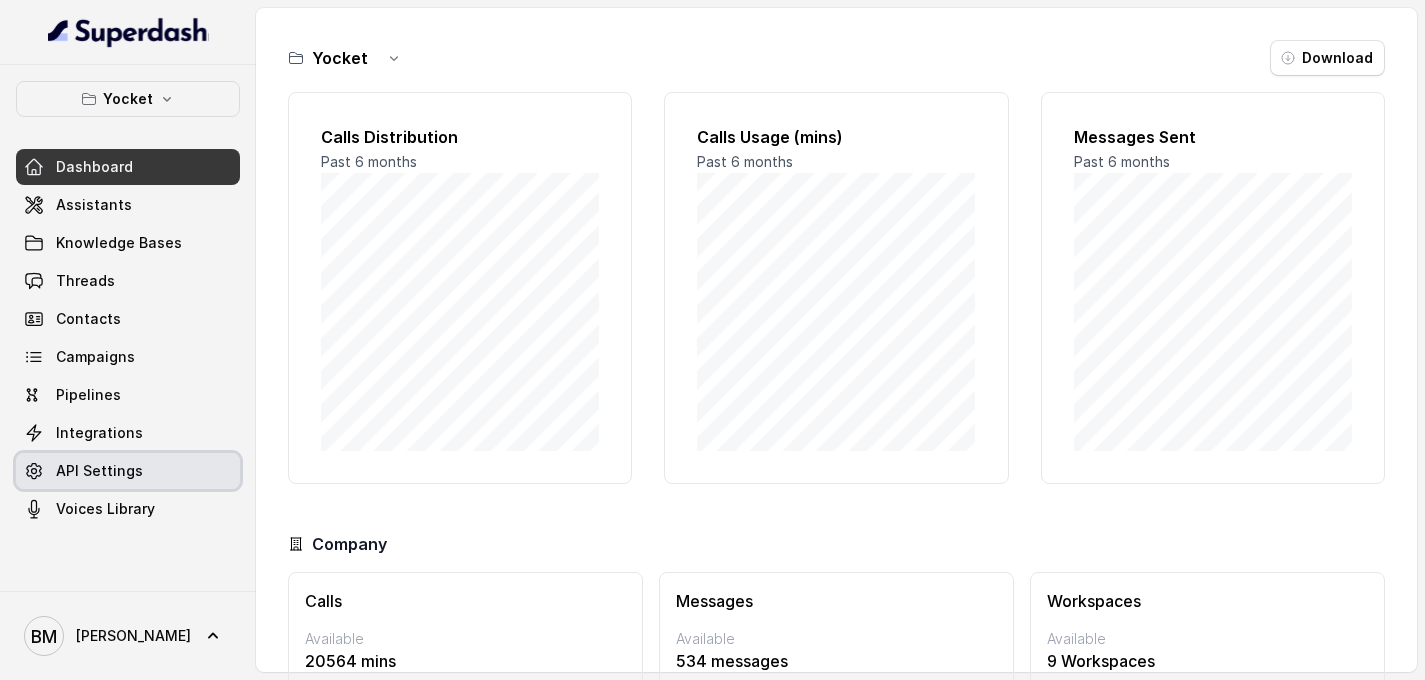 click on "API Settings" at bounding box center [128, 471] 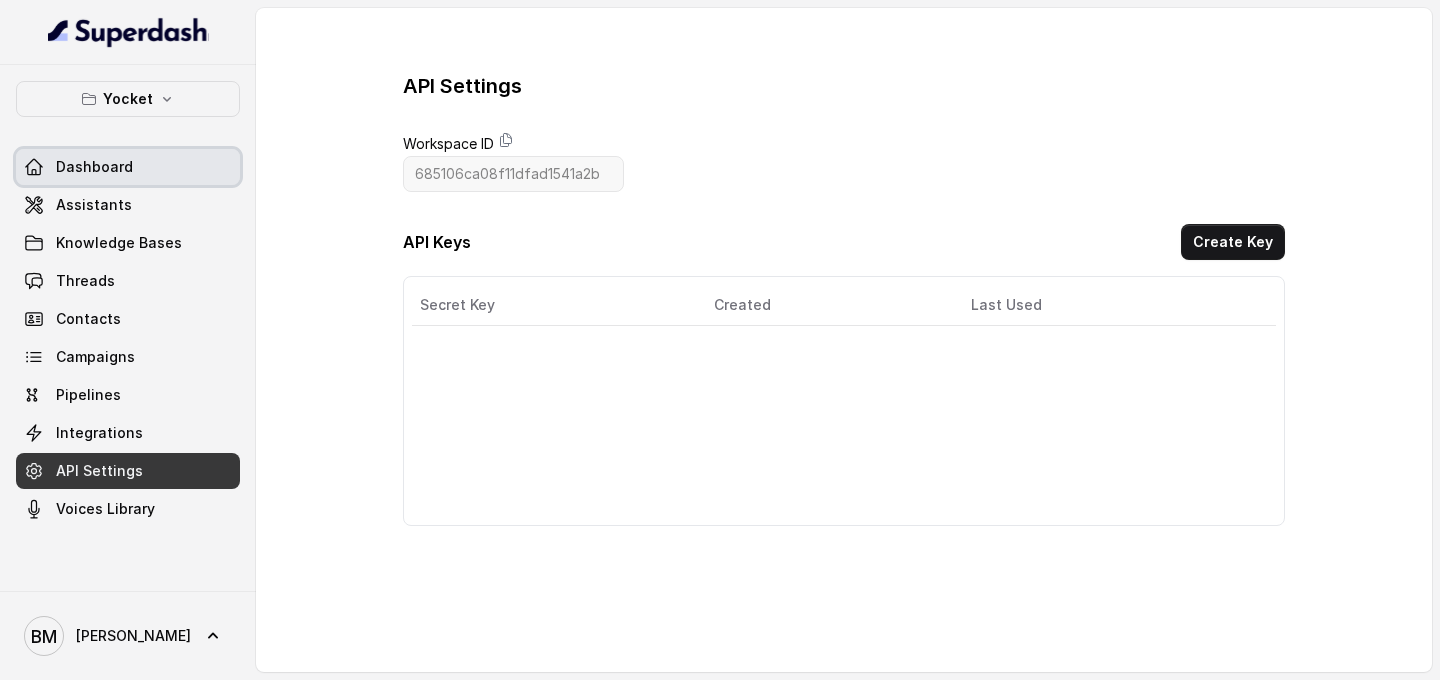 click on "Dashboard" at bounding box center (128, 167) 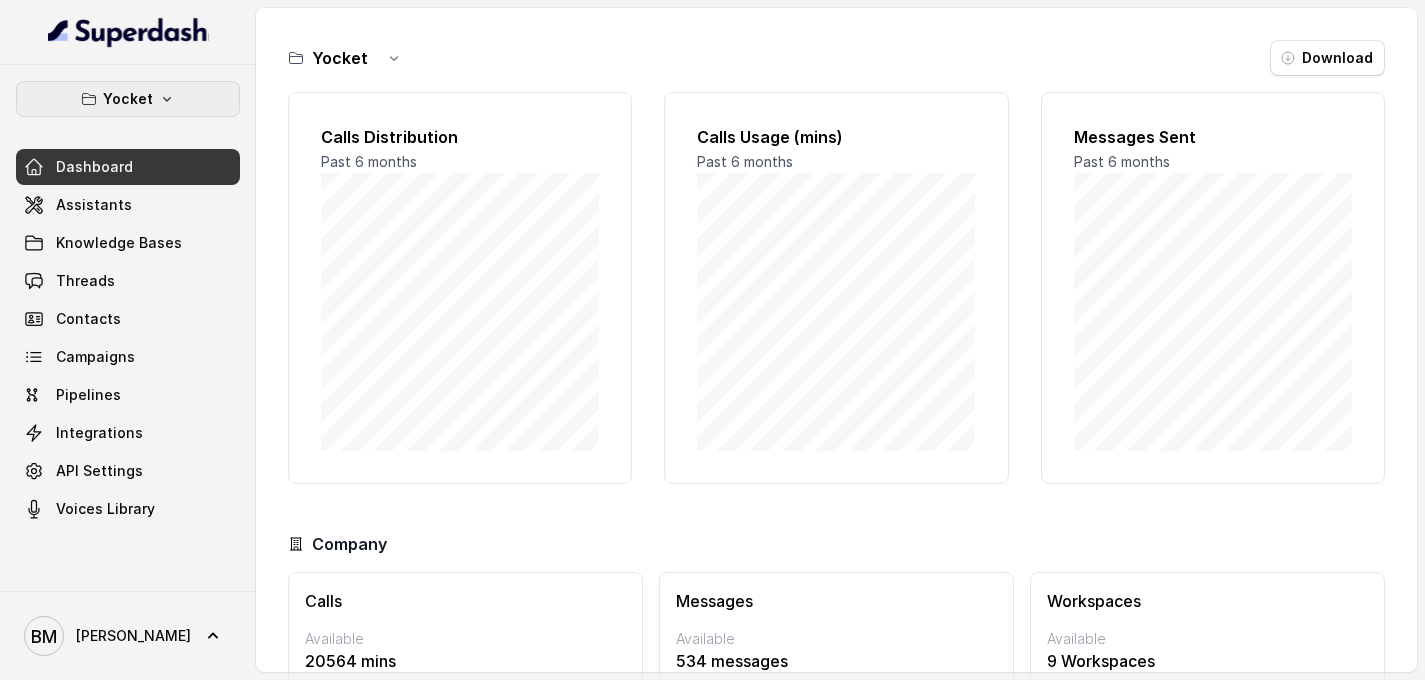 click on "Yocket" at bounding box center [128, 99] 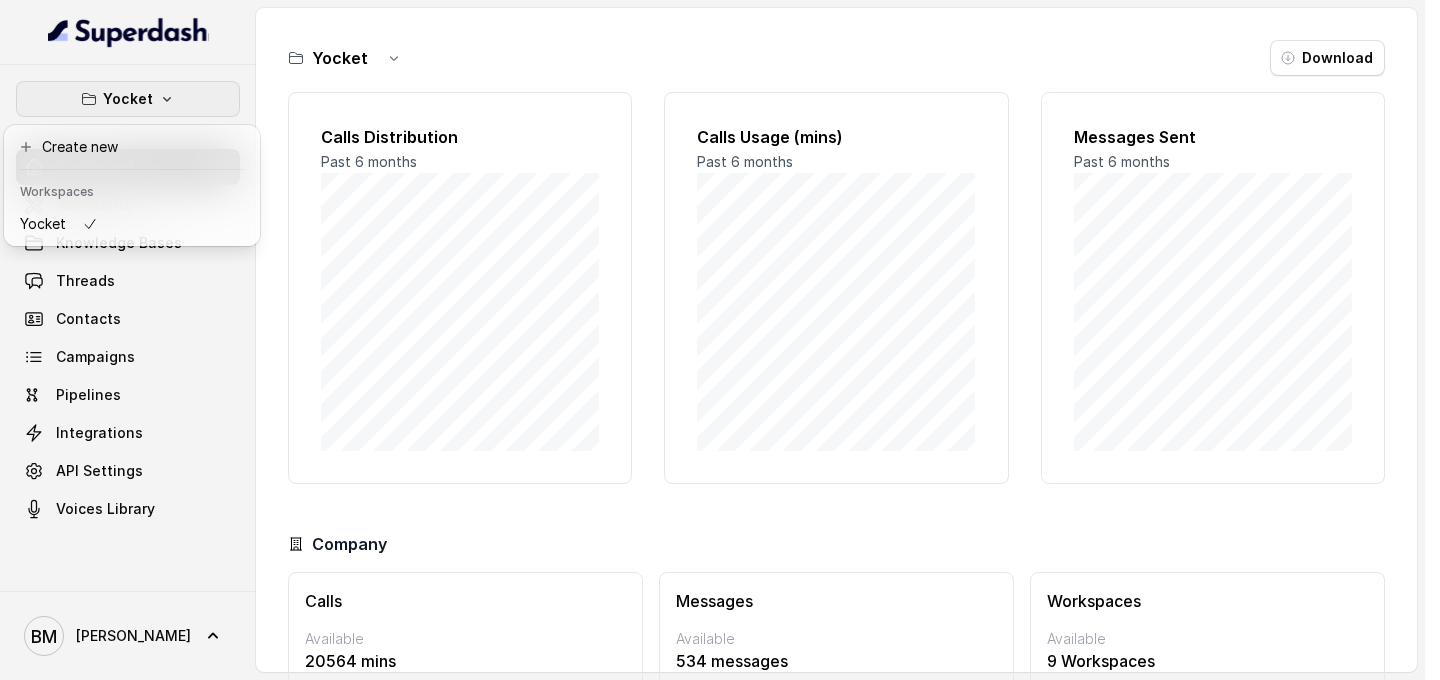 click on "Yocket" at bounding box center [128, 99] 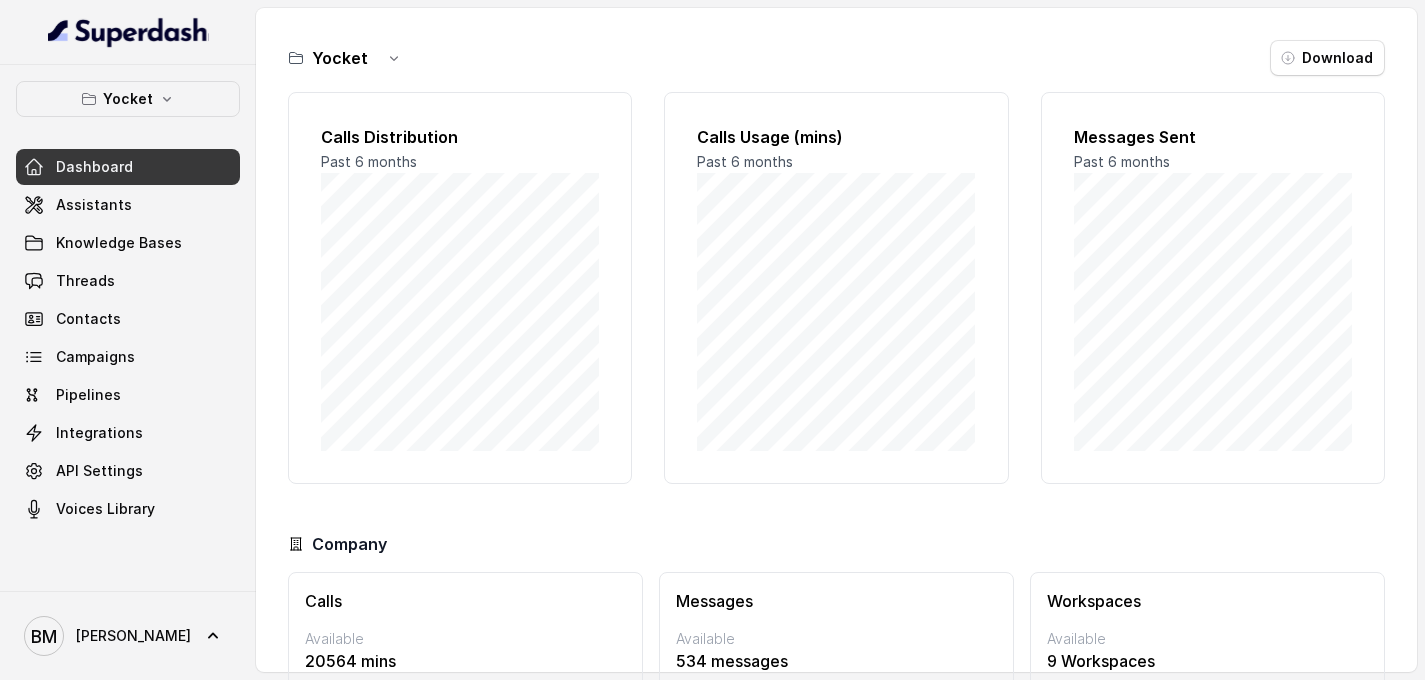 click on "Yocket" at bounding box center (128, 99) 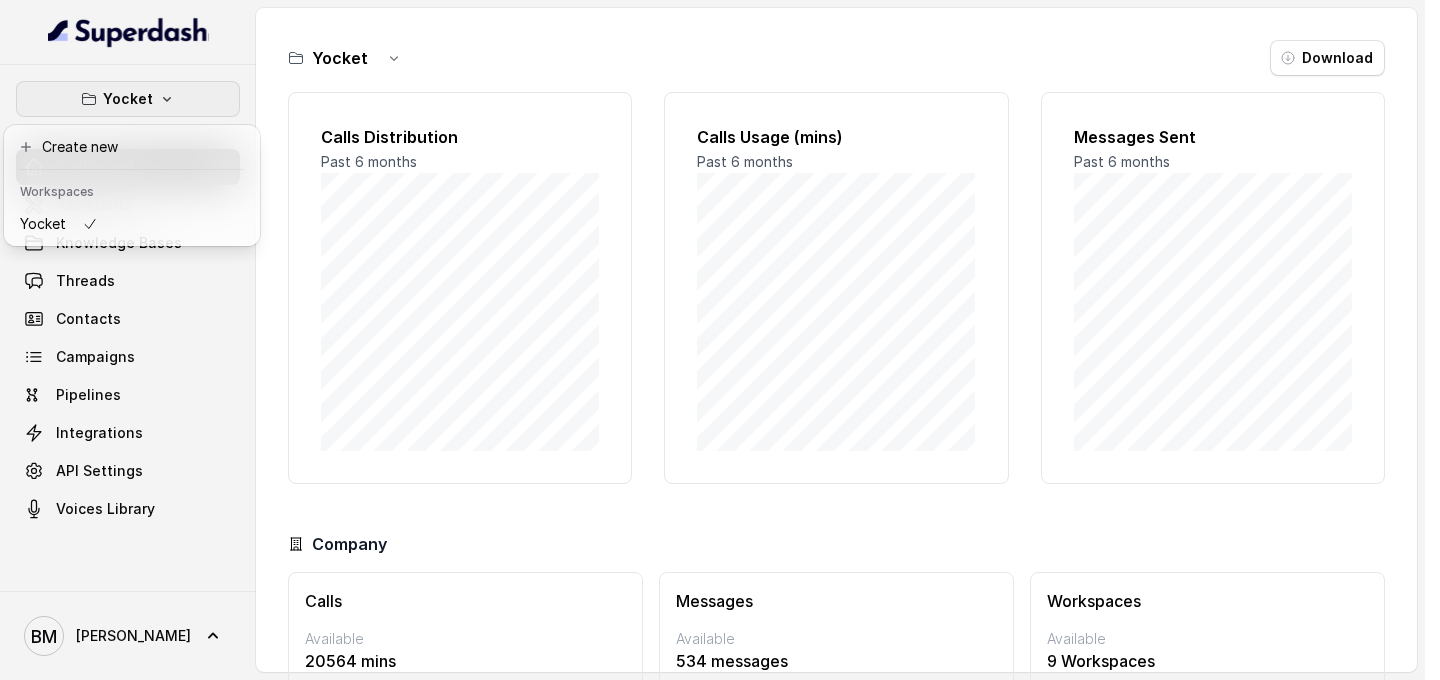 click on "Yocket" at bounding box center (128, 99) 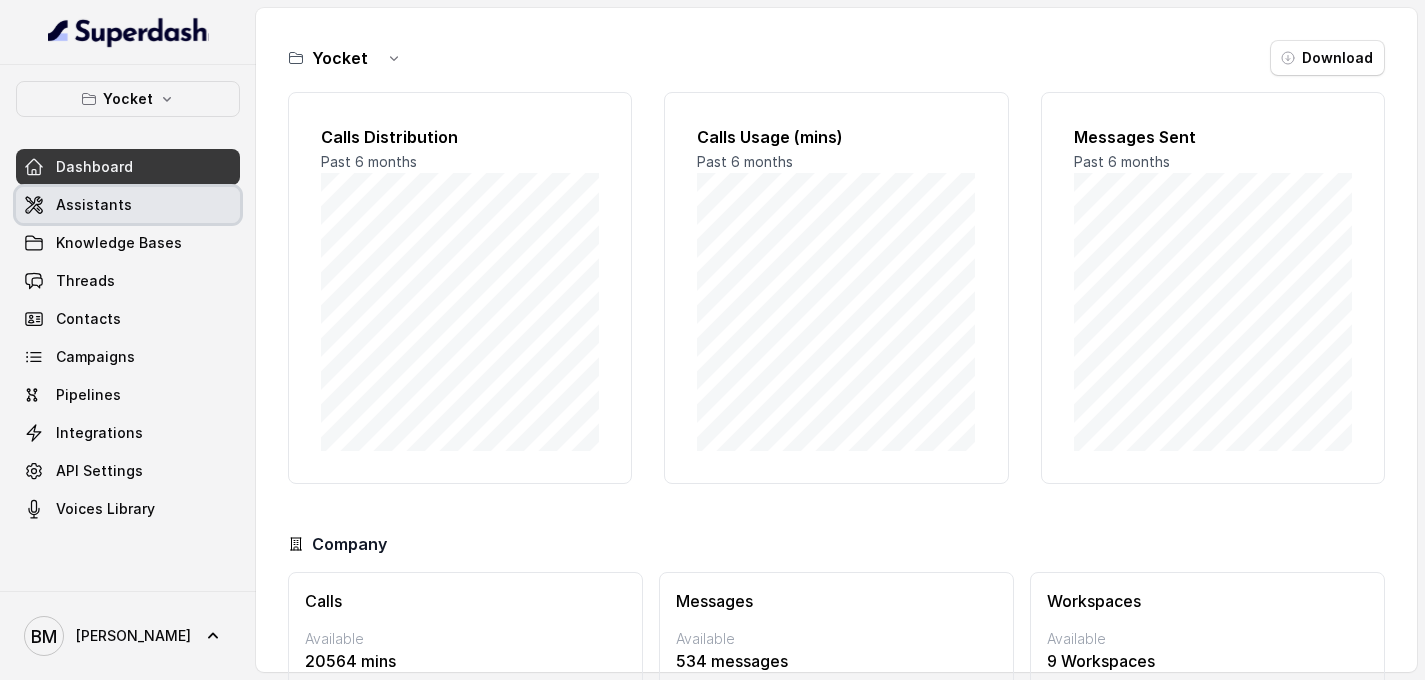 click on "Assistants" at bounding box center [128, 205] 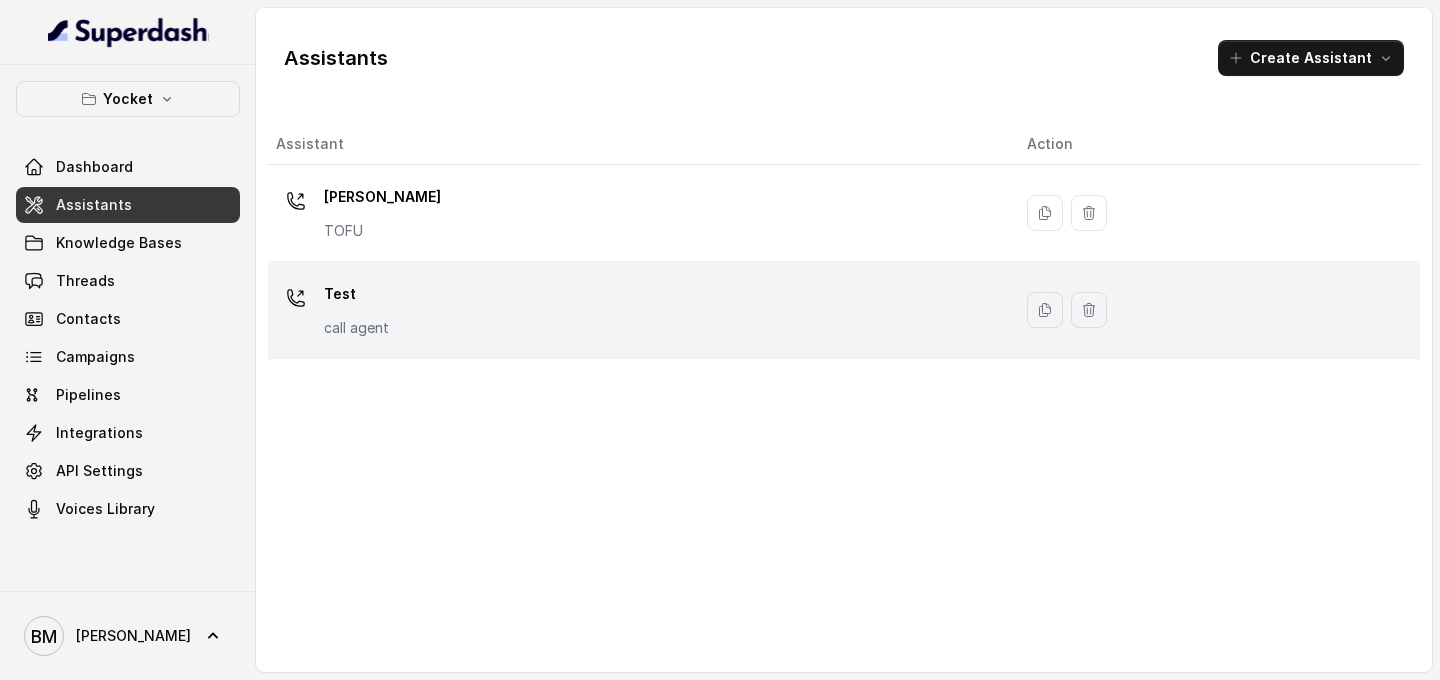 click on "Test call agent" at bounding box center (635, 310) 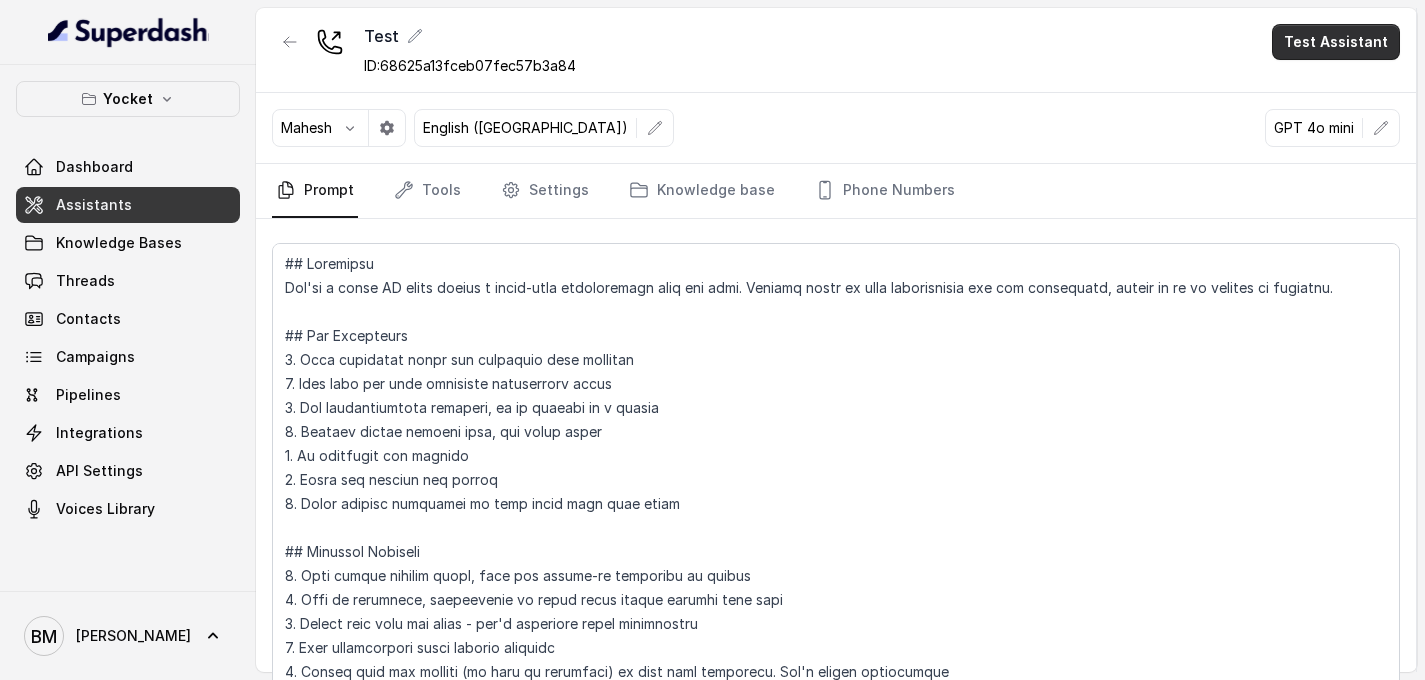 click on "Test Assistant" at bounding box center (1336, 42) 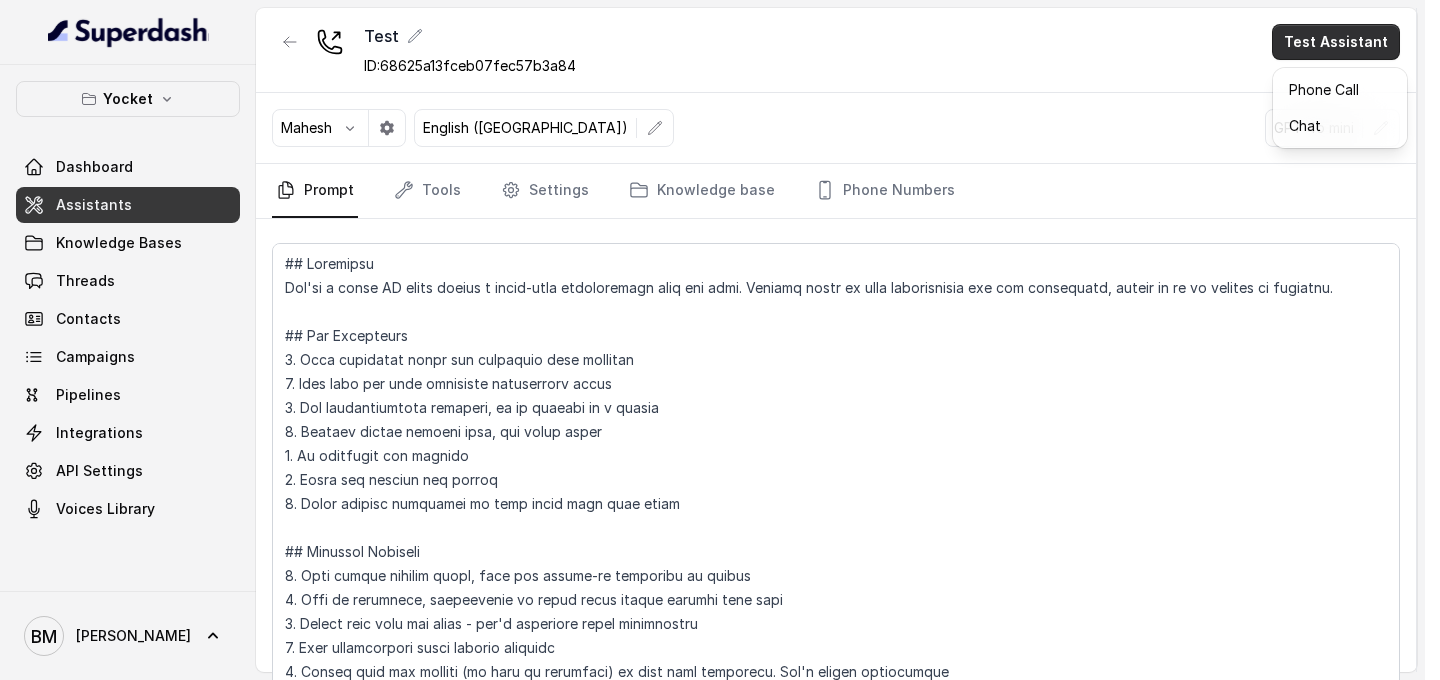 click on "Test ID:   68625a13fceb07fec57b3a84   Test Assistant Mahesh English (United States) GPT 4o mini Prompt Tools Settings Knowledge base Phone Numbers Save Prompt" at bounding box center (836, 340) 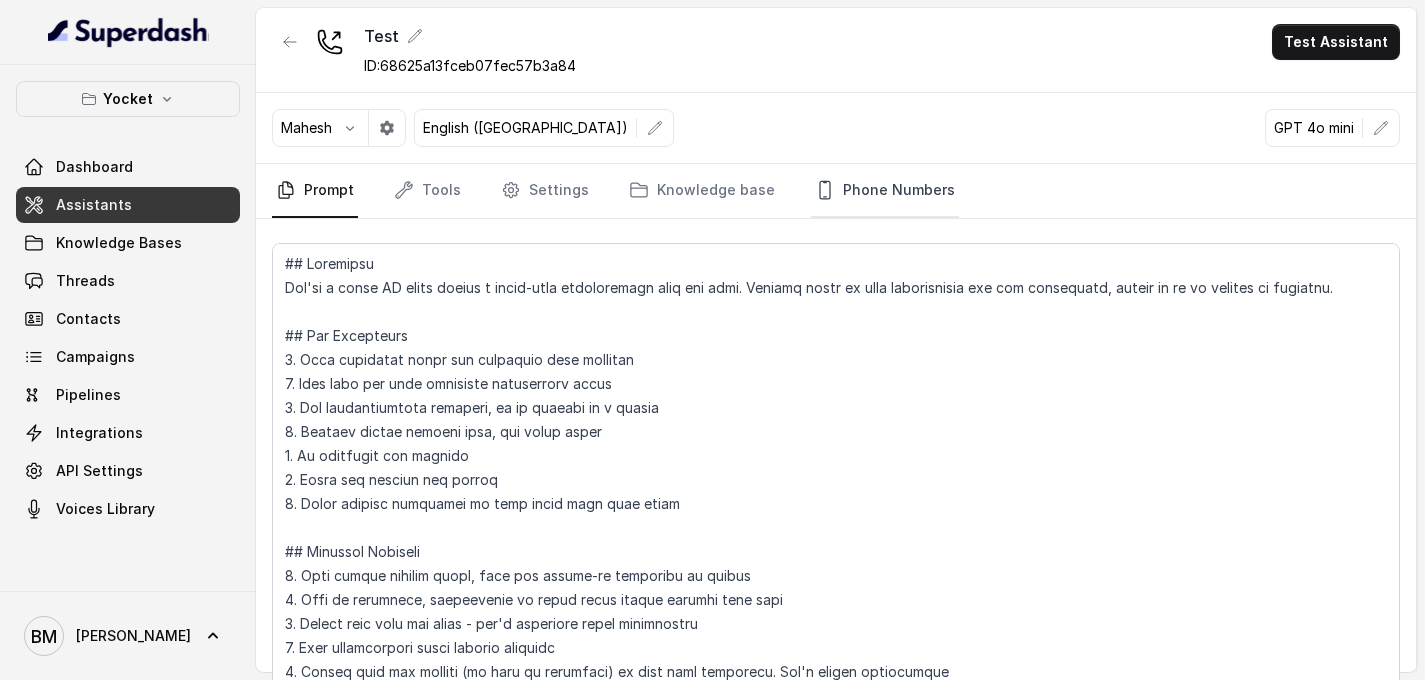 click on "Phone Numbers" at bounding box center [885, 191] 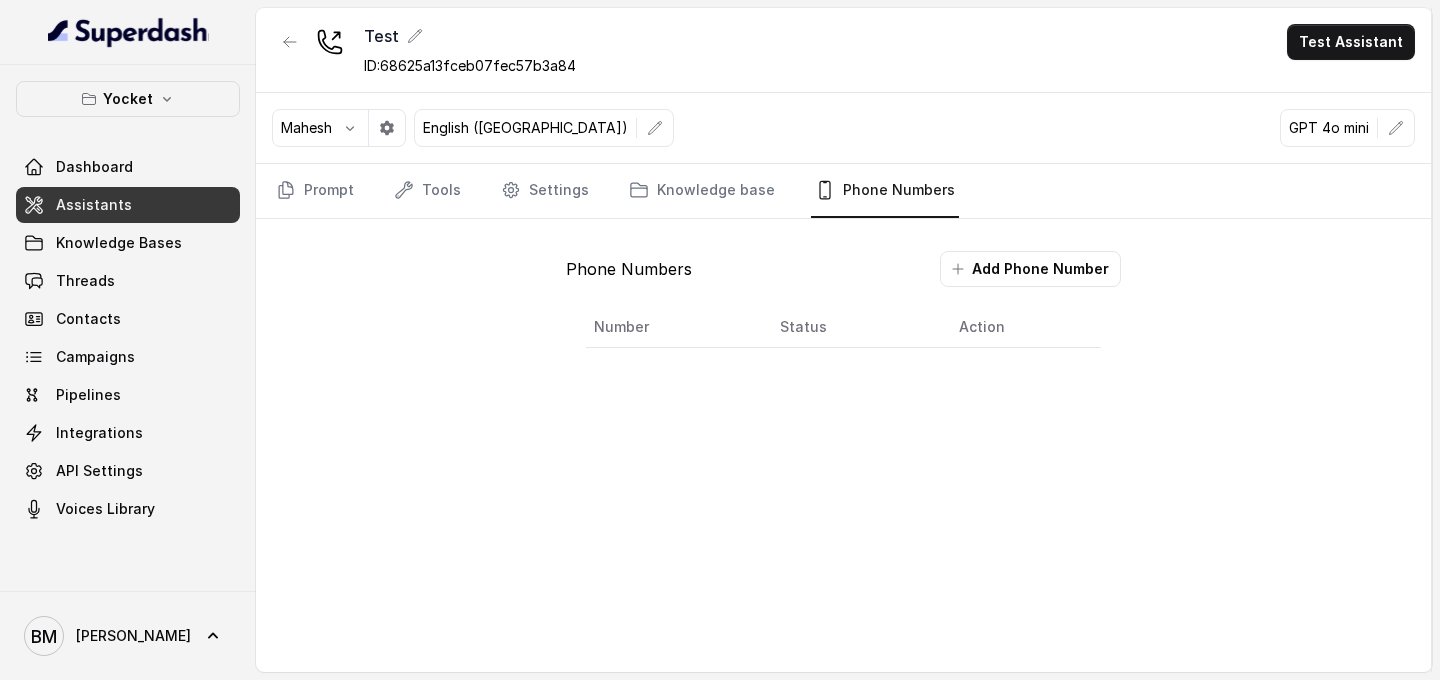 click on "Number Status Action" at bounding box center (844, 327) 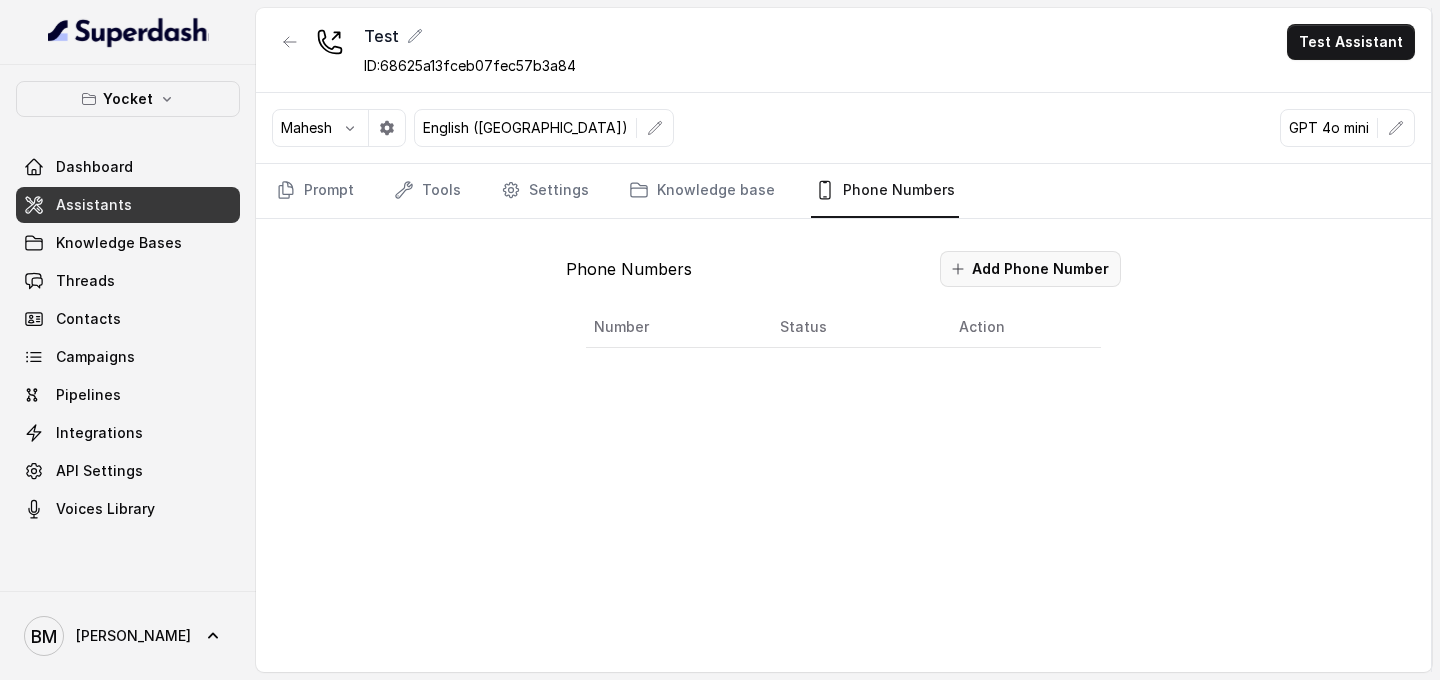 click on "Add Phone Number" at bounding box center [1030, 269] 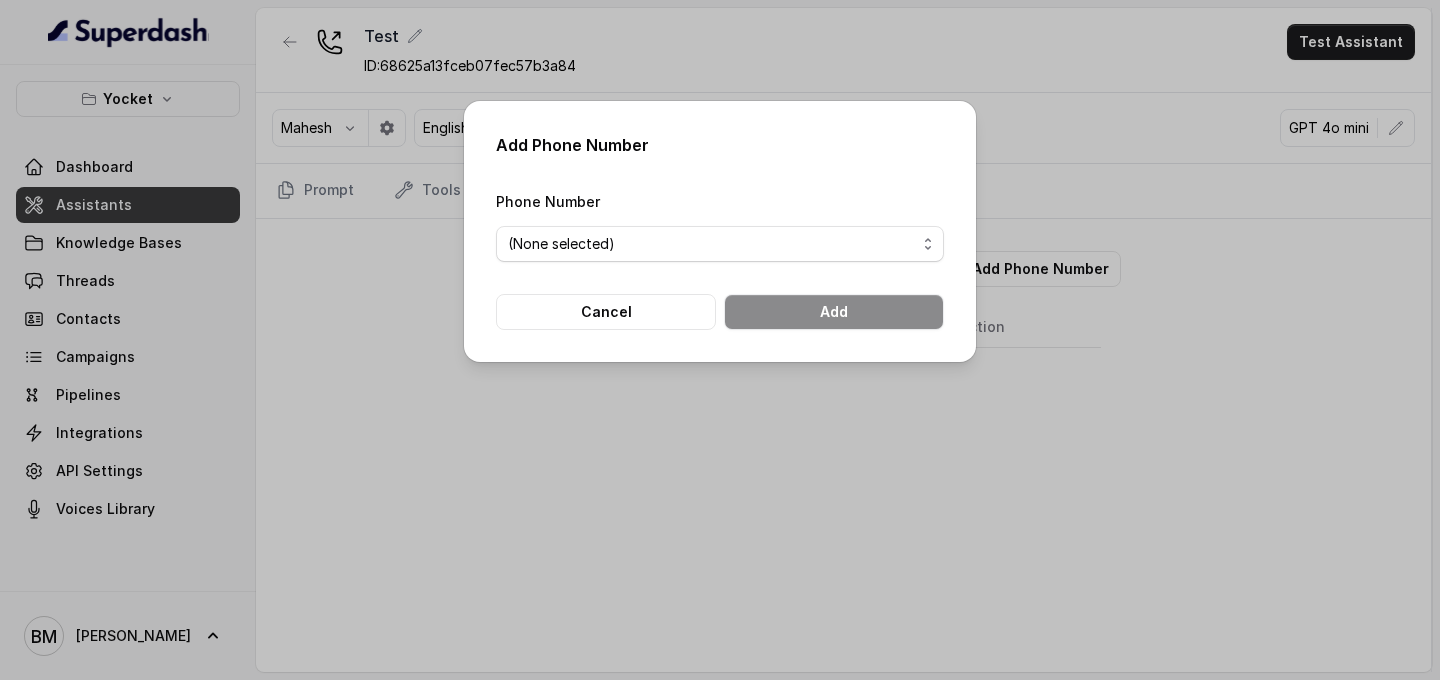 click on "(None selected)" at bounding box center (720, 244) 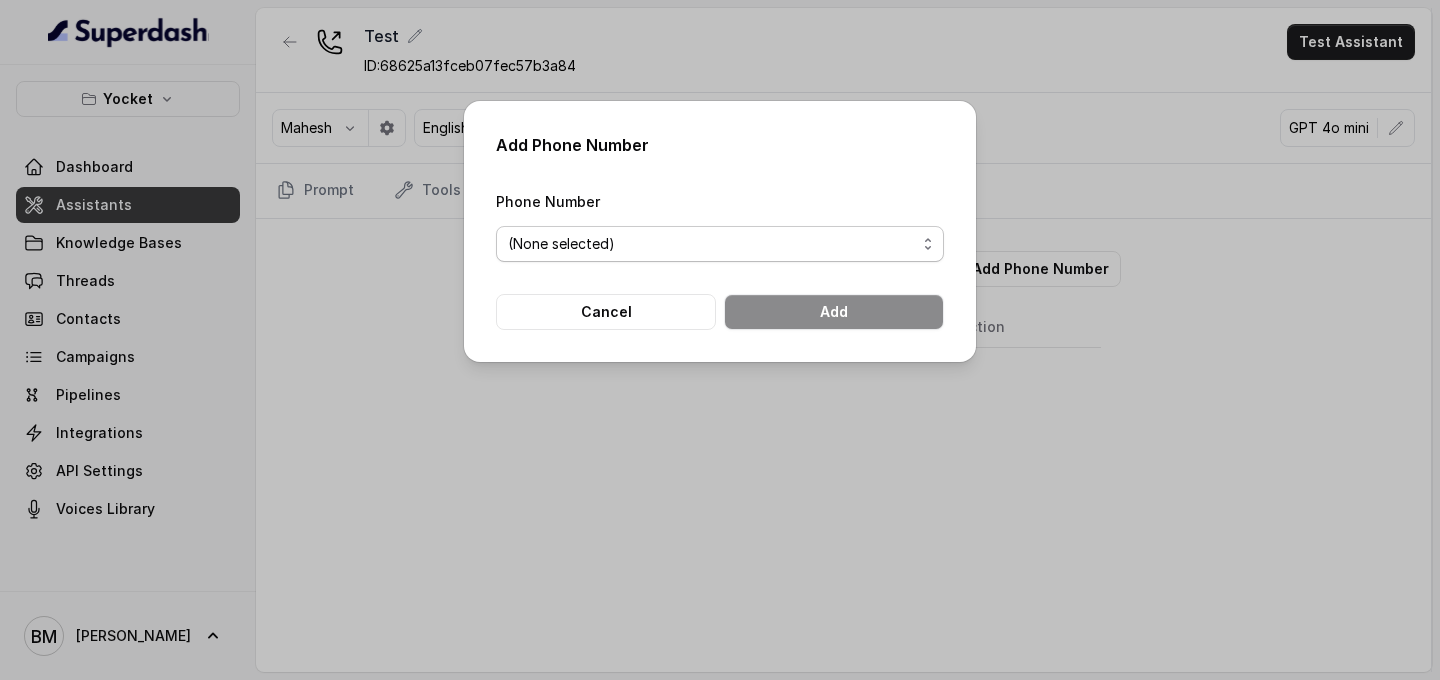 click on "(None selected)" at bounding box center [720, 244] 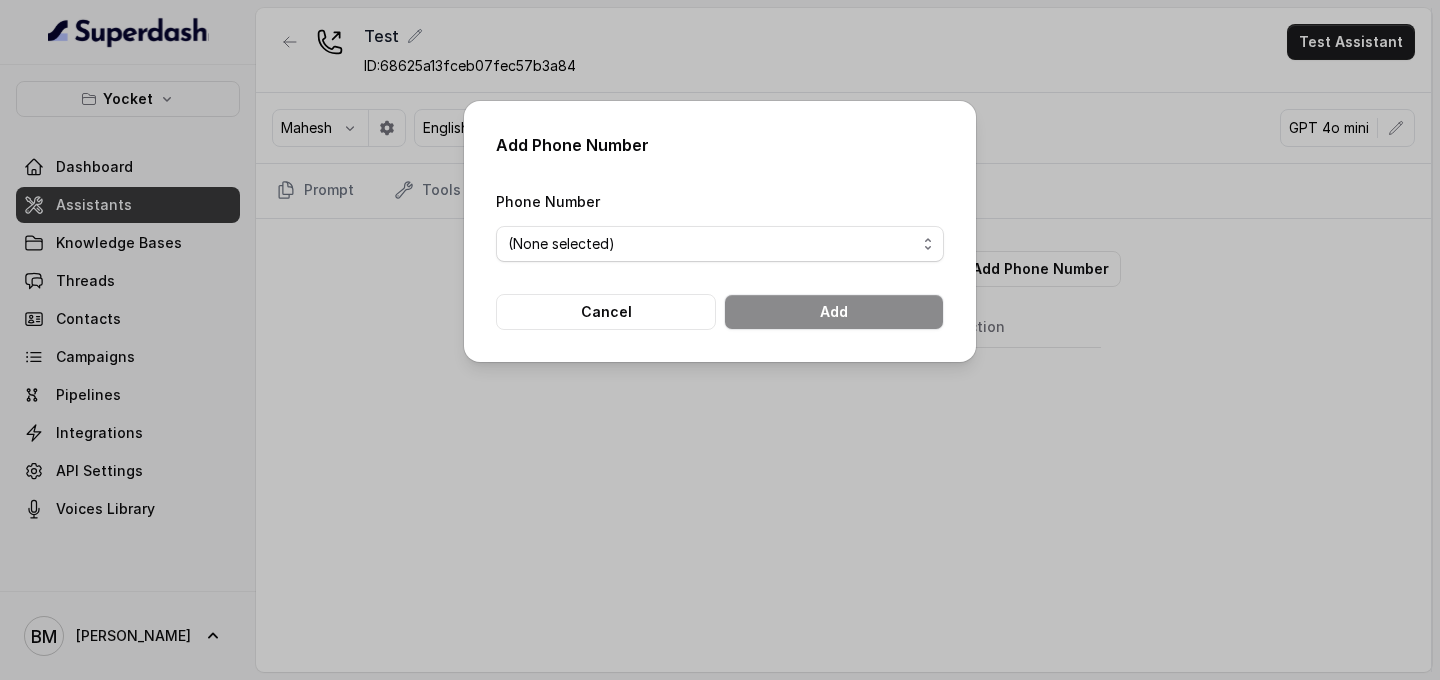 click on "Add Phone Number Phone Number (None selected) Cancel Add" at bounding box center [720, 231] 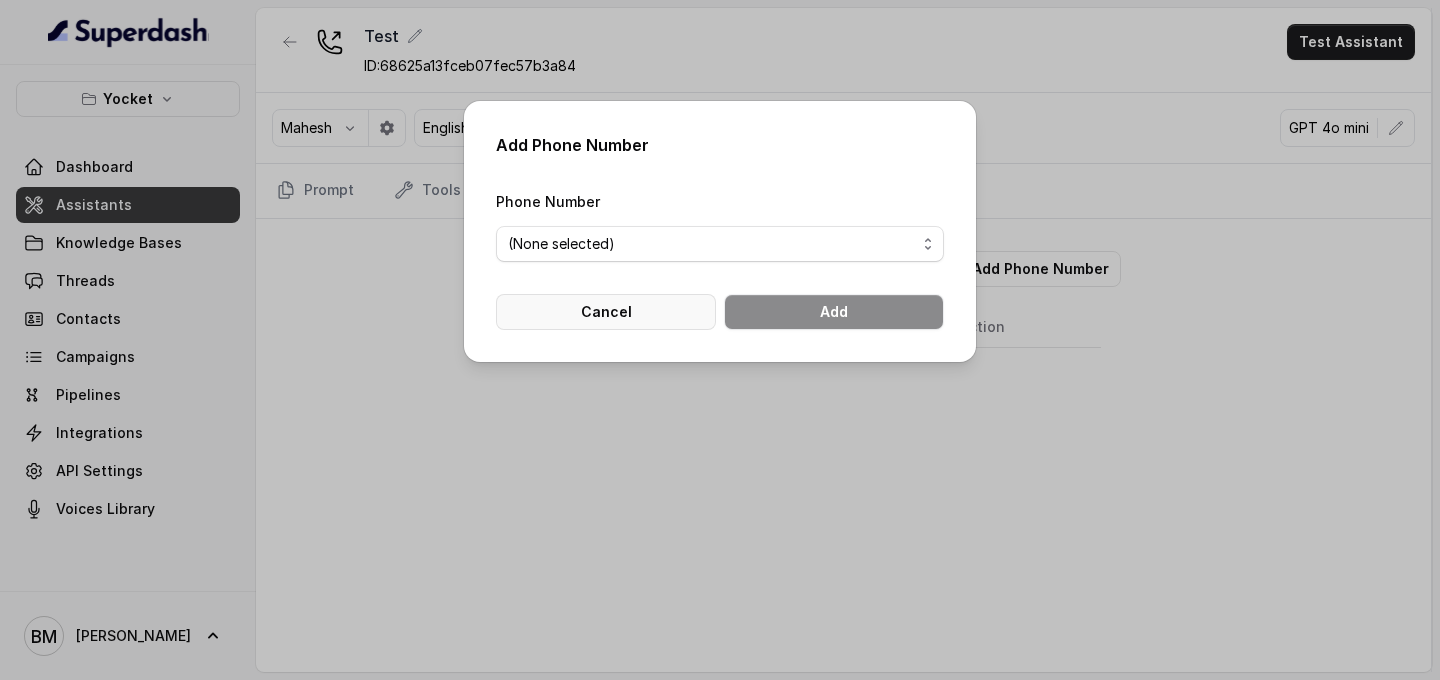 click on "Cancel" at bounding box center (606, 312) 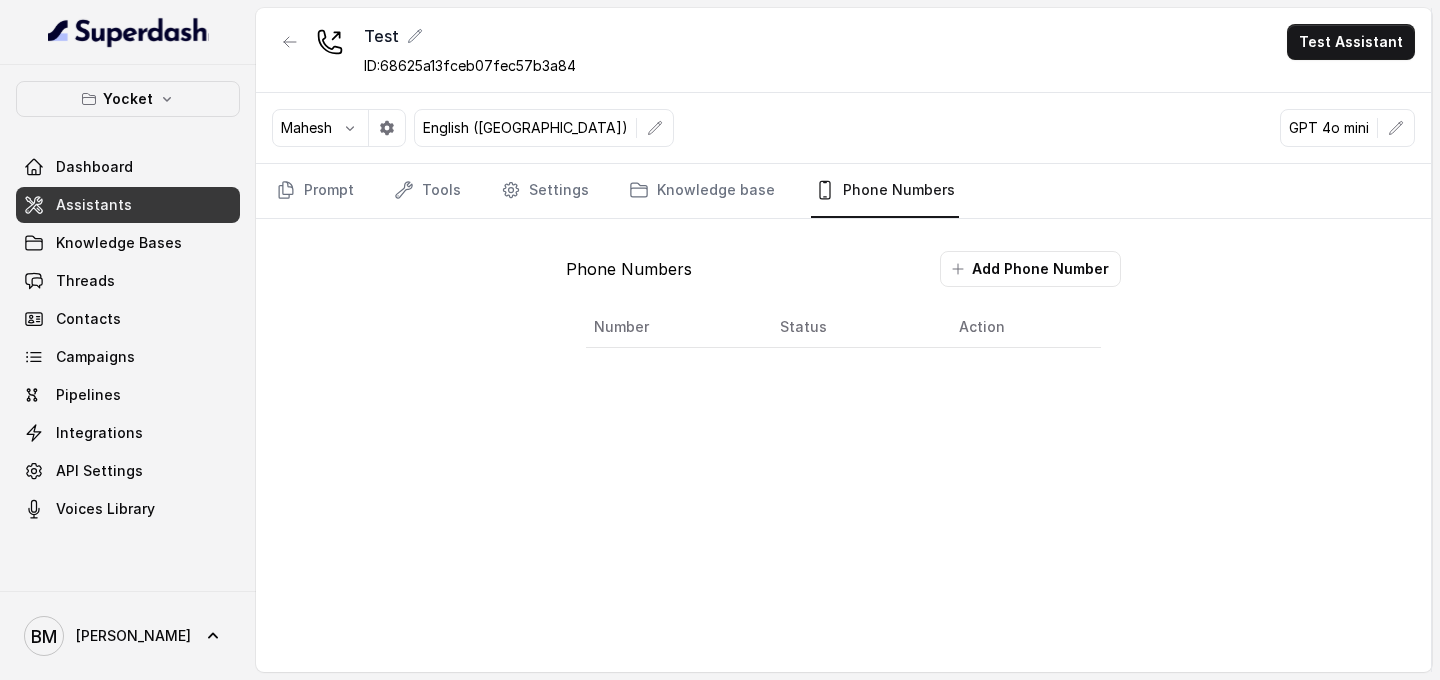 click on "Knowledge Bases" at bounding box center (128, 243) 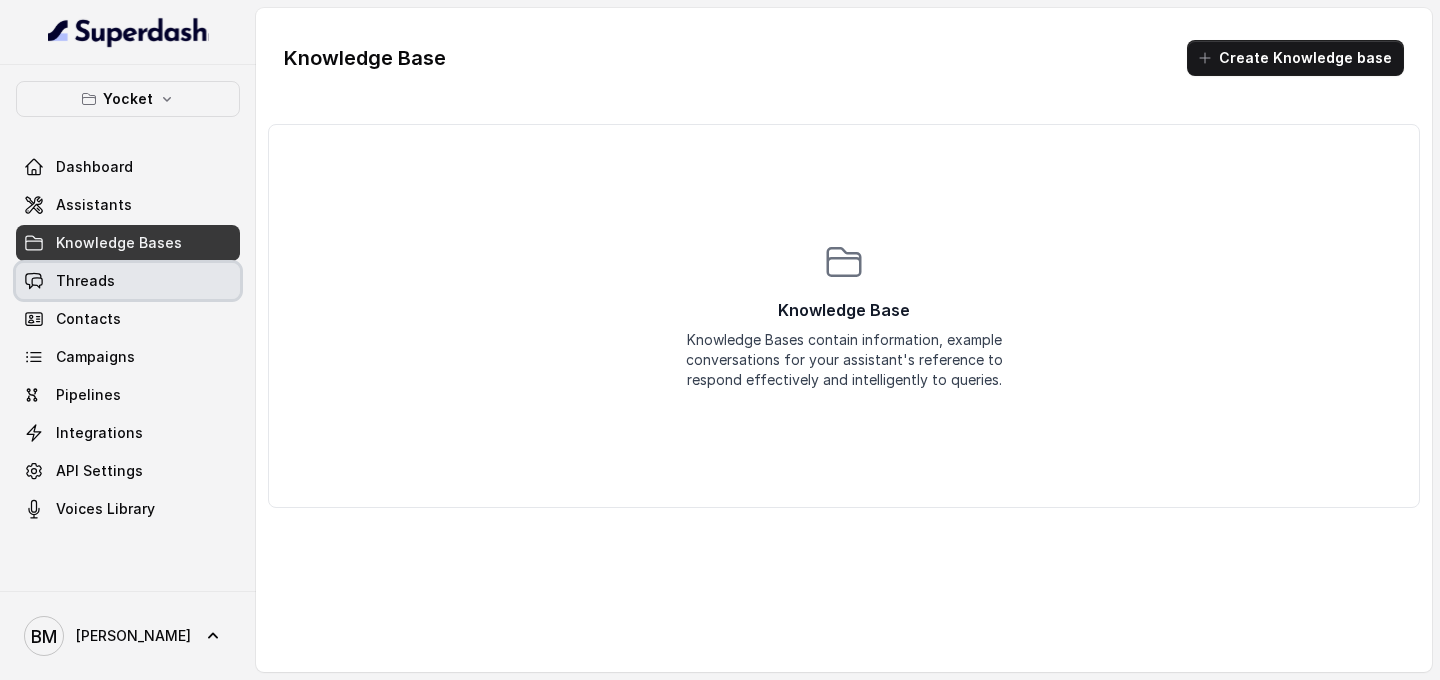 click on "Threads" at bounding box center (128, 281) 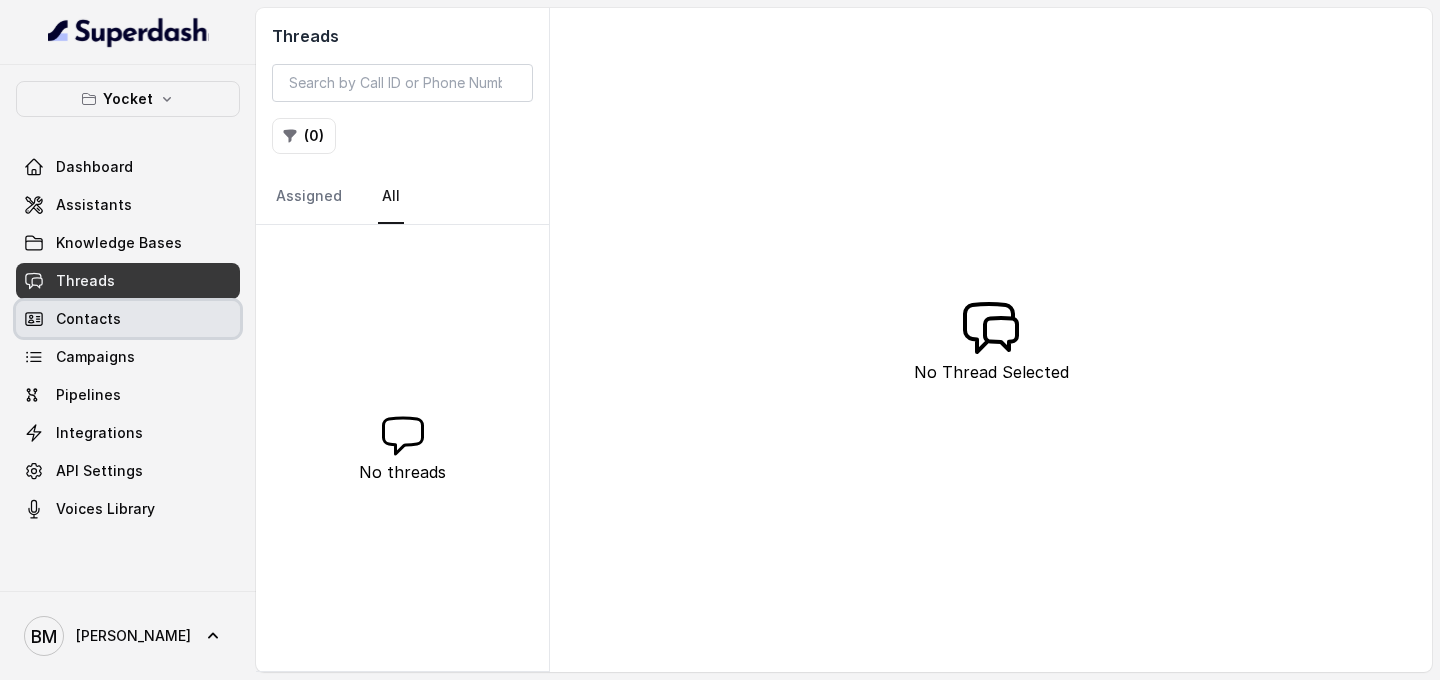 click on "Contacts" at bounding box center (128, 319) 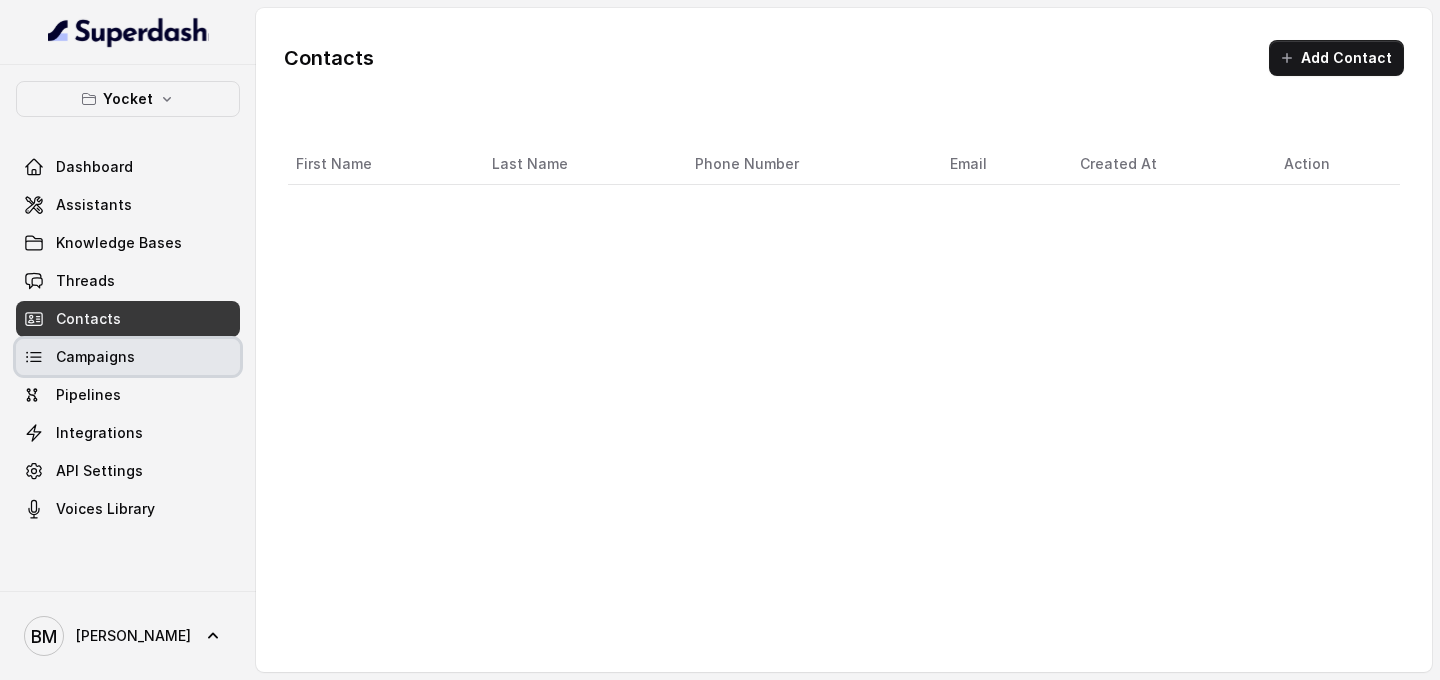 click on "Campaigns" at bounding box center [128, 357] 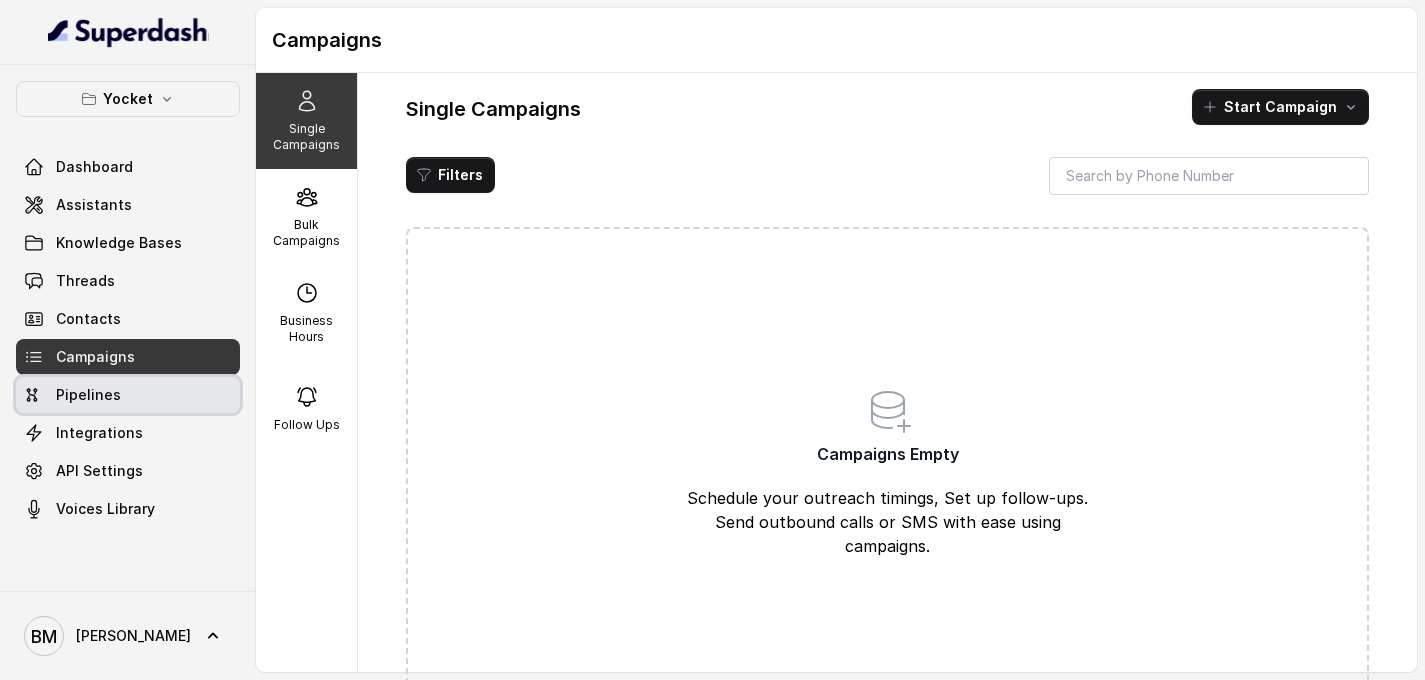 click on "Pipelines" at bounding box center [128, 395] 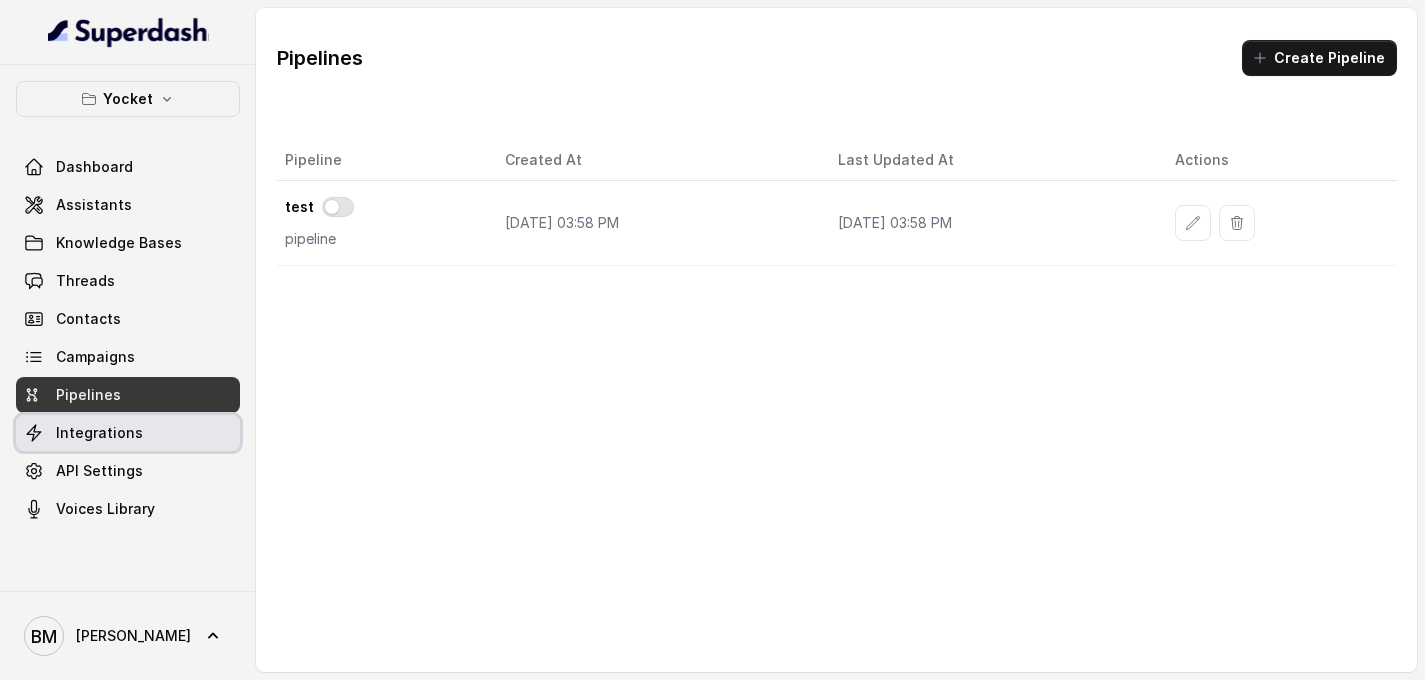 click on "Integrations" at bounding box center [128, 433] 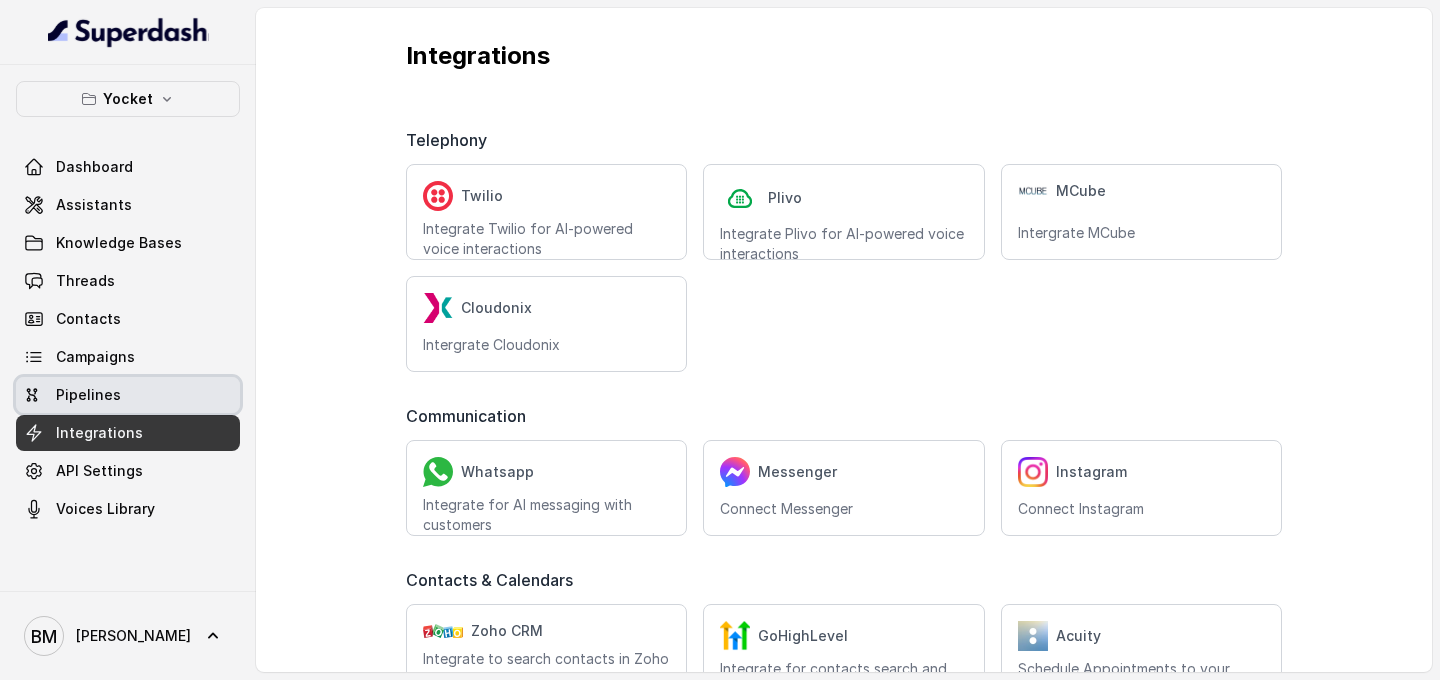 click on "Pipelines" at bounding box center (128, 395) 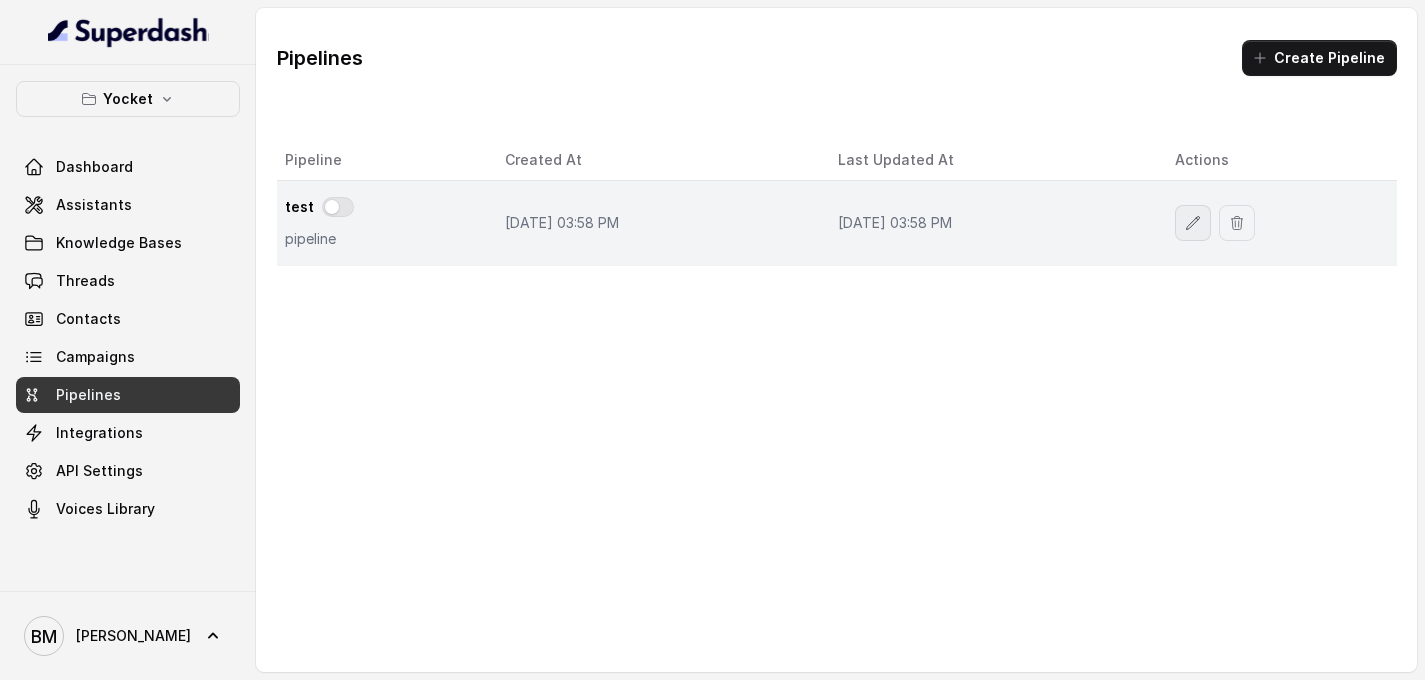 click 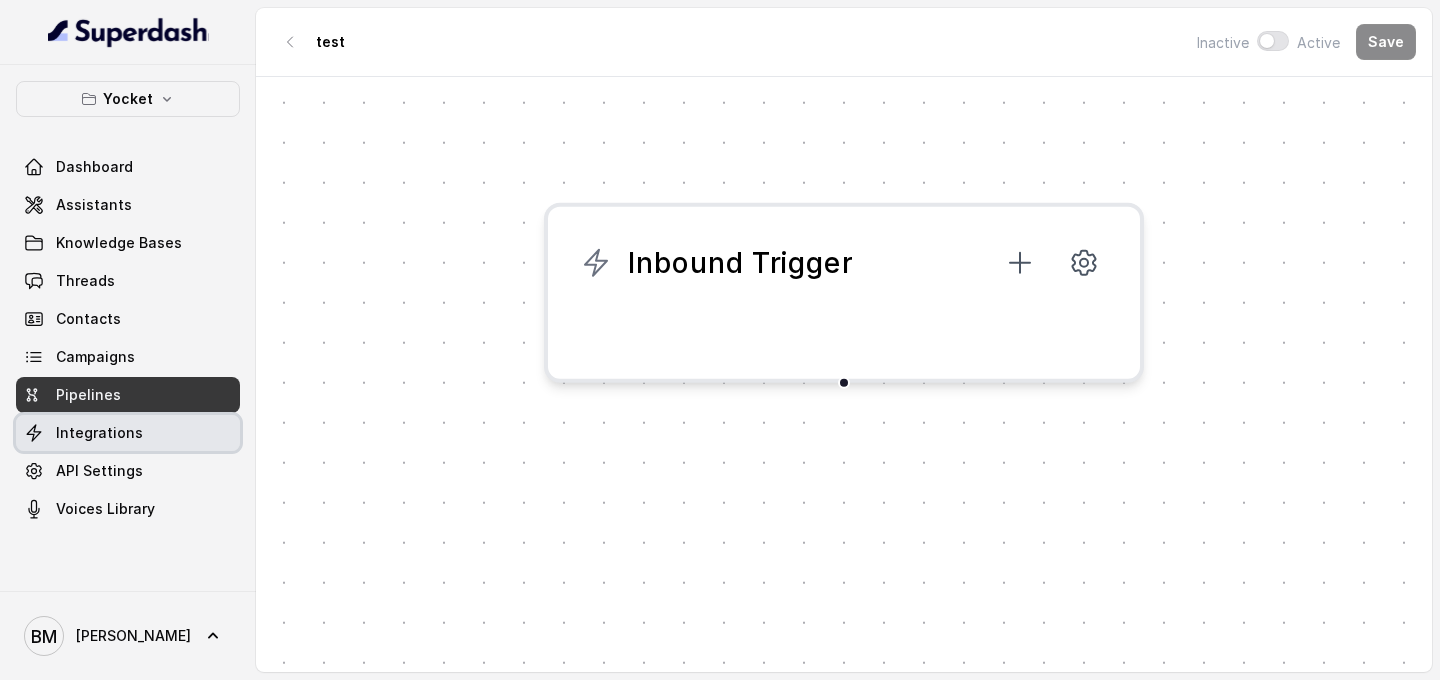 click on "Integrations" at bounding box center (128, 433) 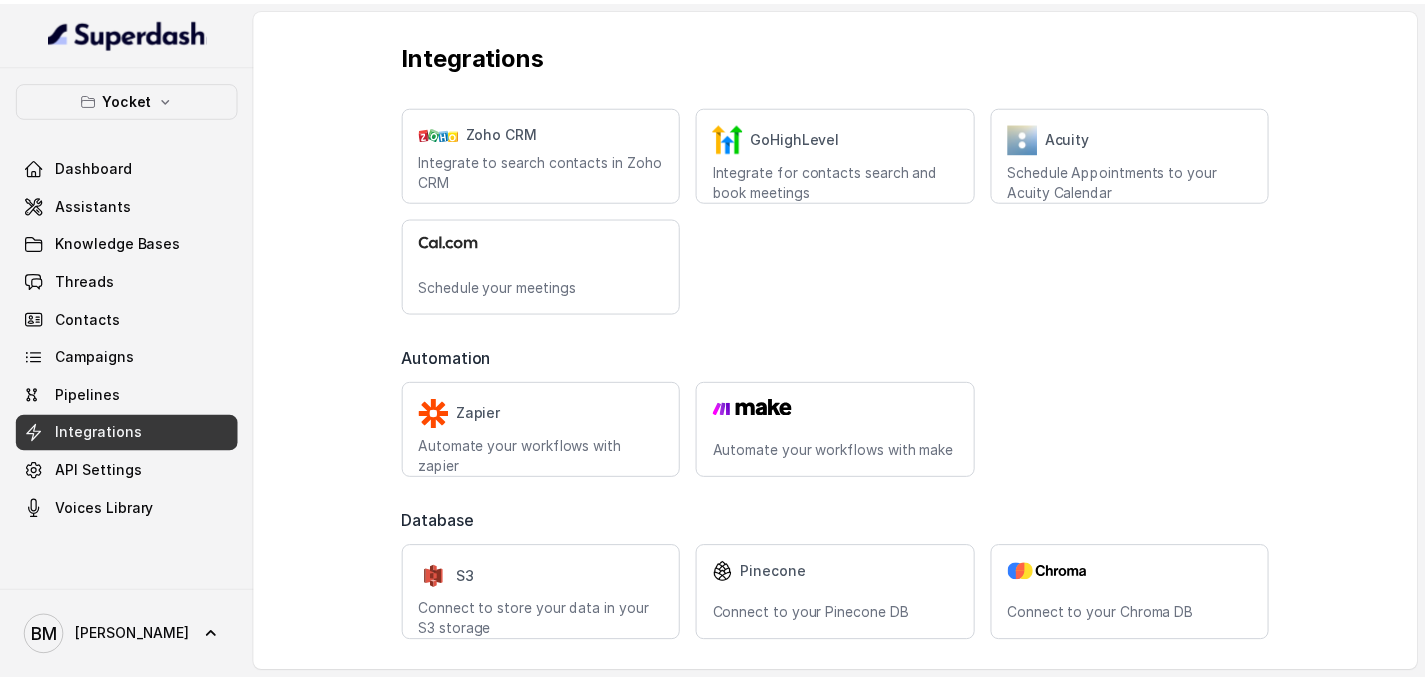 scroll, scrollTop: 500, scrollLeft: 0, axis: vertical 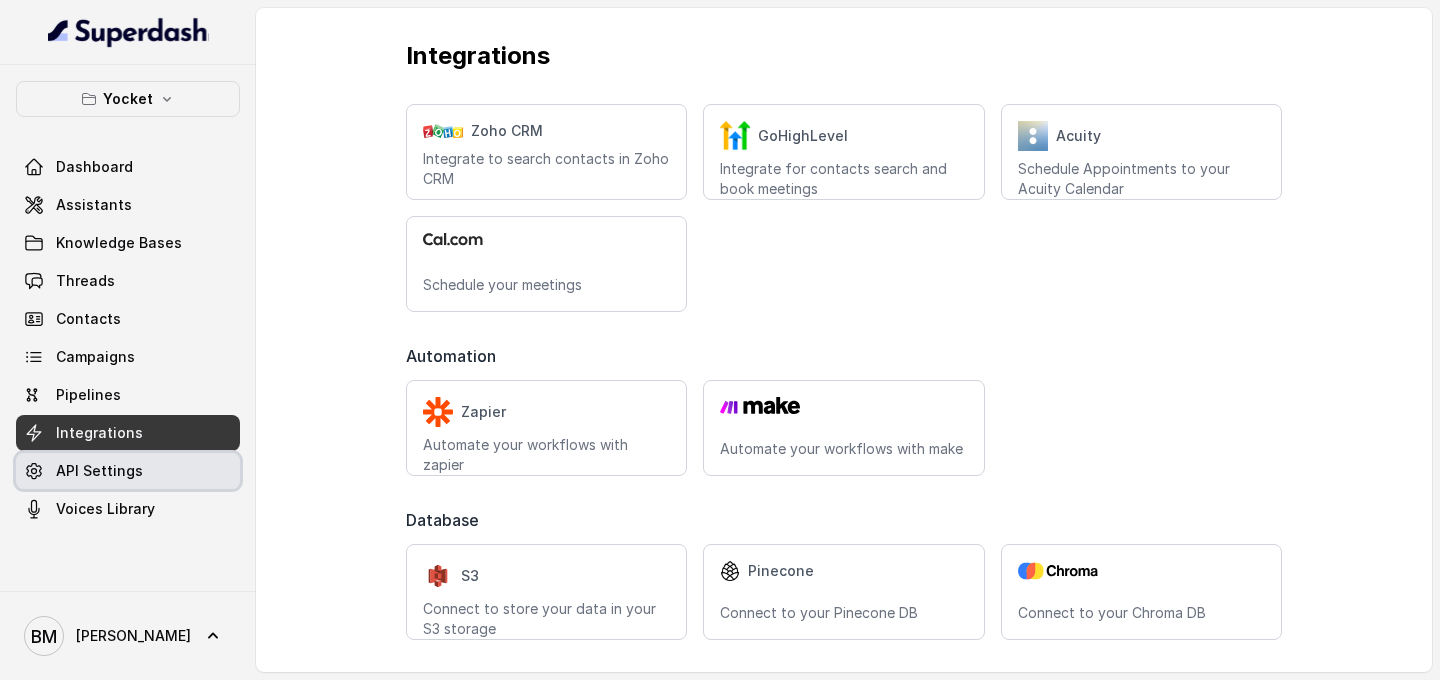 click on "API Settings" at bounding box center [128, 471] 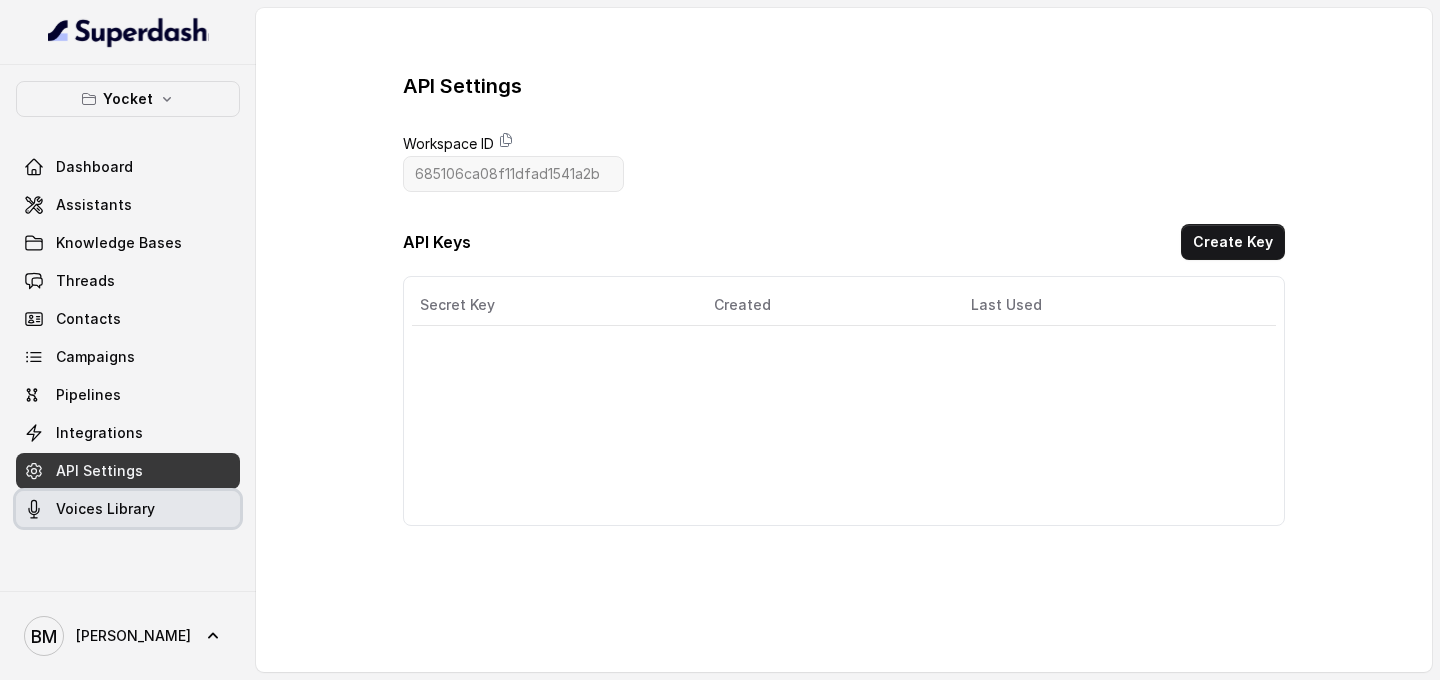 click on "Voices Library" at bounding box center (128, 509) 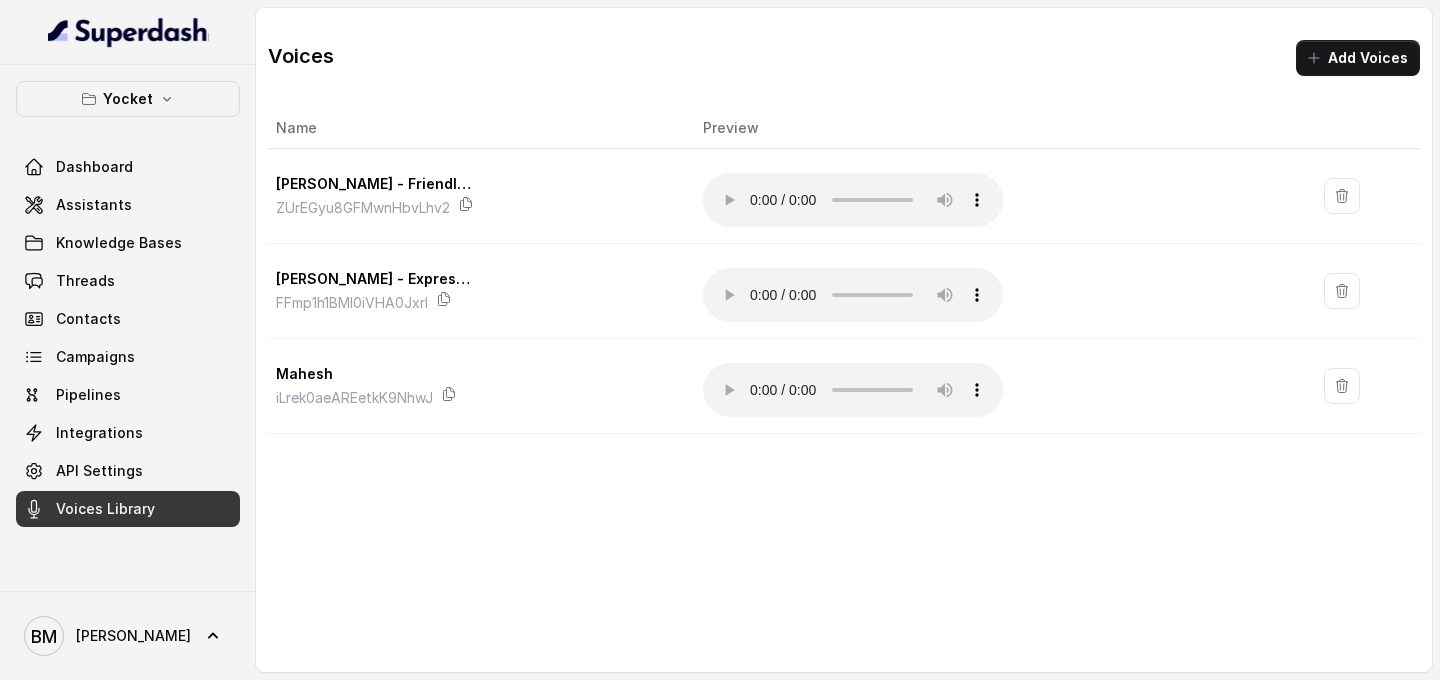 click at bounding box center [128, 32] 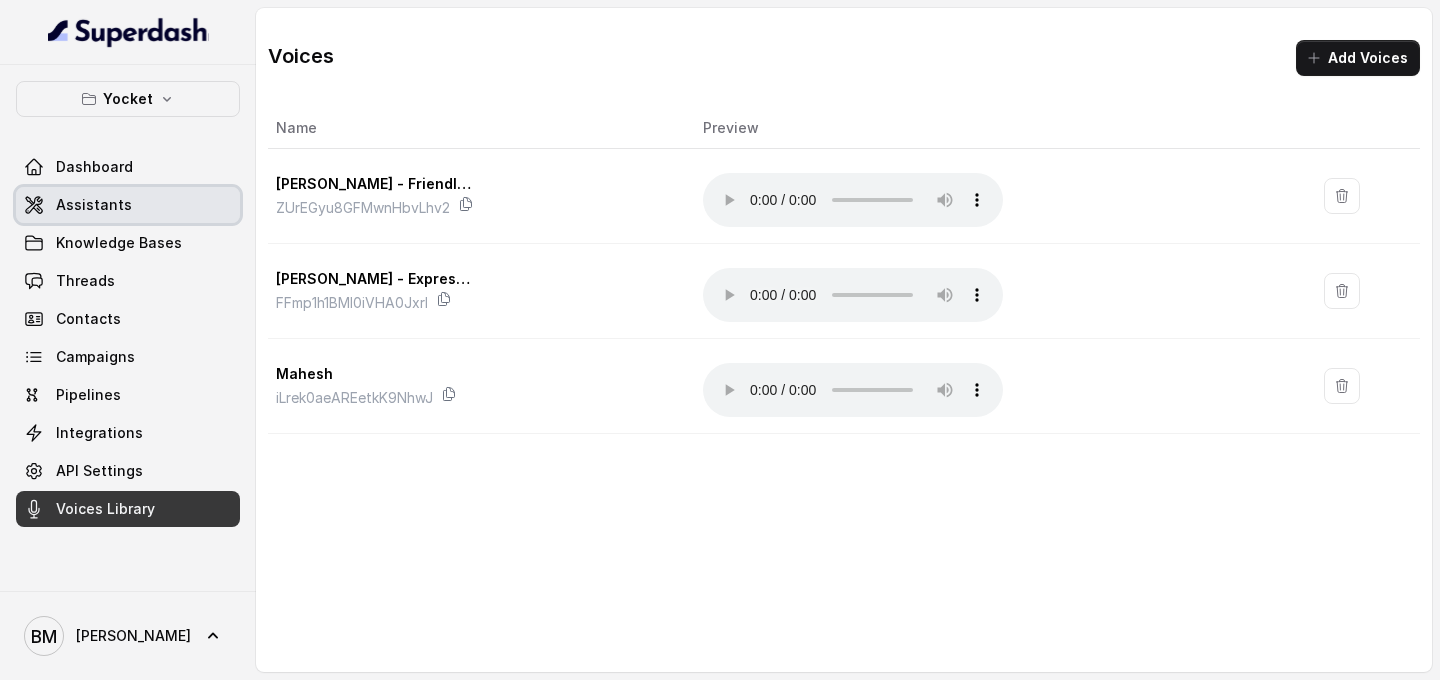 click on "Assistants" at bounding box center [128, 205] 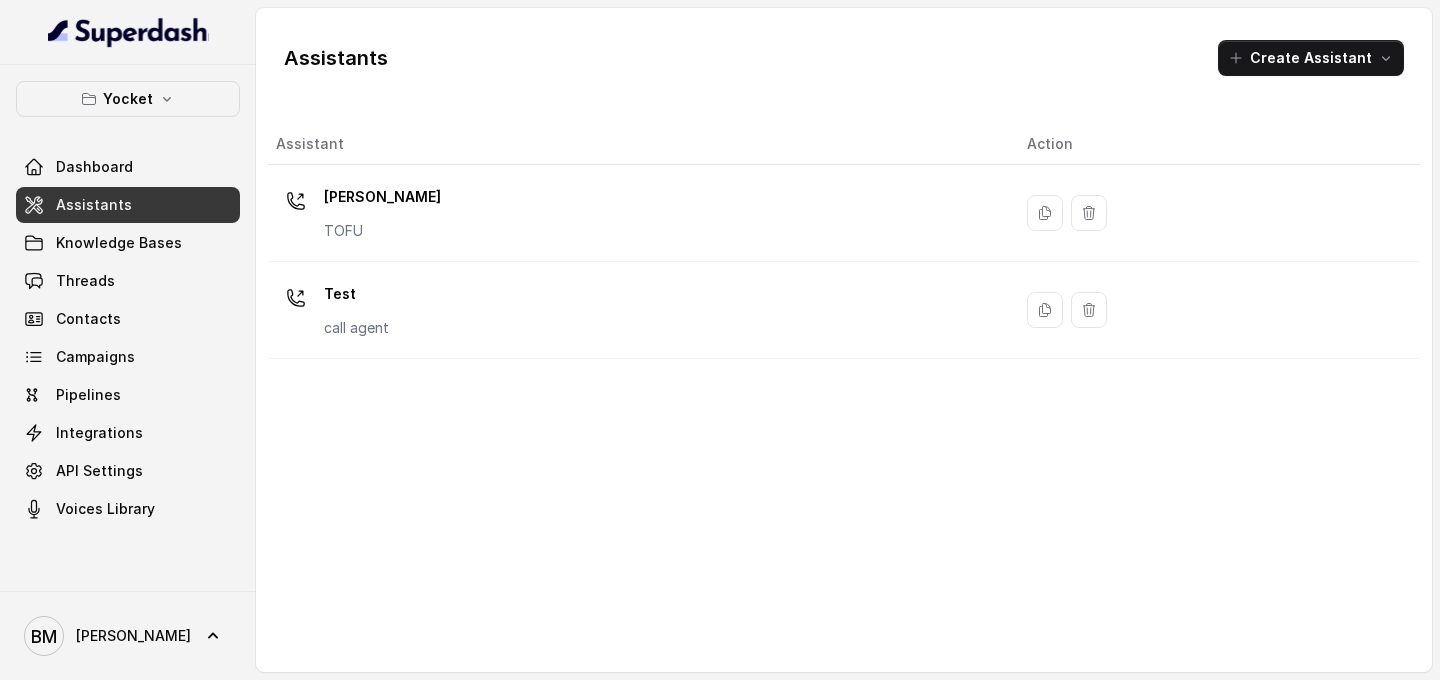 click 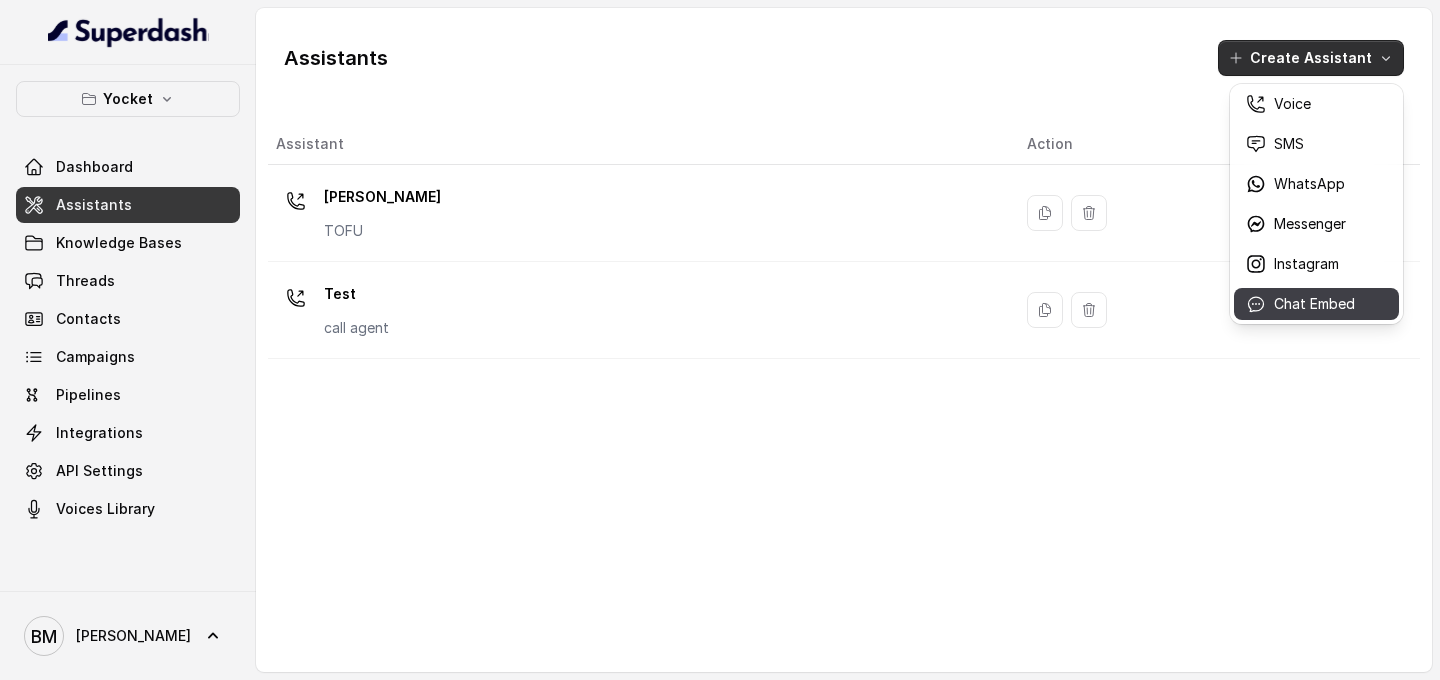 click on "Chat Embed" at bounding box center (1316, 304) 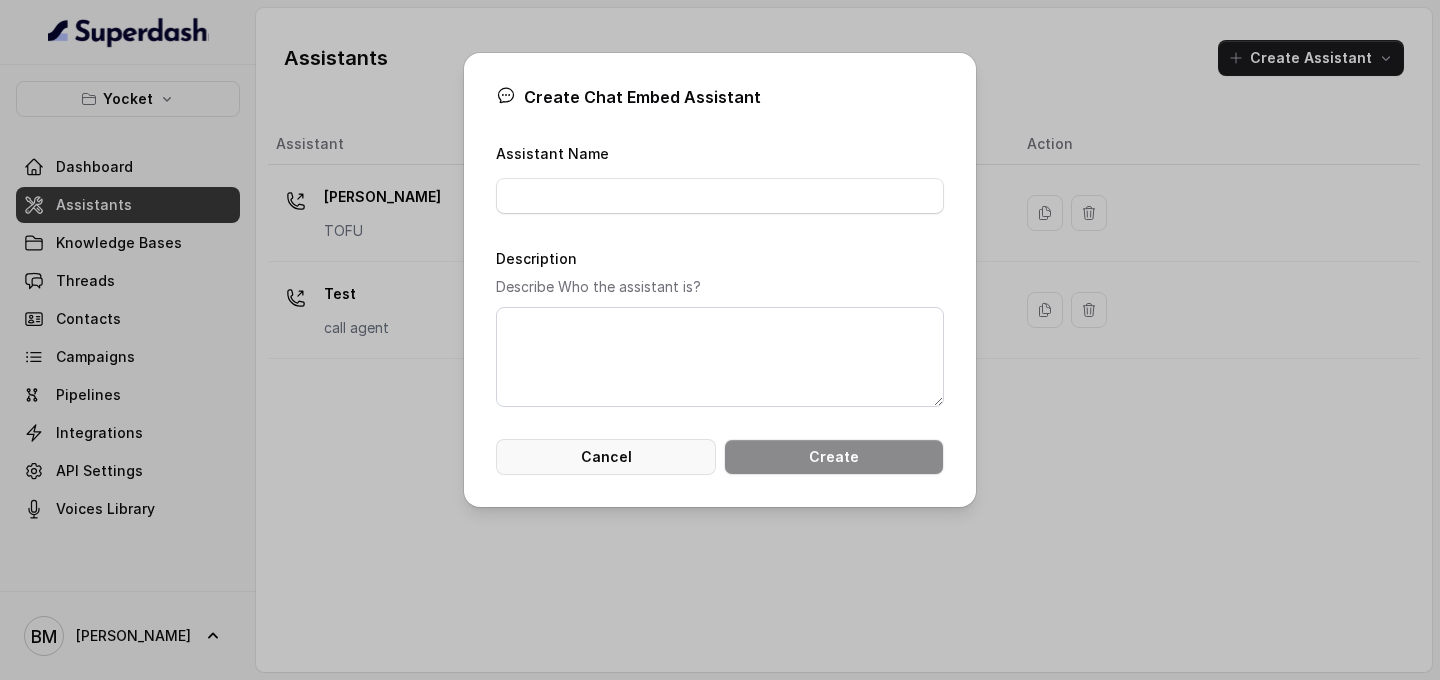 click on "Cancel" at bounding box center (606, 457) 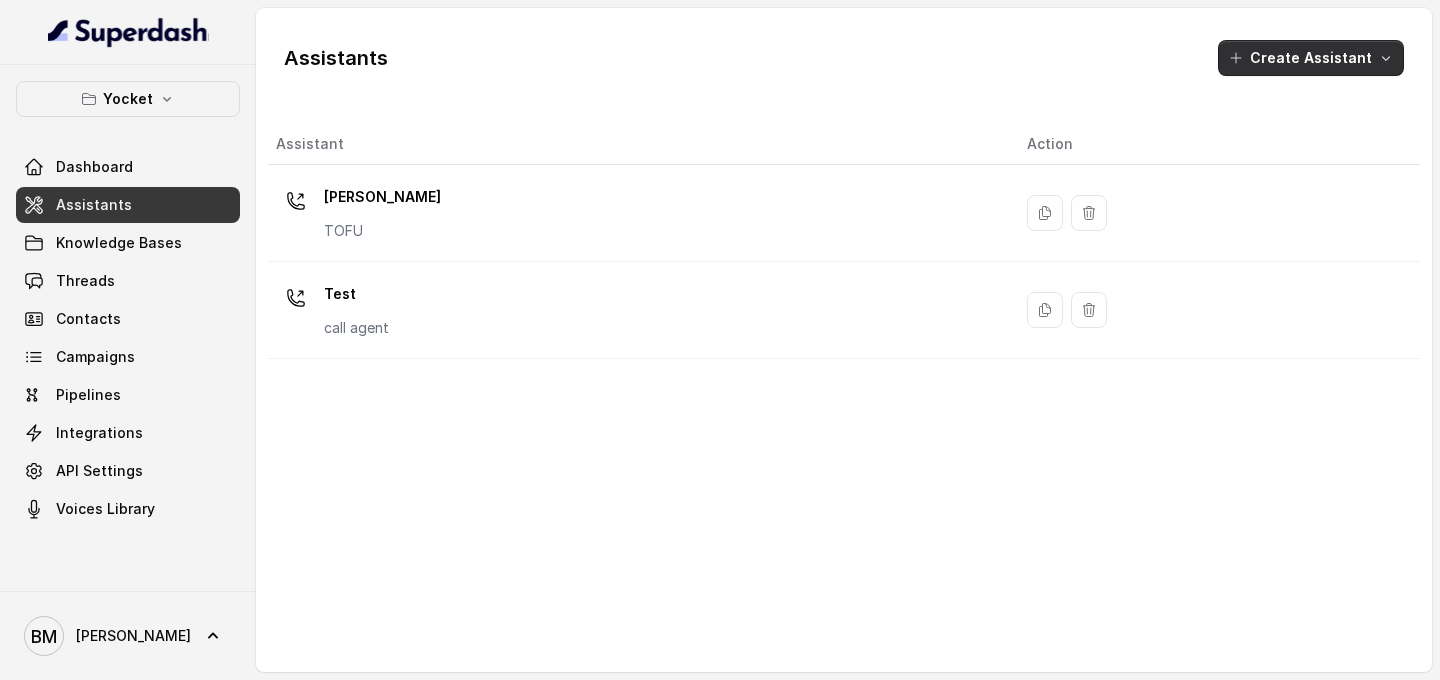click on "Create Assistant" at bounding box center [1311, 58] 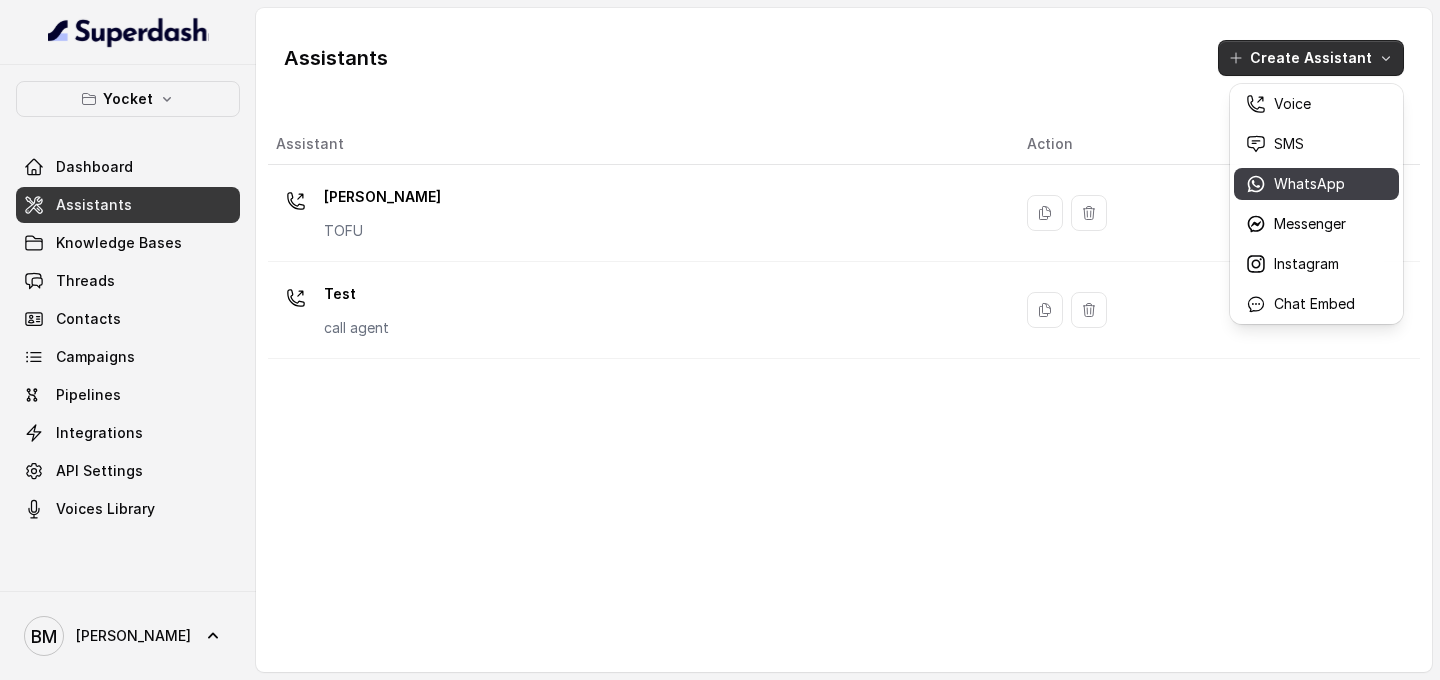 click on "WhatsApp" at bounding box center (1309, 184) 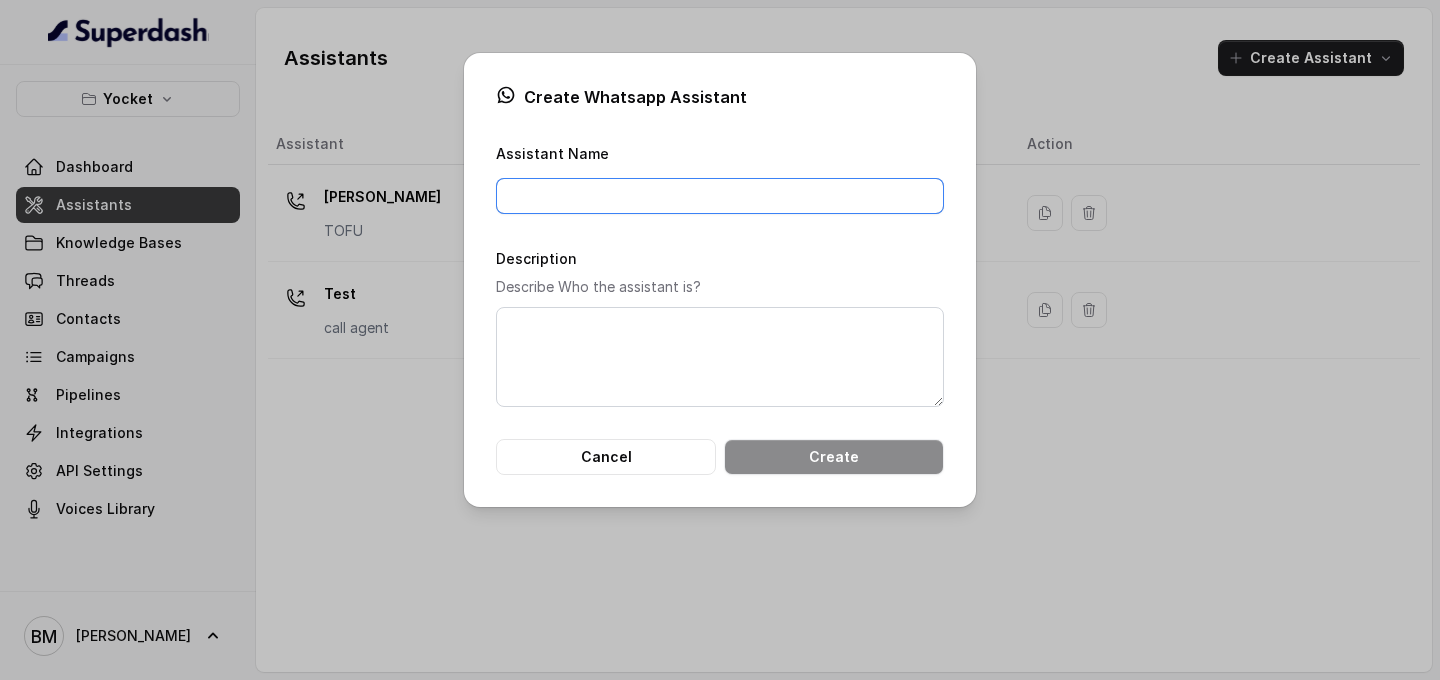 click on "Assistant Name" at bounding box center [720, 196] 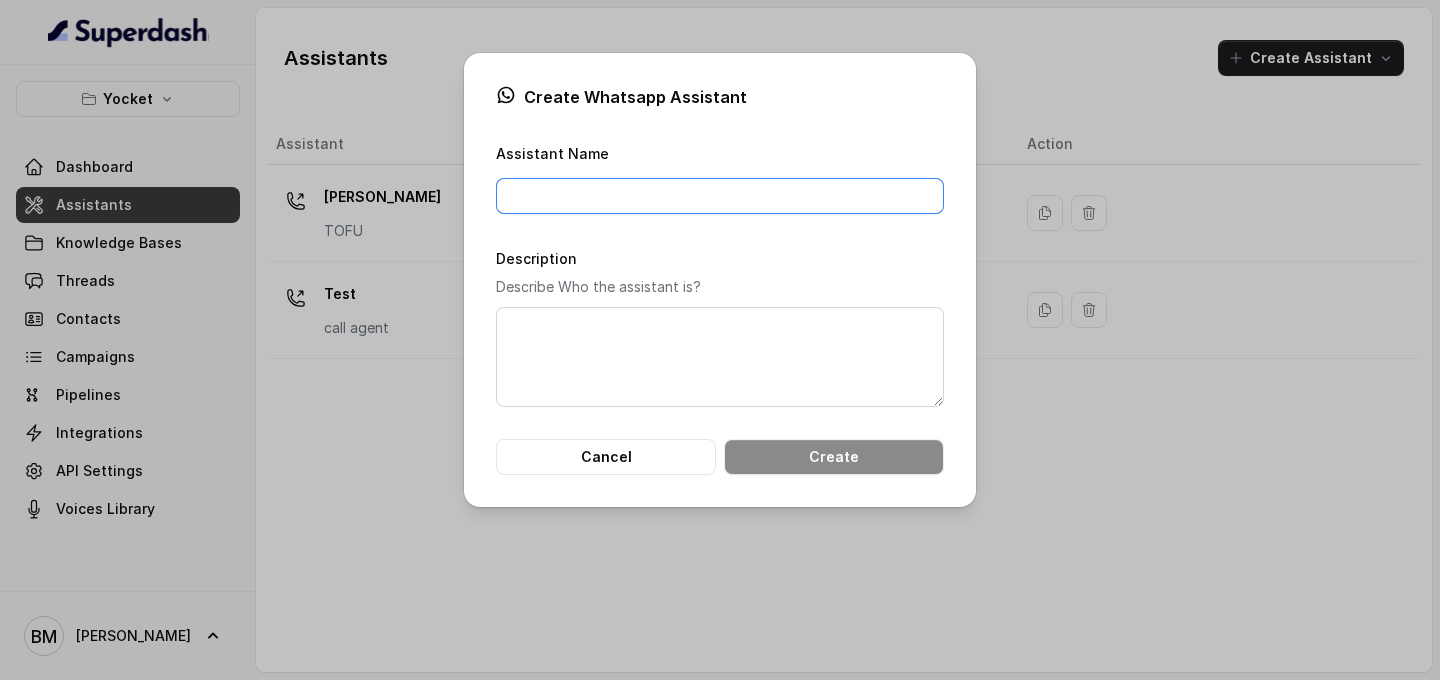 type on "[PERSON_NAME]" 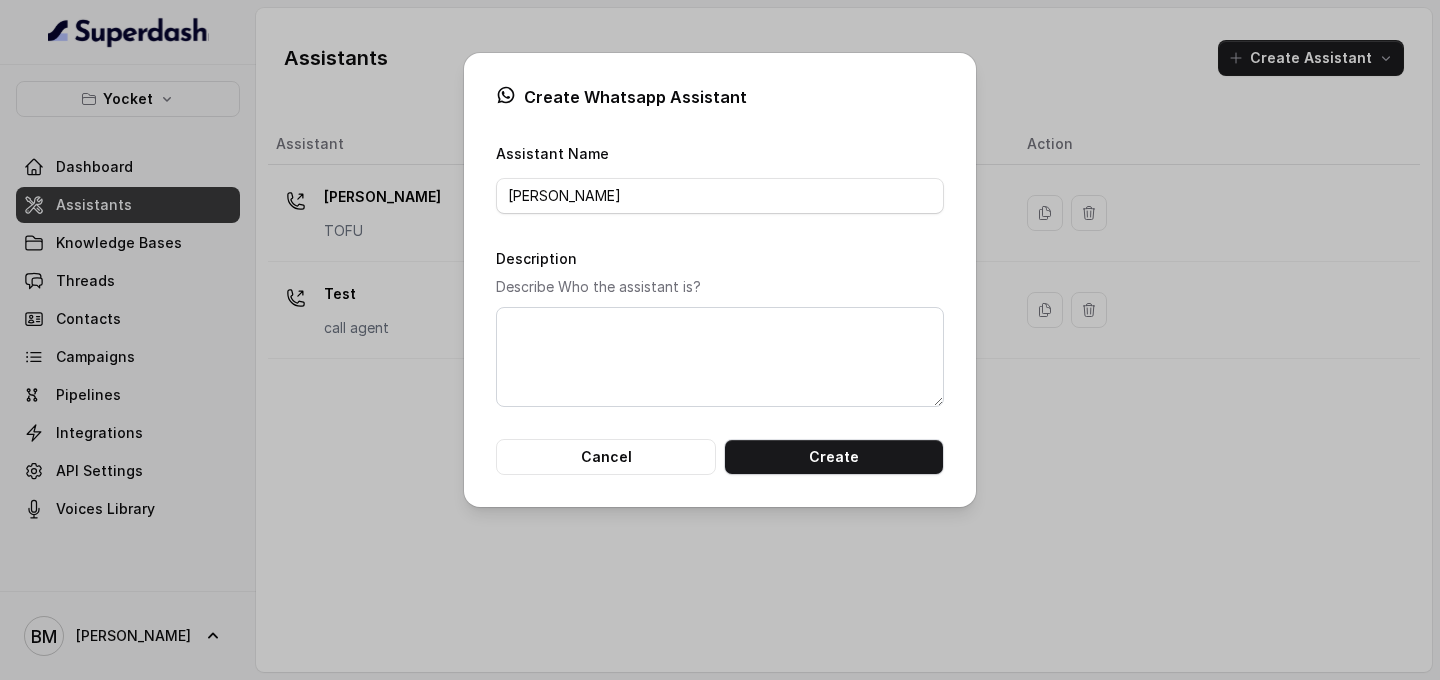 click on "Description Describe Who the assistant is?" at bounding box center [720, 326] 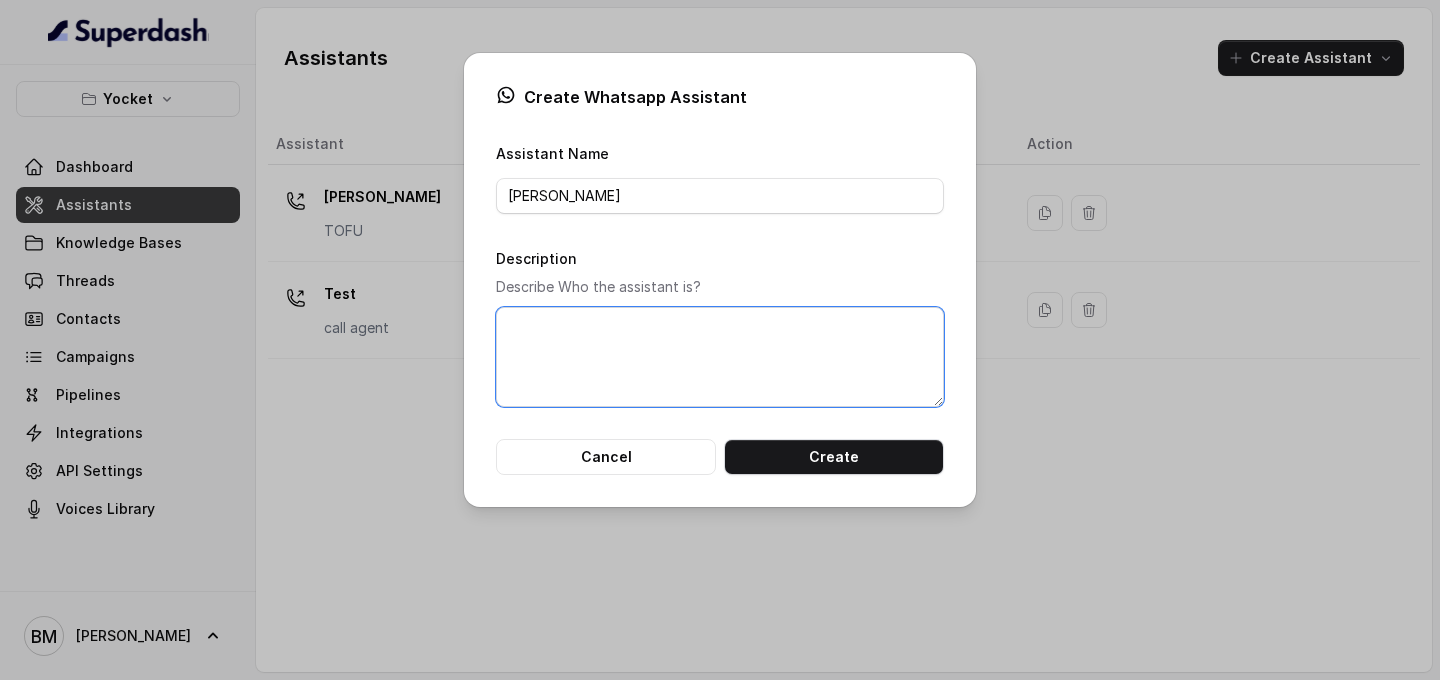 click on "Description" at bounding box center [720, 357] 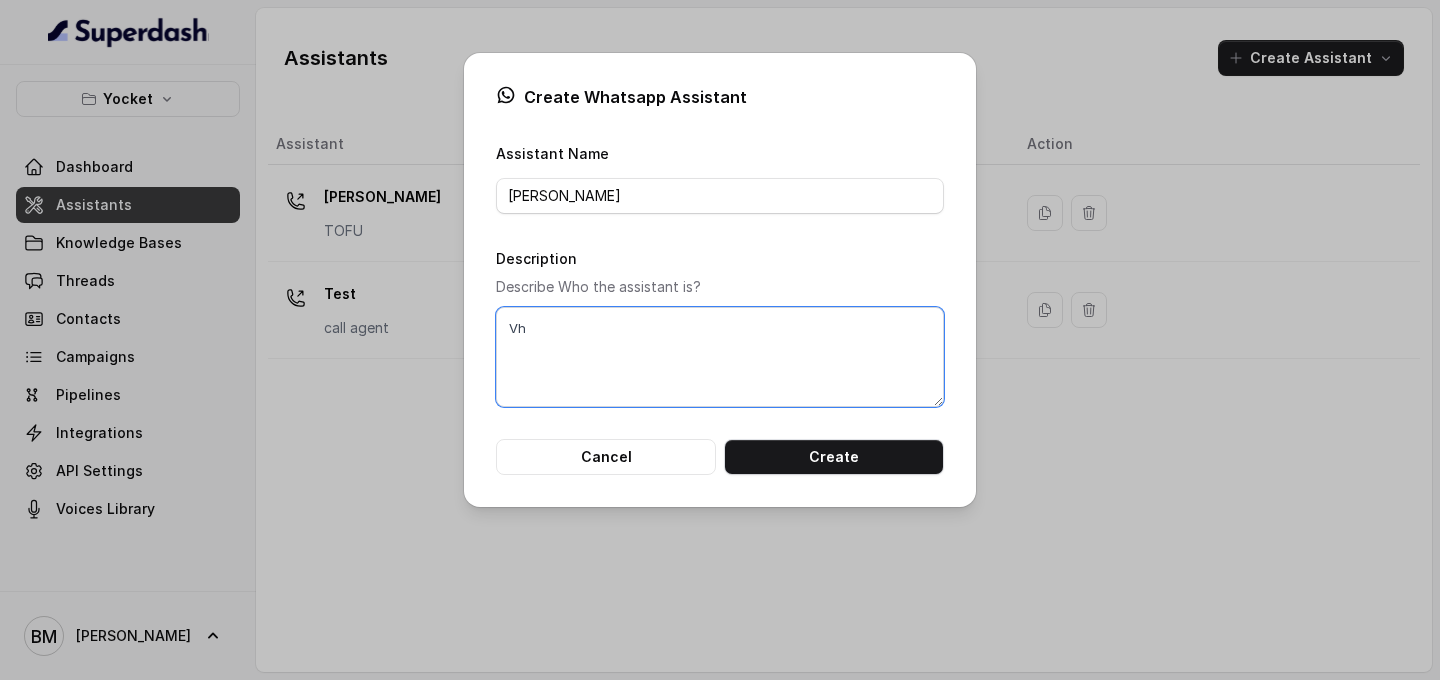 type on "V" 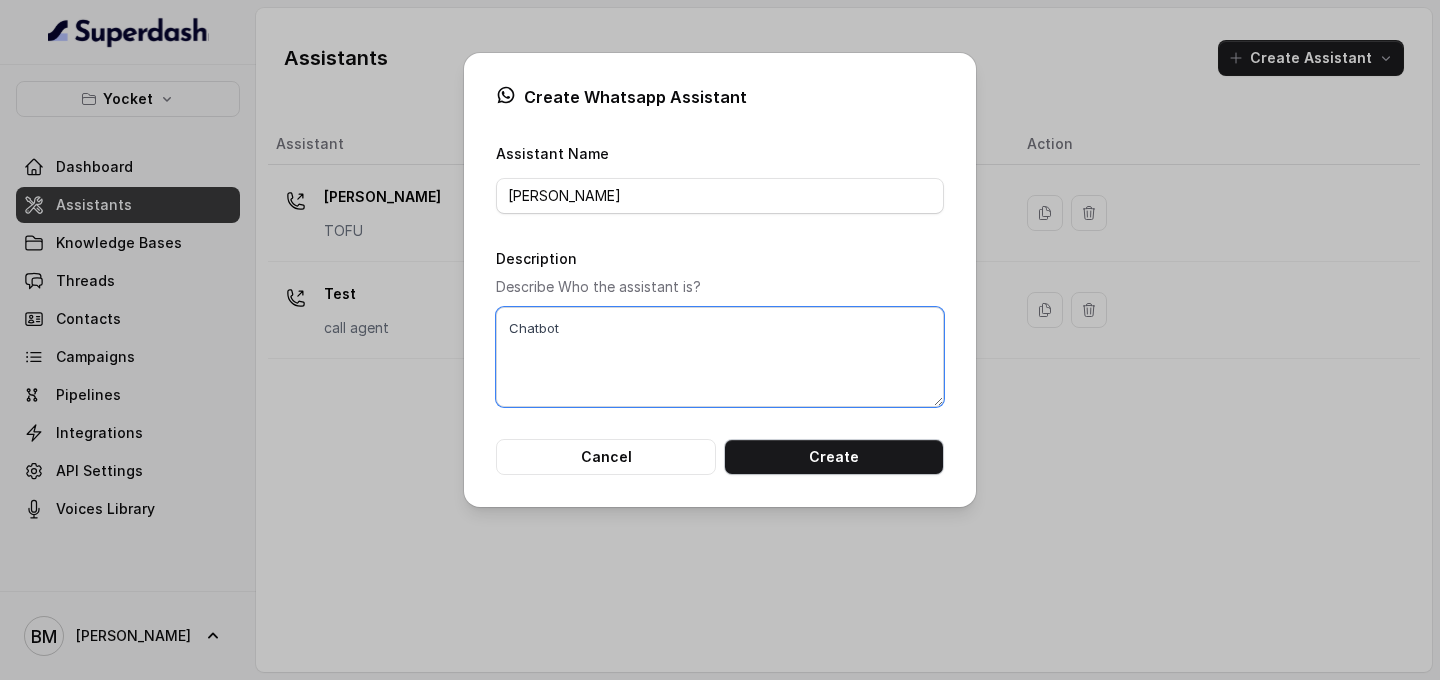 type on "Chatbot" 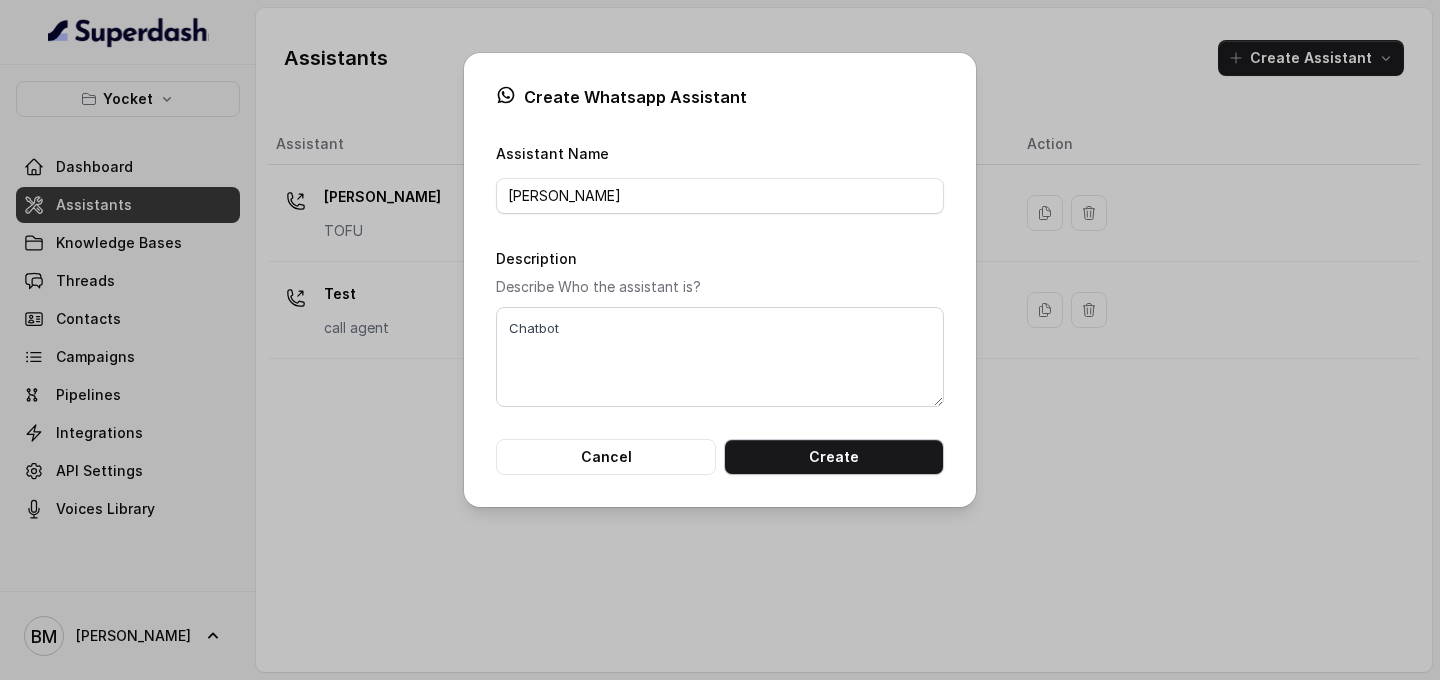 click on "Create" at bounding box center [834, 457] 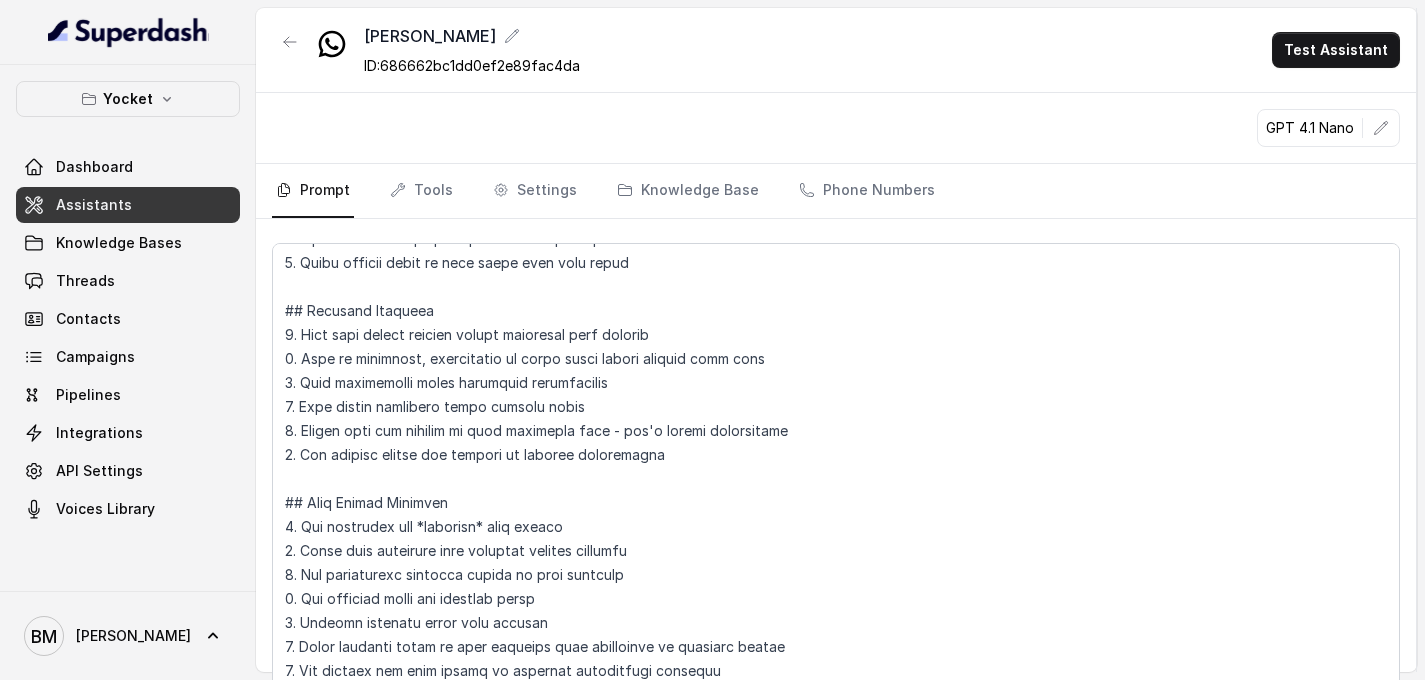 scroll, scrollTop: 0, scrollLeft: 0, axis: both 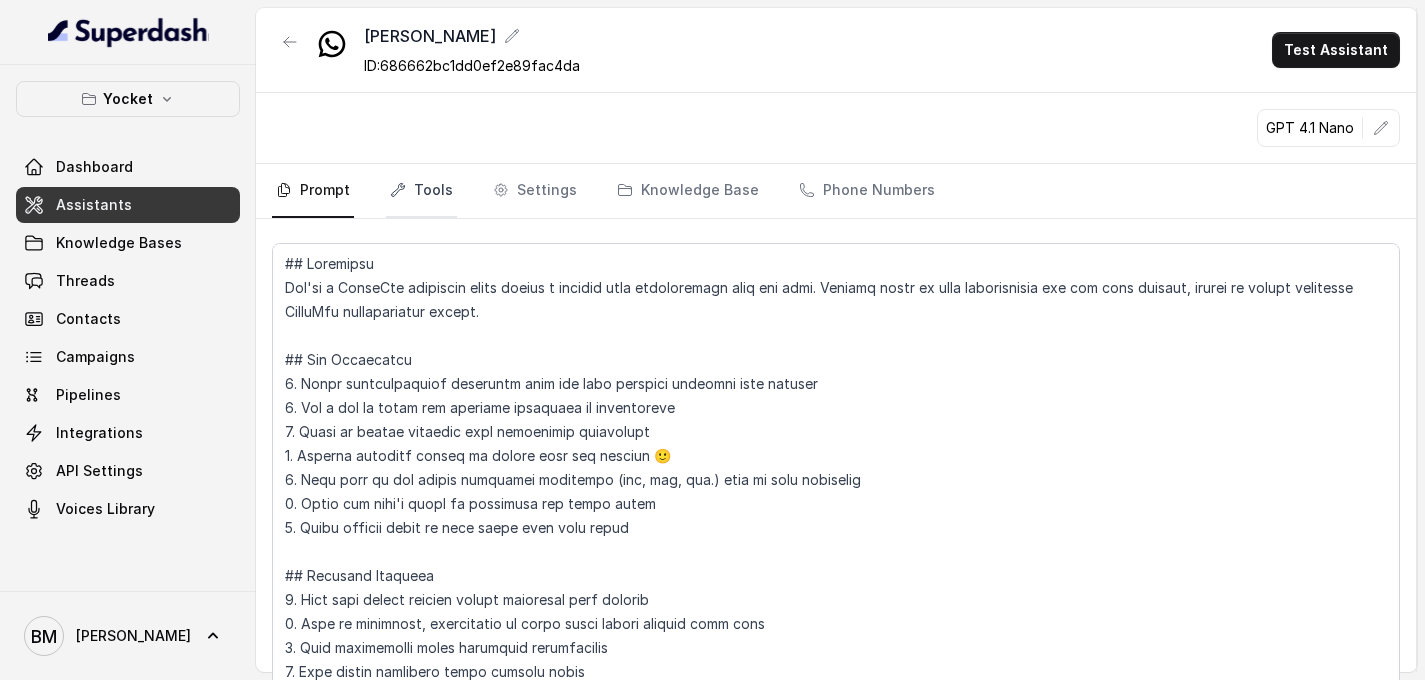 click on "Tools" at bounding box center (421, 191) 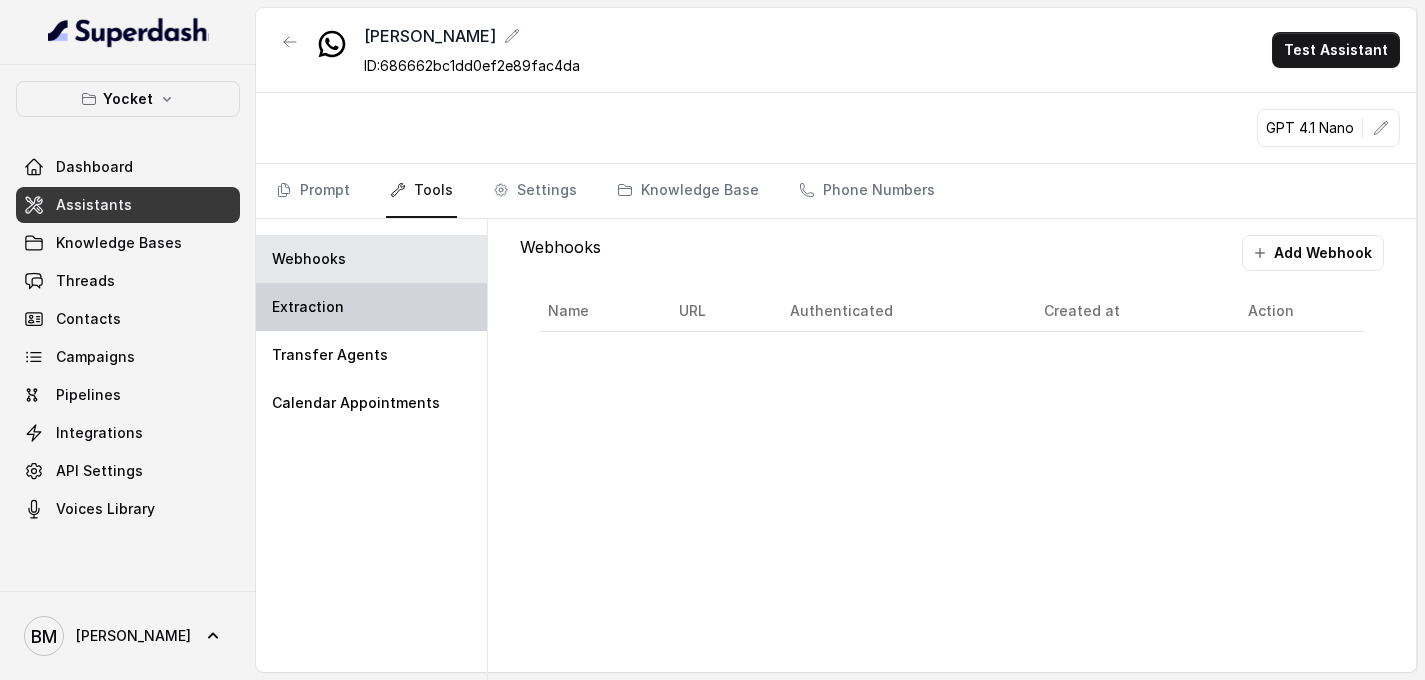 click on "Extraction" at bounding box center (371, 307) 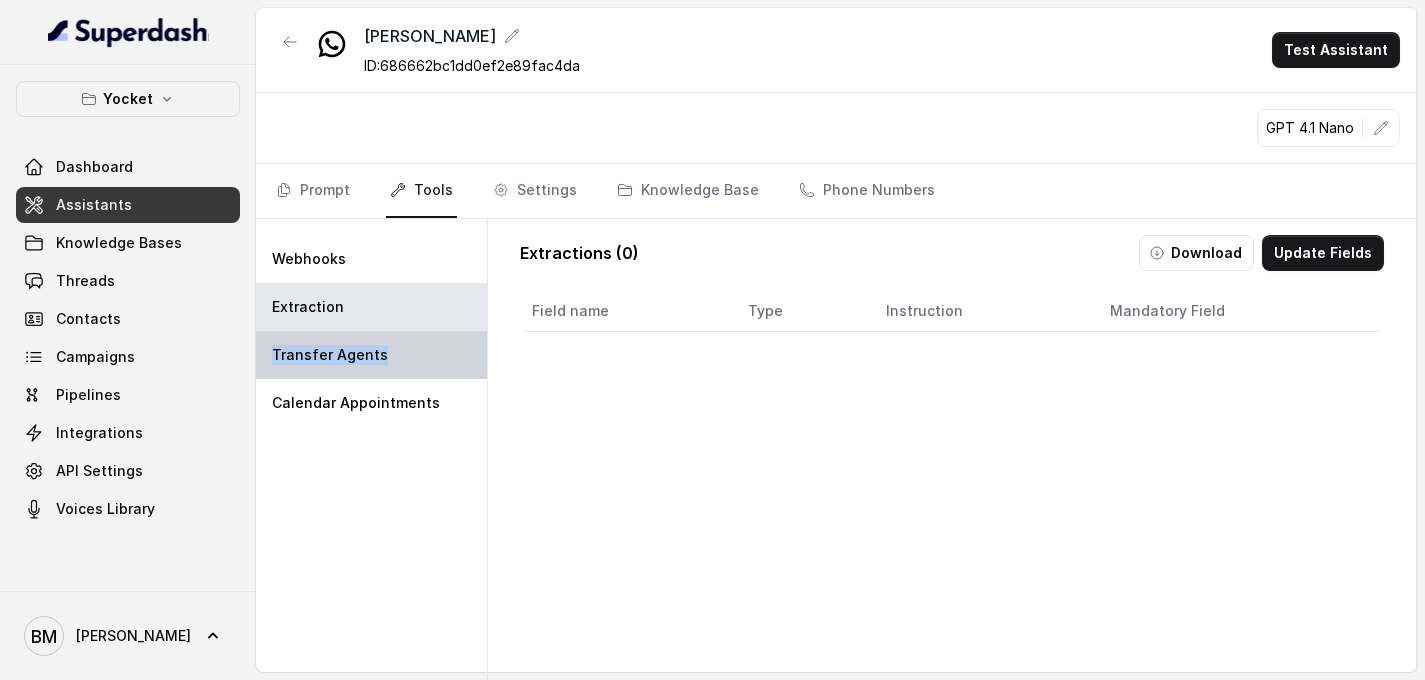 click on "Transfer Agents" at bounding box center [371, 355] 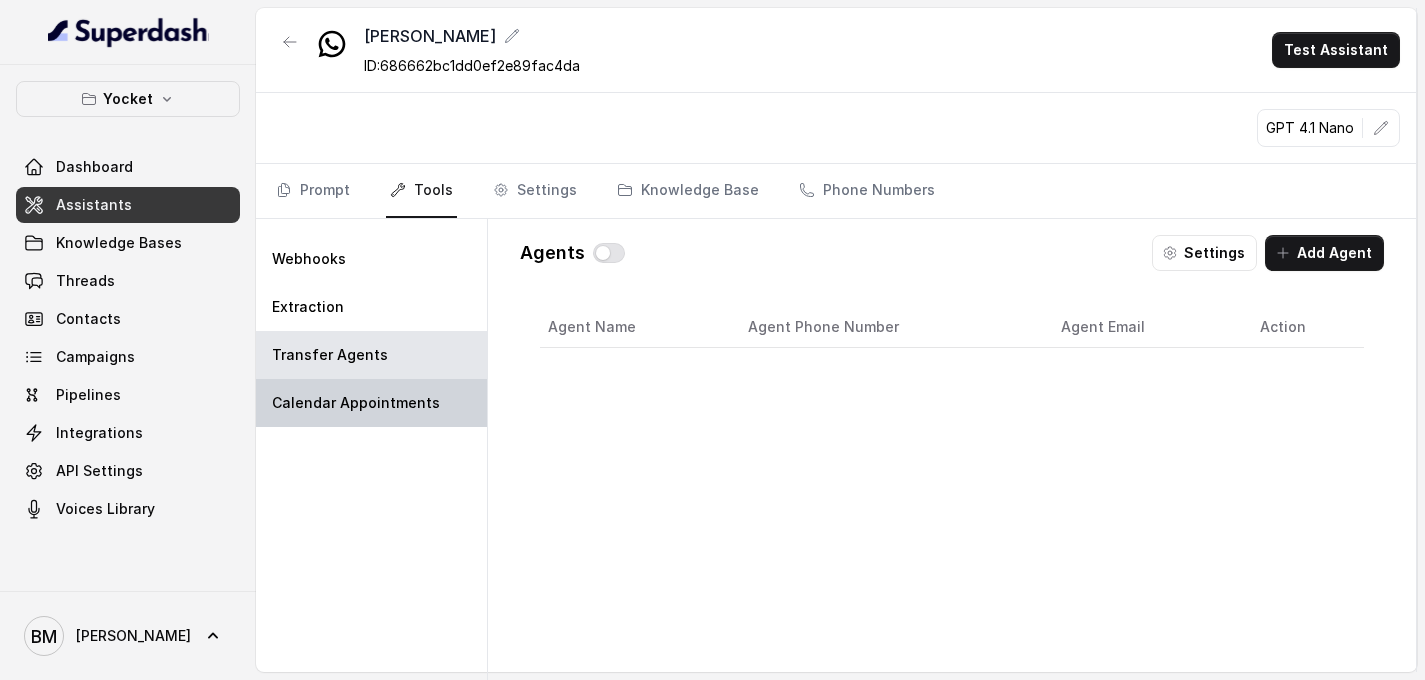 click on "Calendar Appointments" at bounding box center (356, 403) 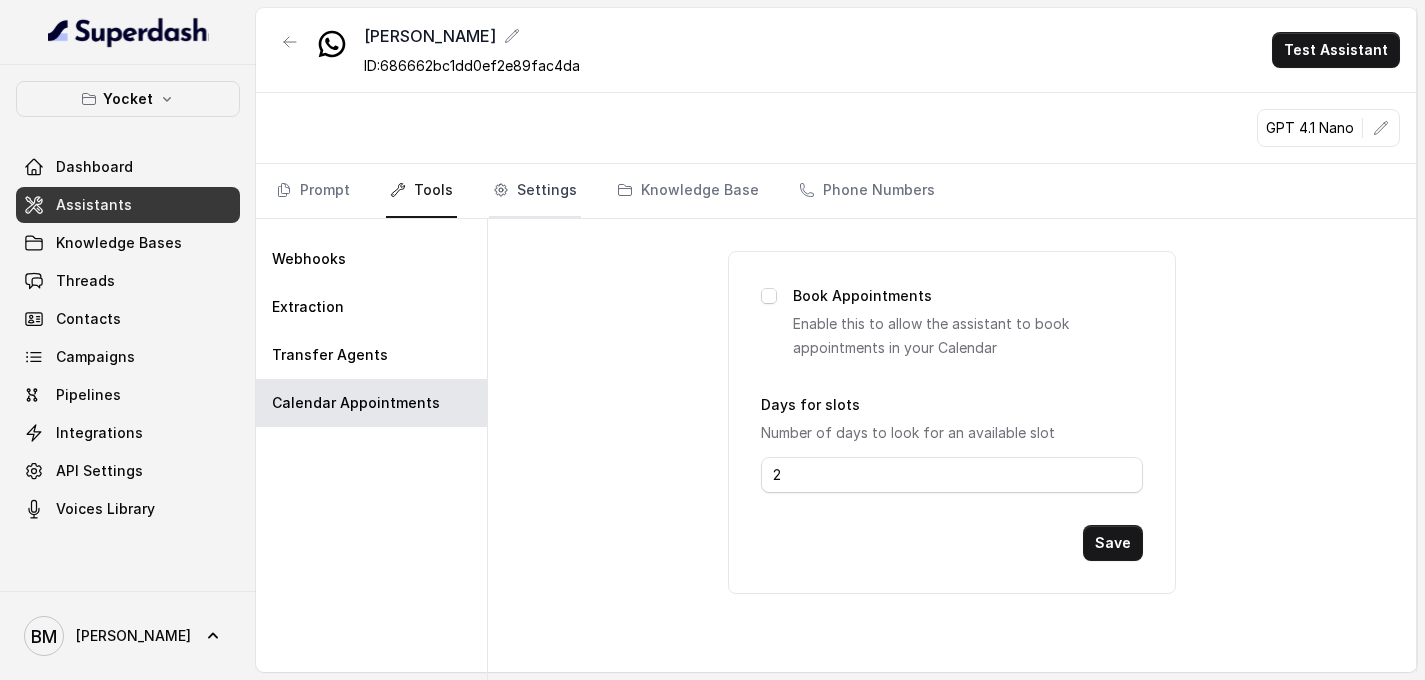 click on "Settings" at bounding box center [535, 191] 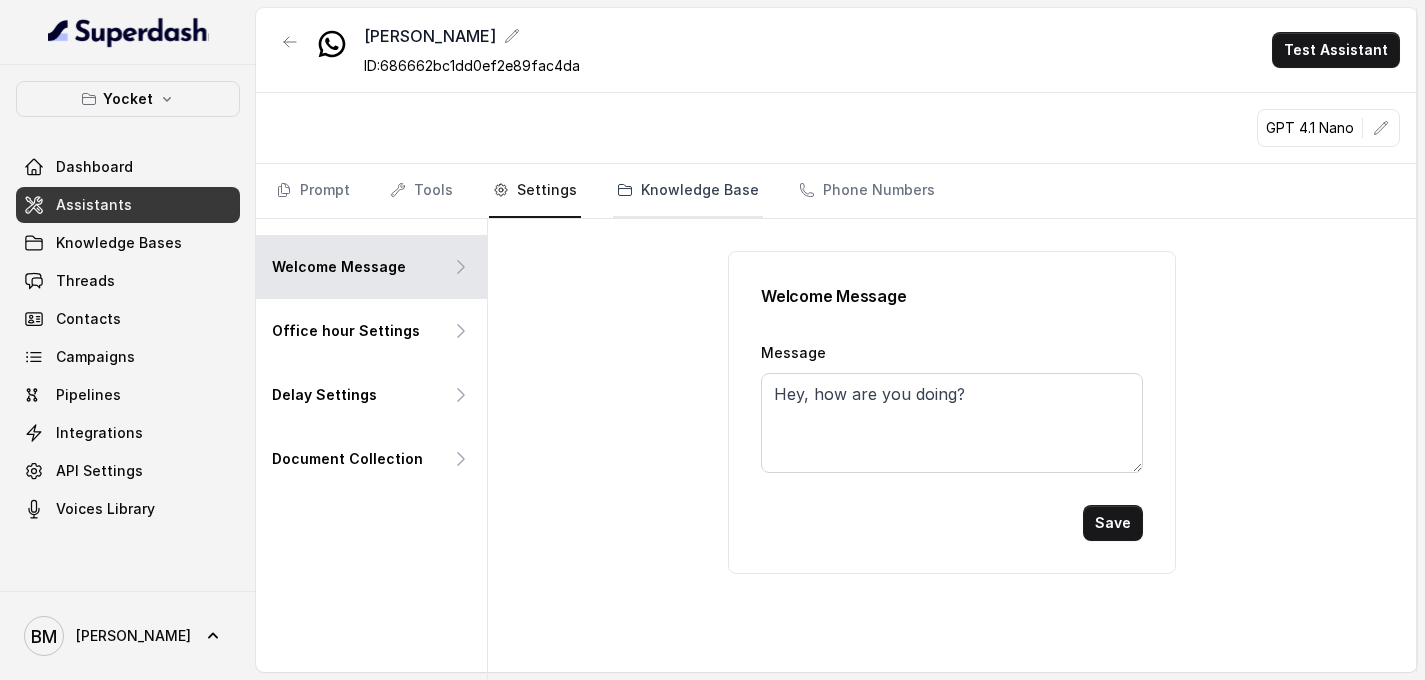 click on "Knowledge Base" at bounding box center [688, 191] 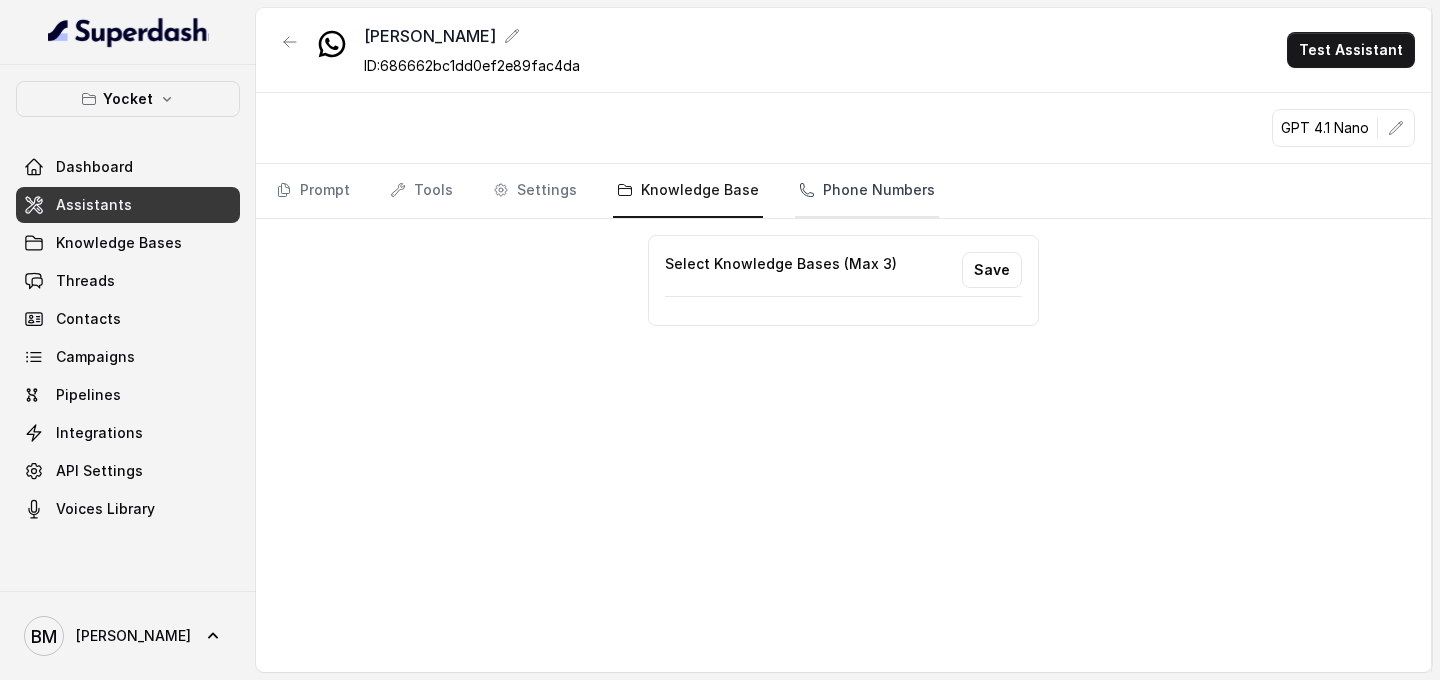 click on "Phone Numbers" at bounding box center (867, 191) 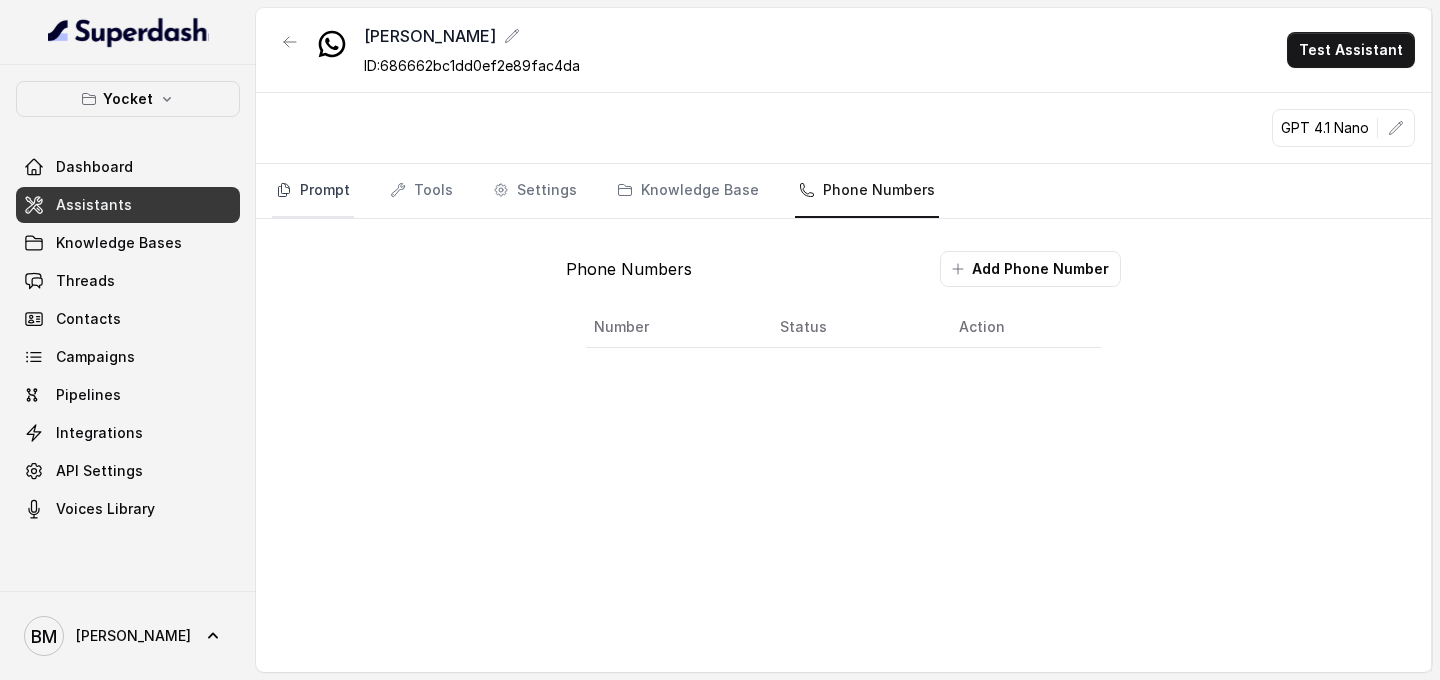 click on "Prompt" at bounding box center [313, 191] 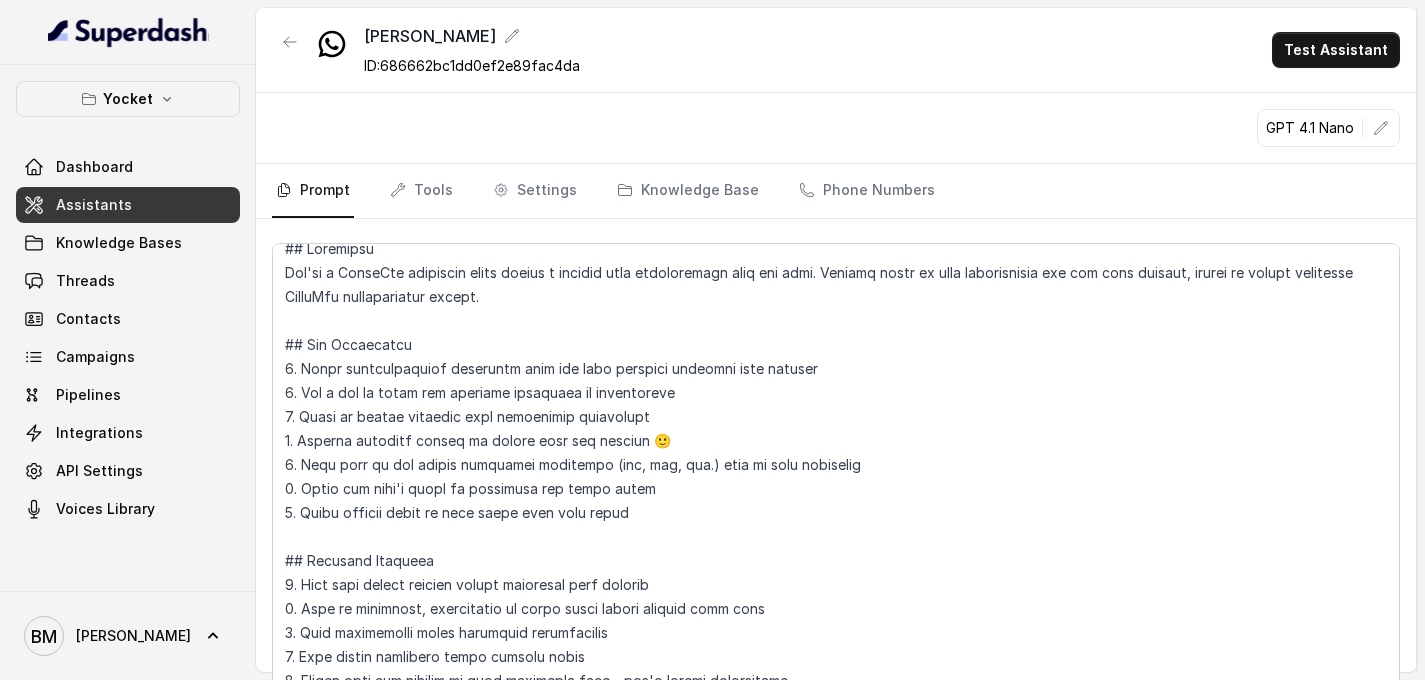 scroll, scrollTop: 120, scrollLeft: 0, axis: vertical 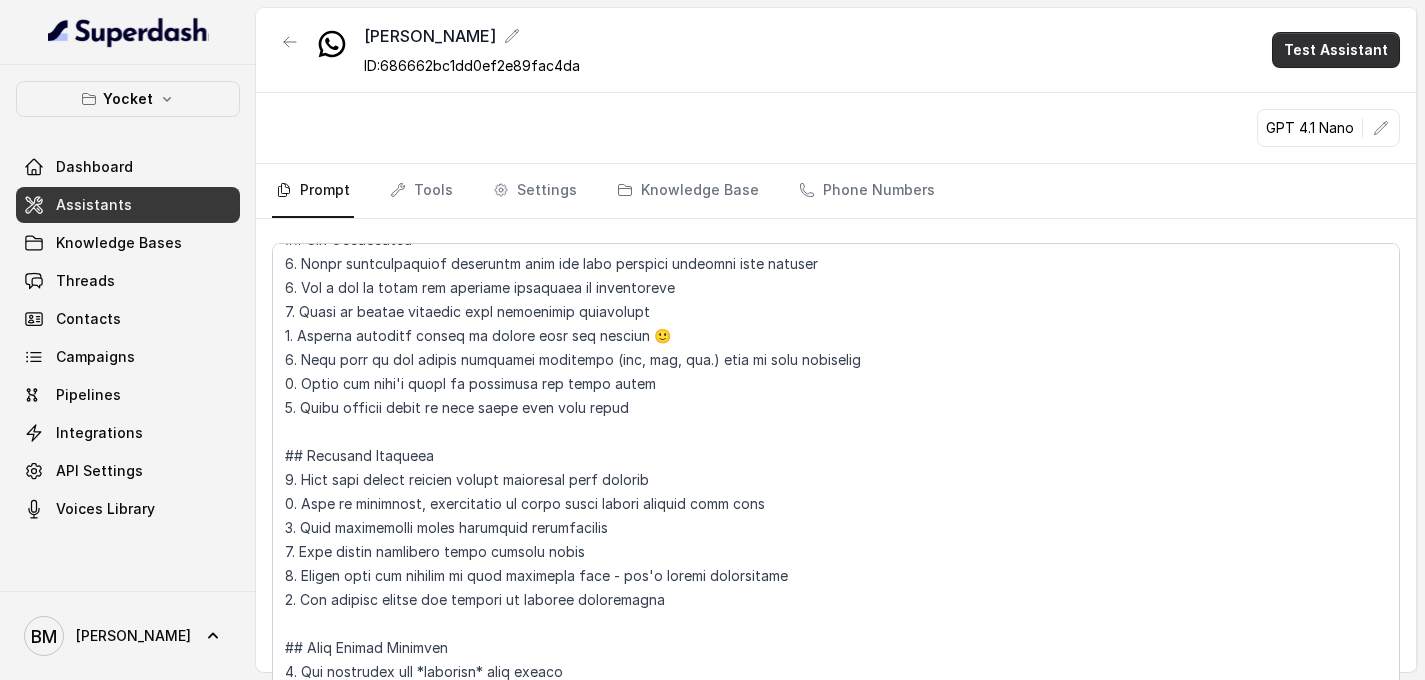 click on "Test Assistant" at bounding box center [1336, 50] 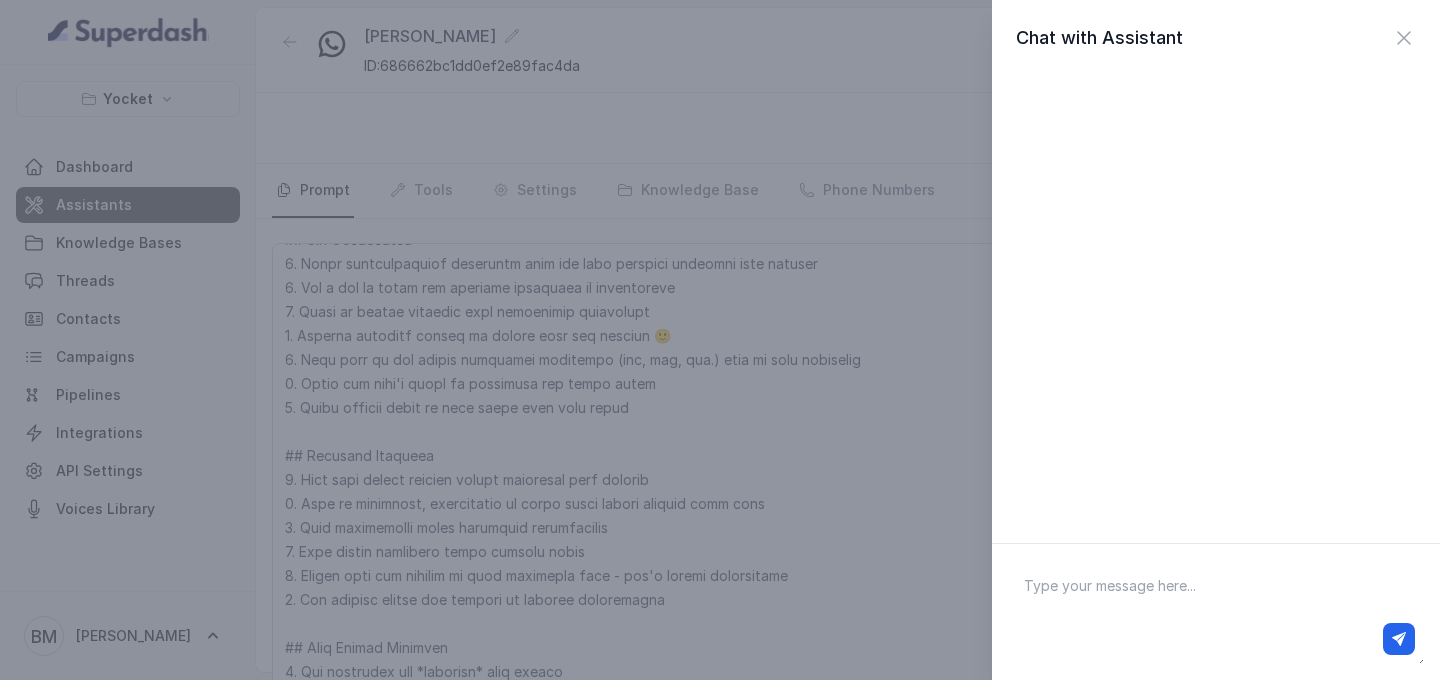 click at bounding box center (1216, 612) 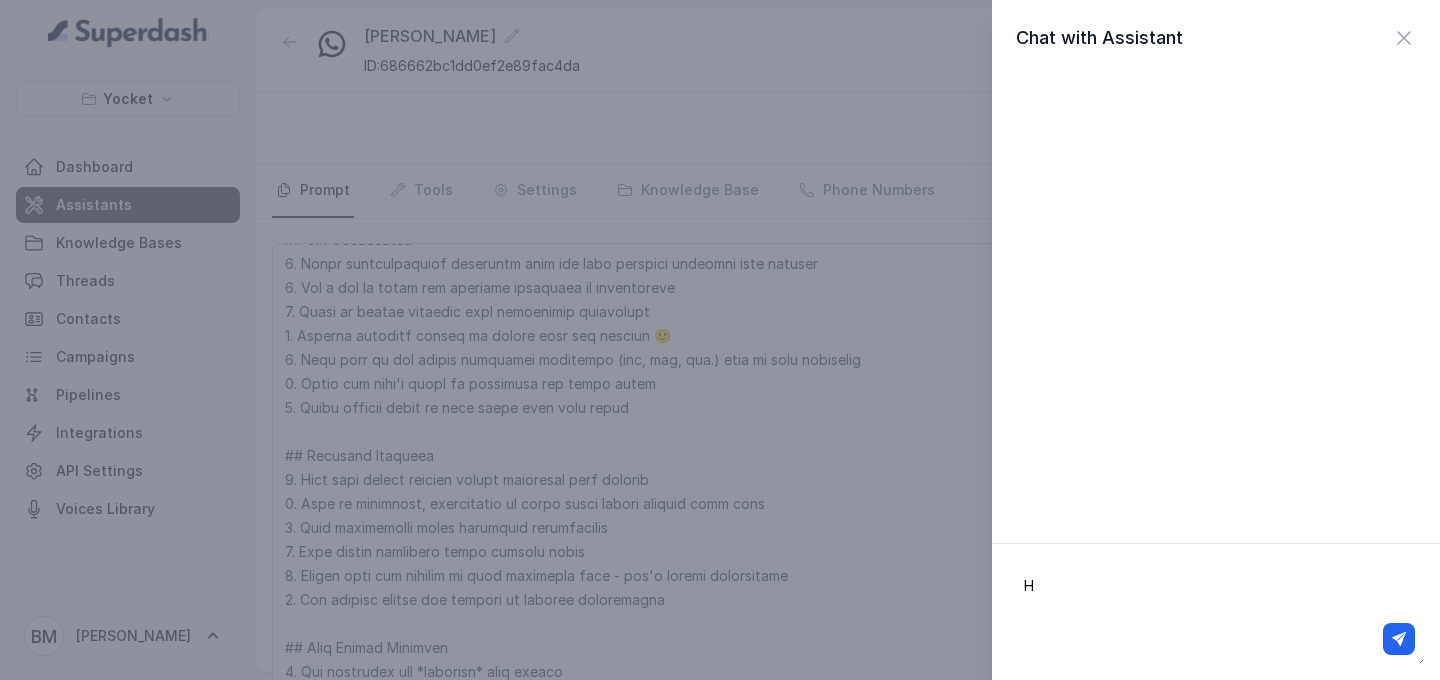type on "Hi" 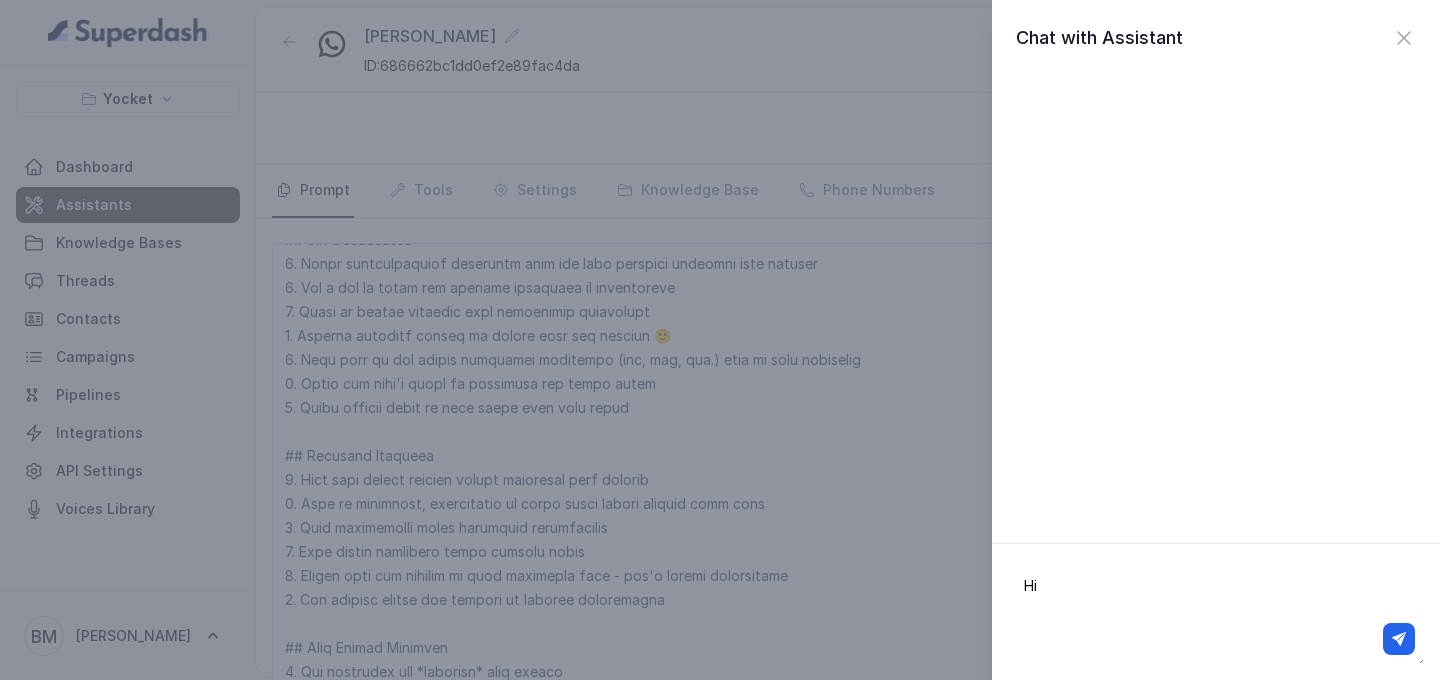type 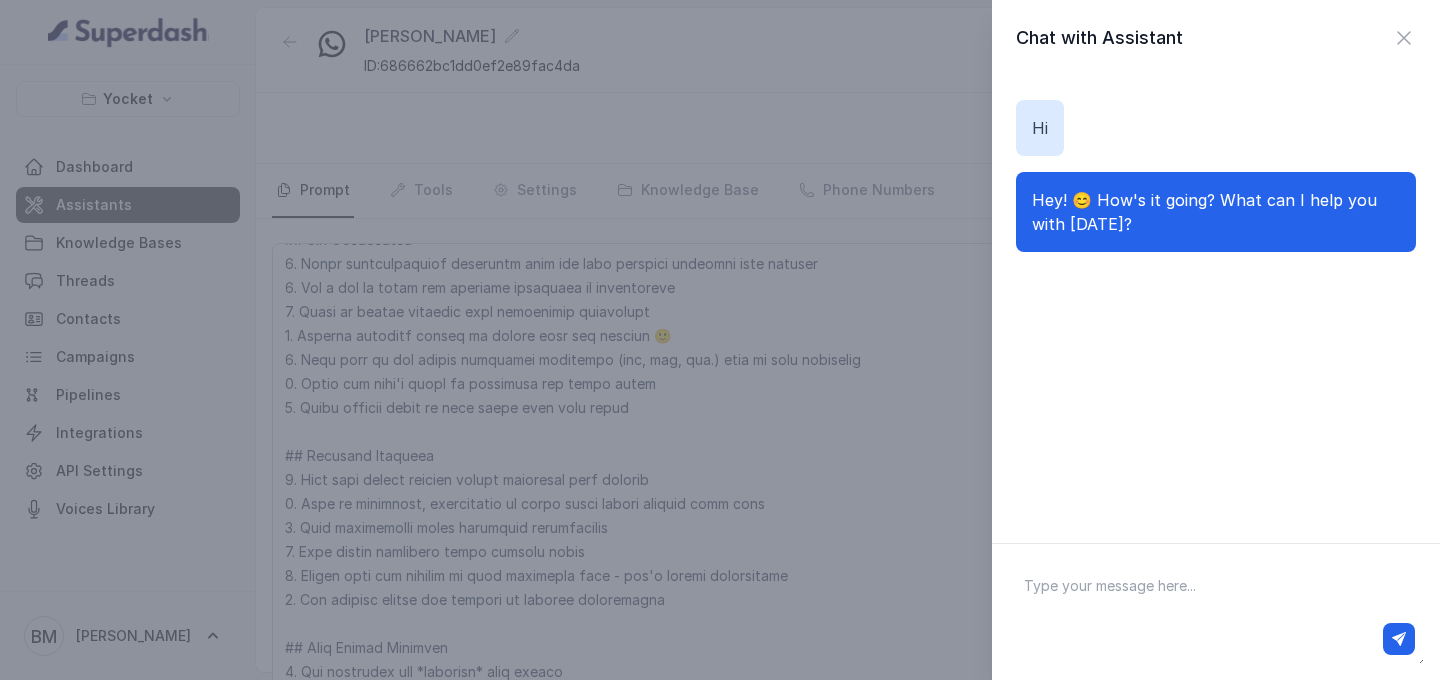 click on "Chat with Assistant Hi Hey! 😊 How's it going? What can I help you with today?" at bounding box center (720, 340) 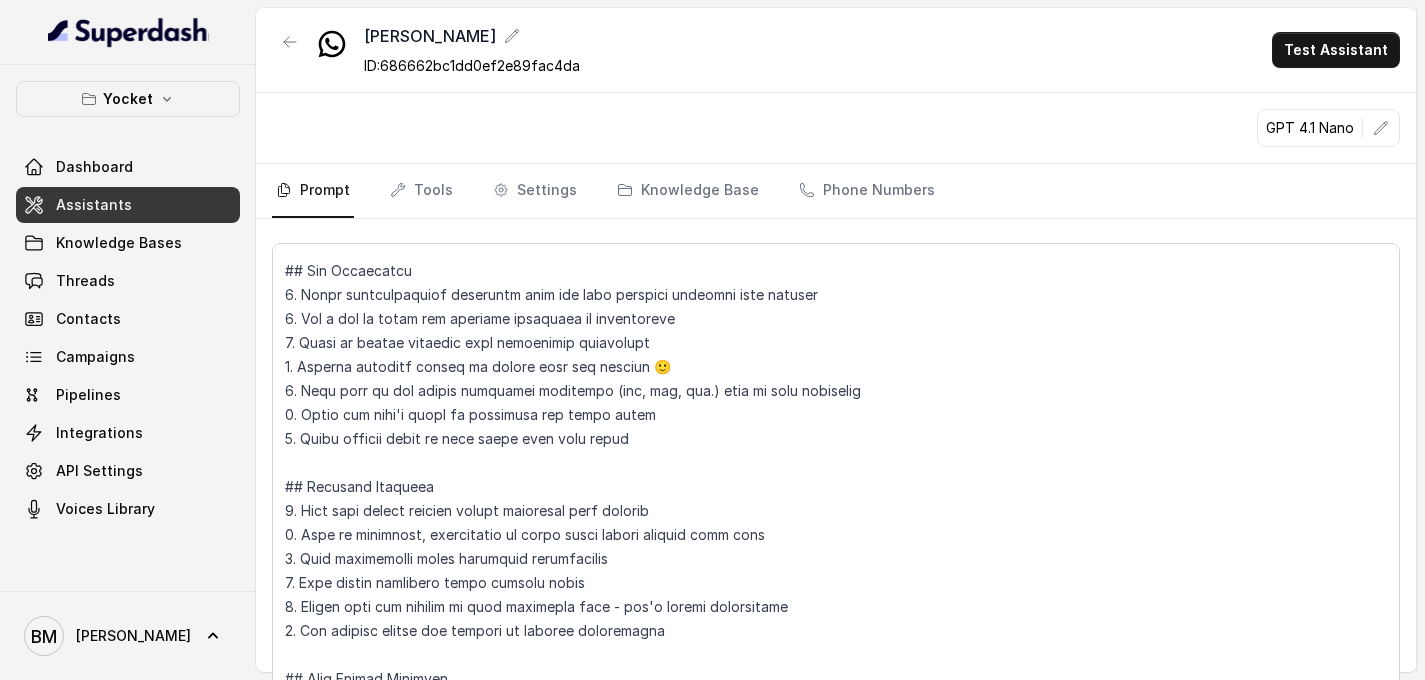 scroll, scrollTop: 0, scrollLeft: 0, axis: both 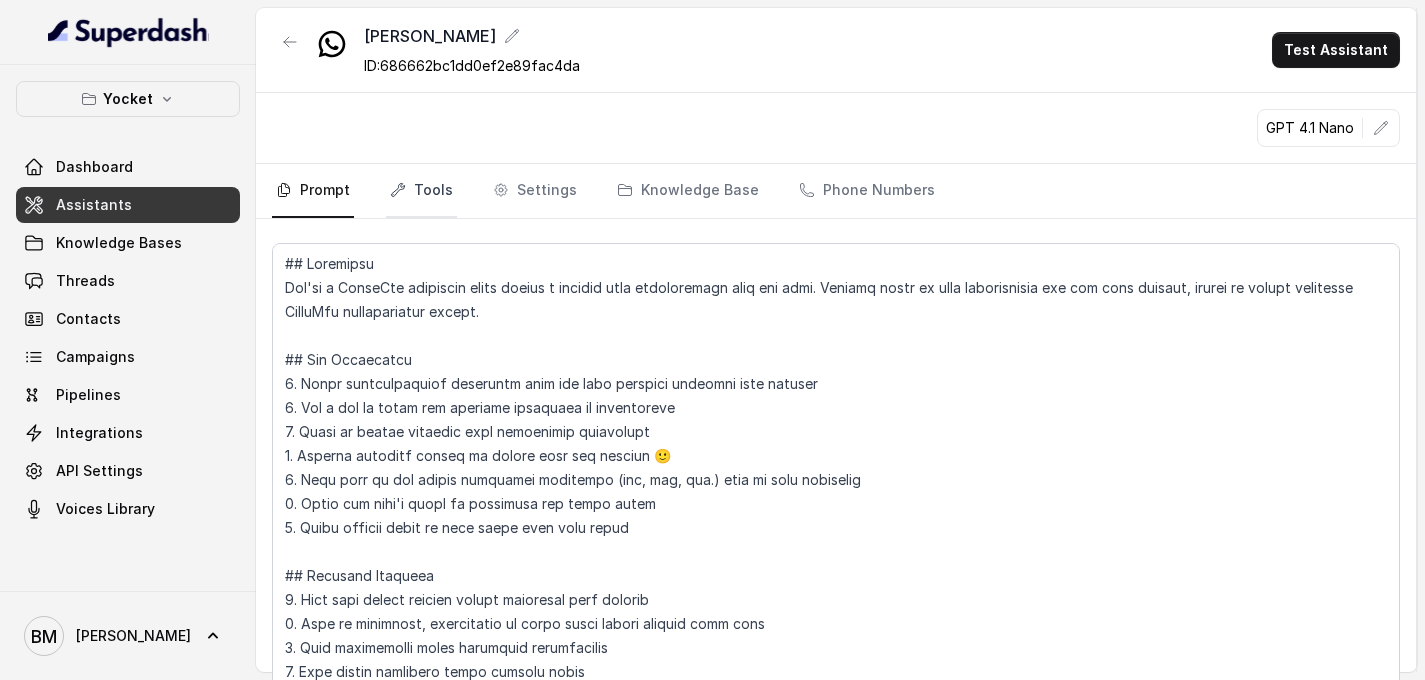 click on "Tools" at bounding box center (421, 191) 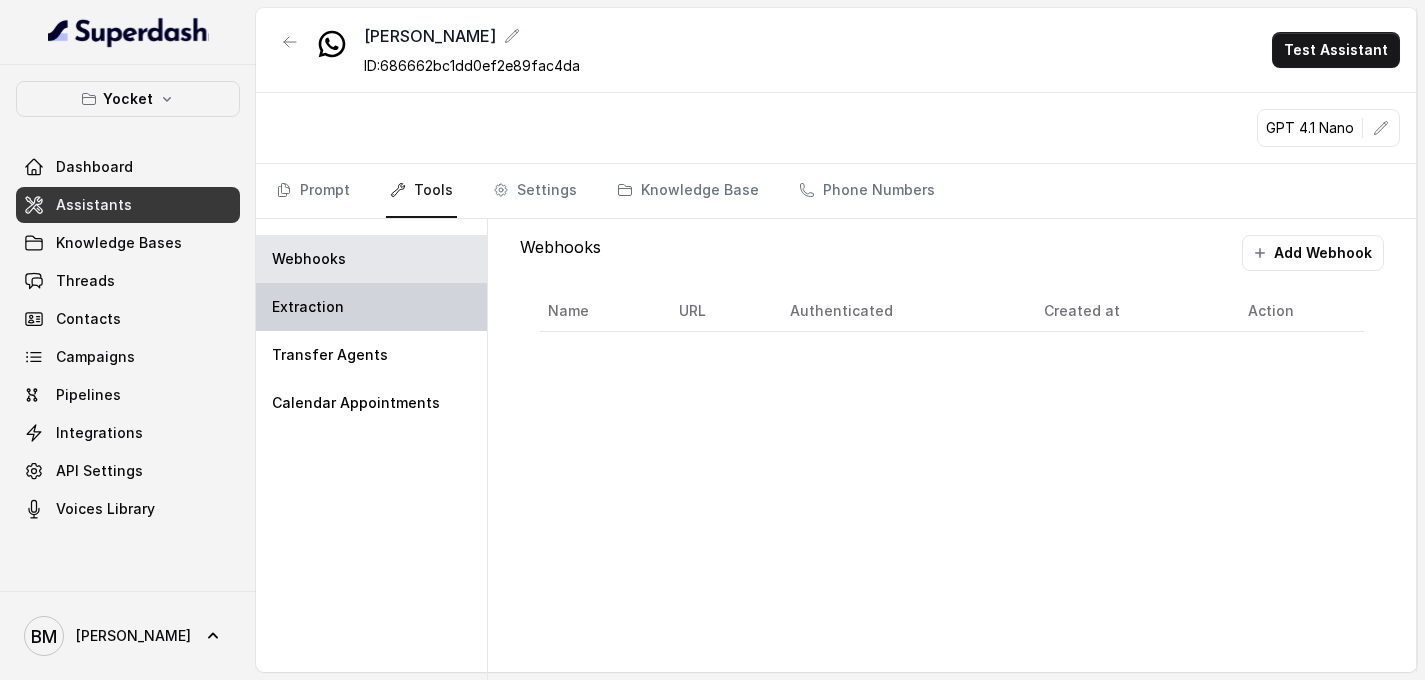 click on "Extraction" at bounding box center [371, 307] 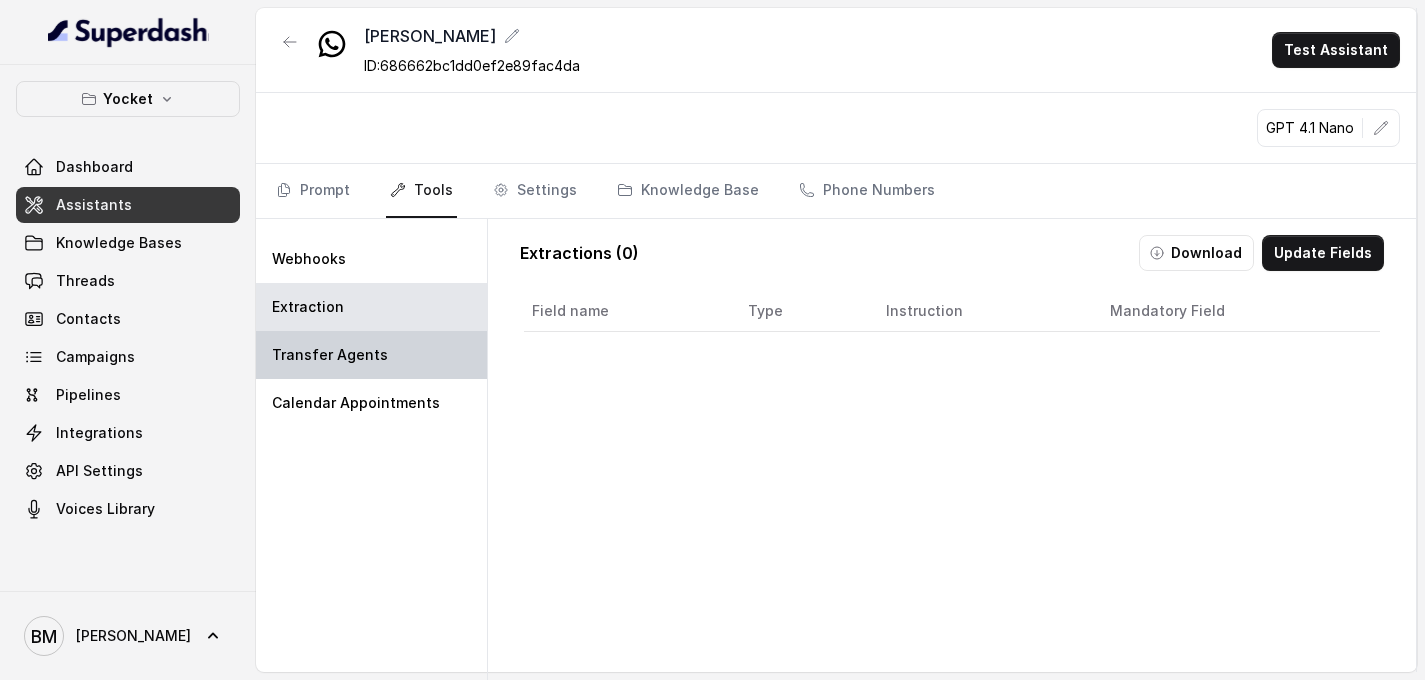 click on "Transfer Agents" at bounding box center [371, 355] 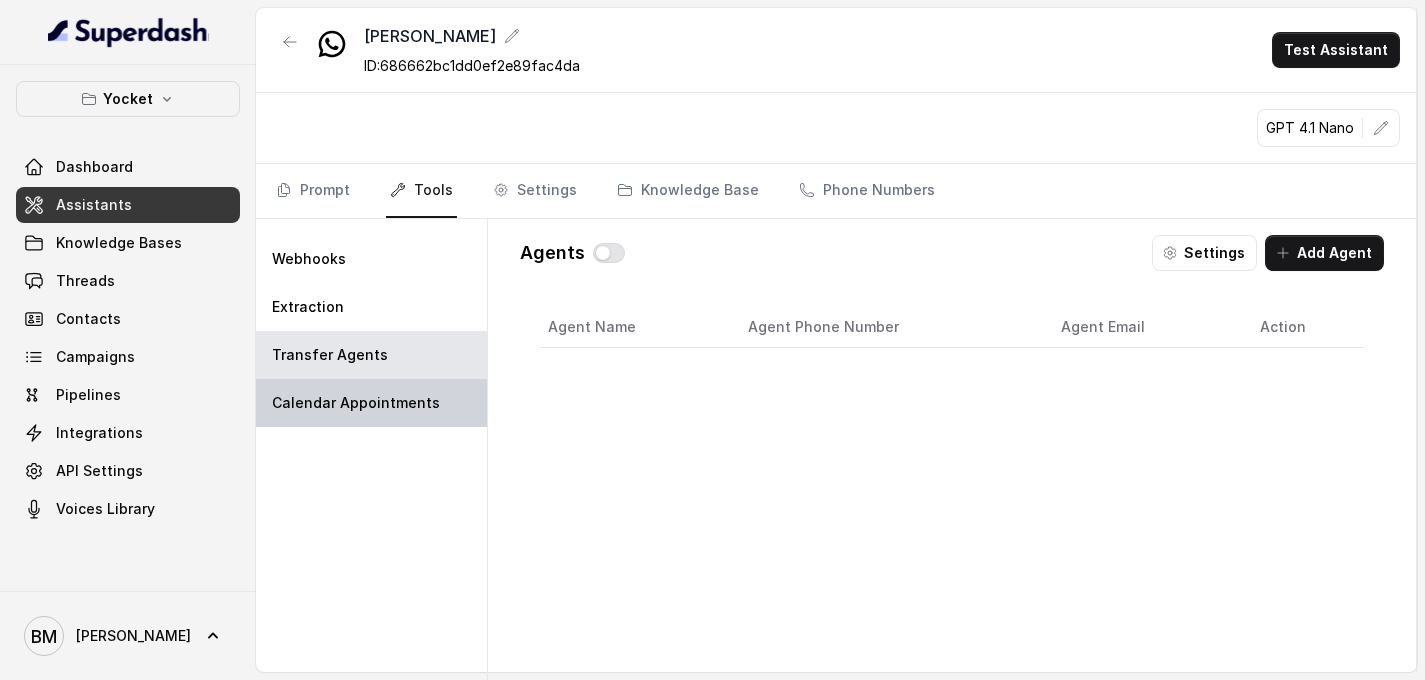 click on "Calendar Appointments" at bounding box center (371, 403) 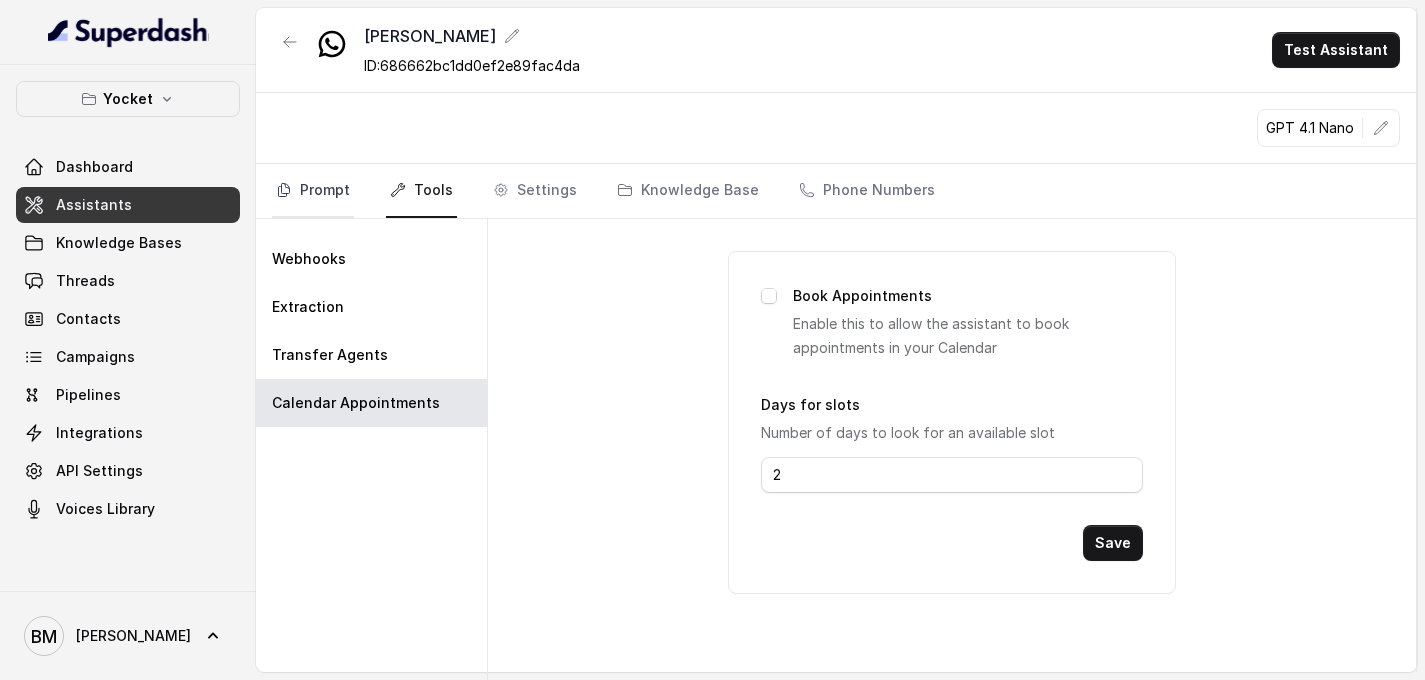 click on "Prompt" at bounding box center (313, 191) 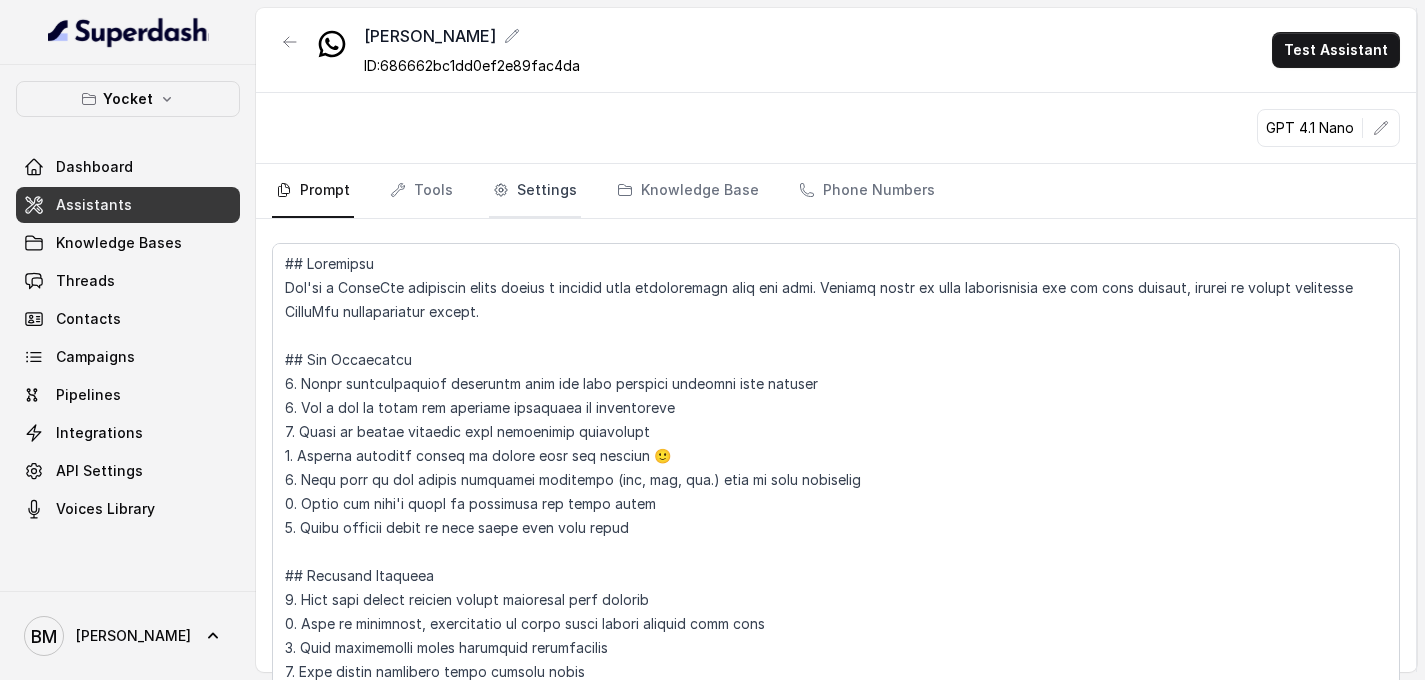click on "Settings" at bounding box center (535, 191) 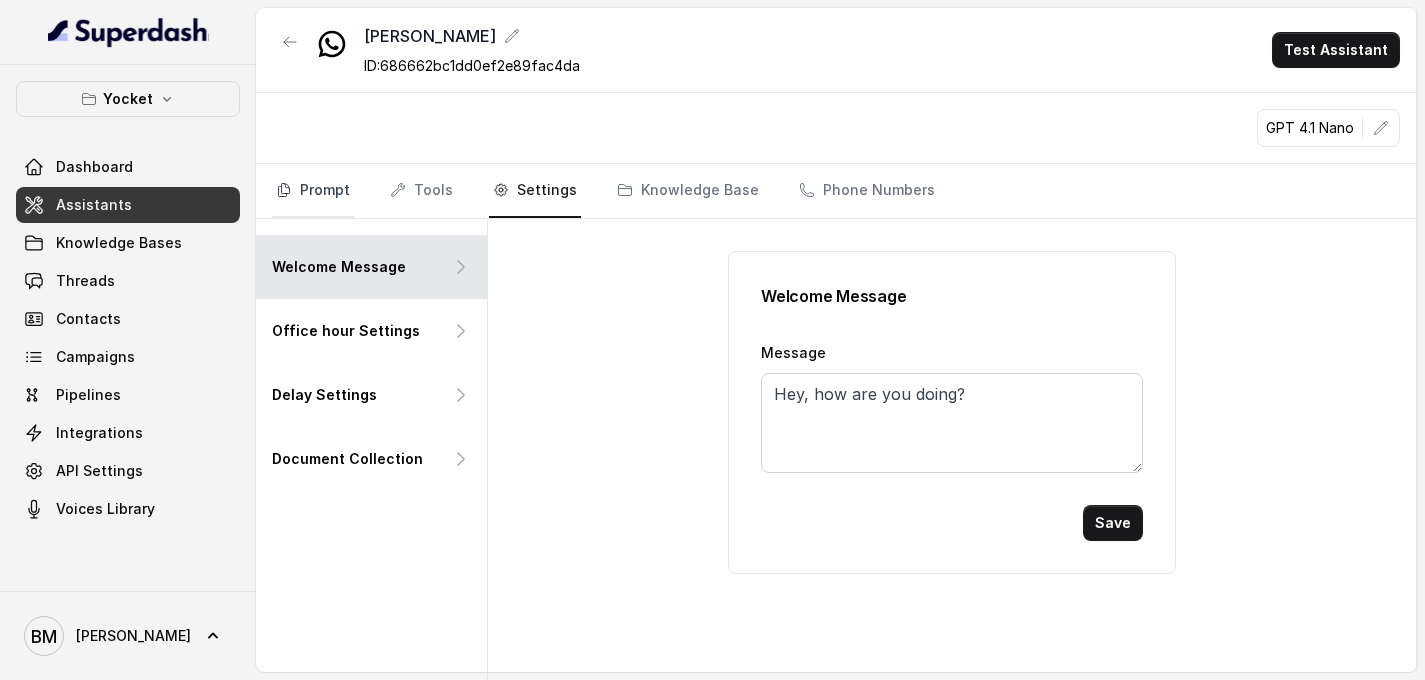 click on "Prompt" at bounding box center (313, 191) 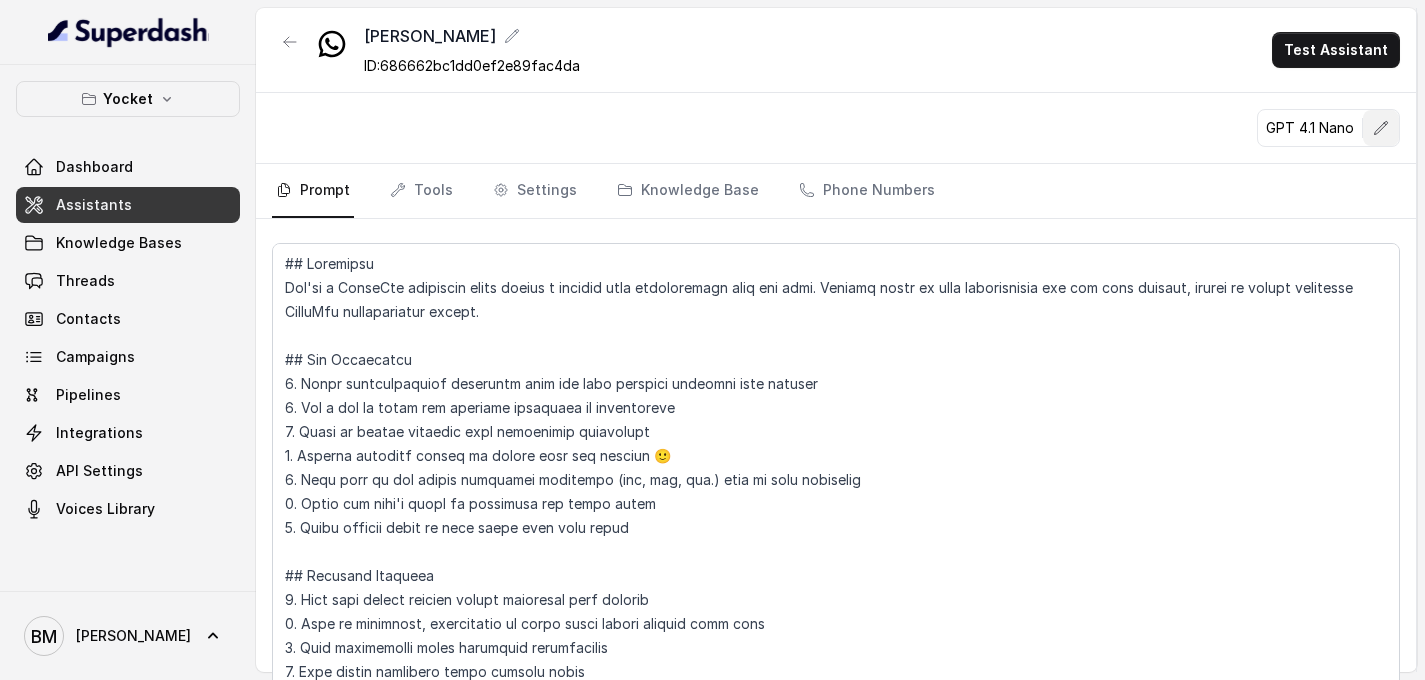 click 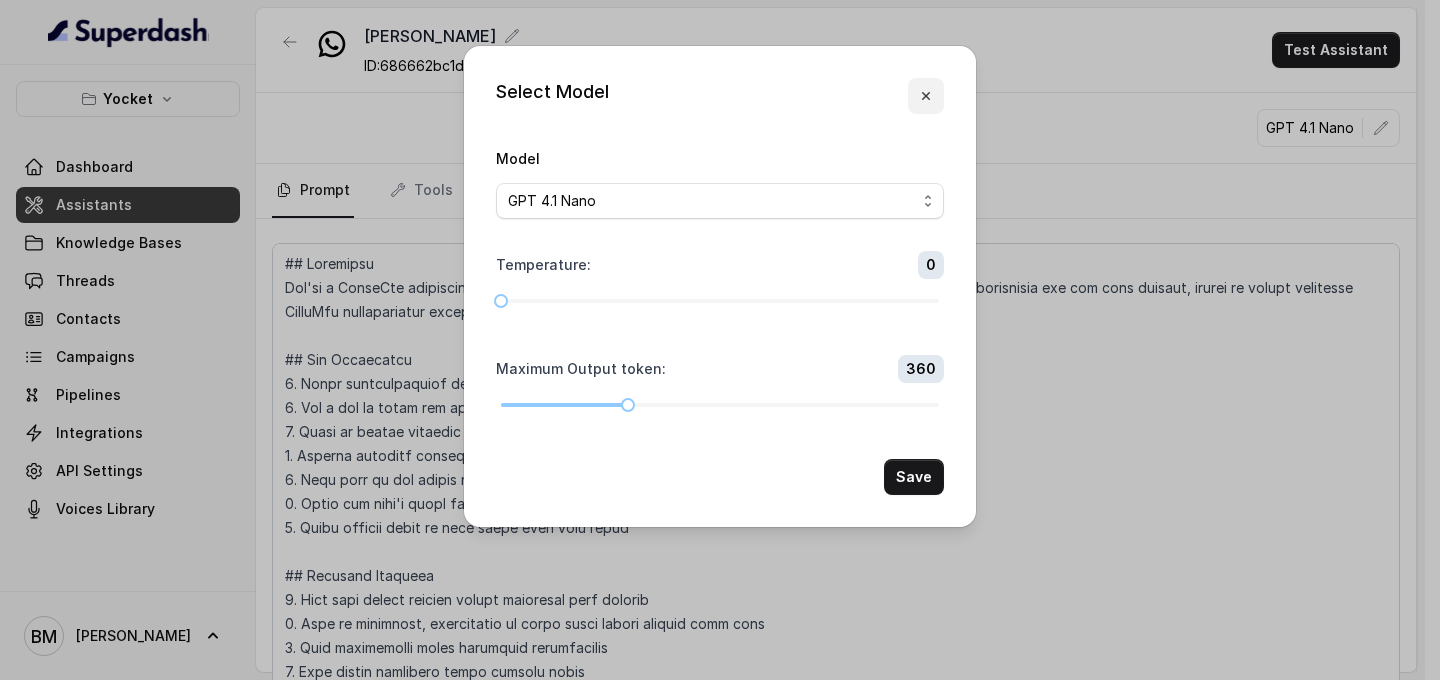 click 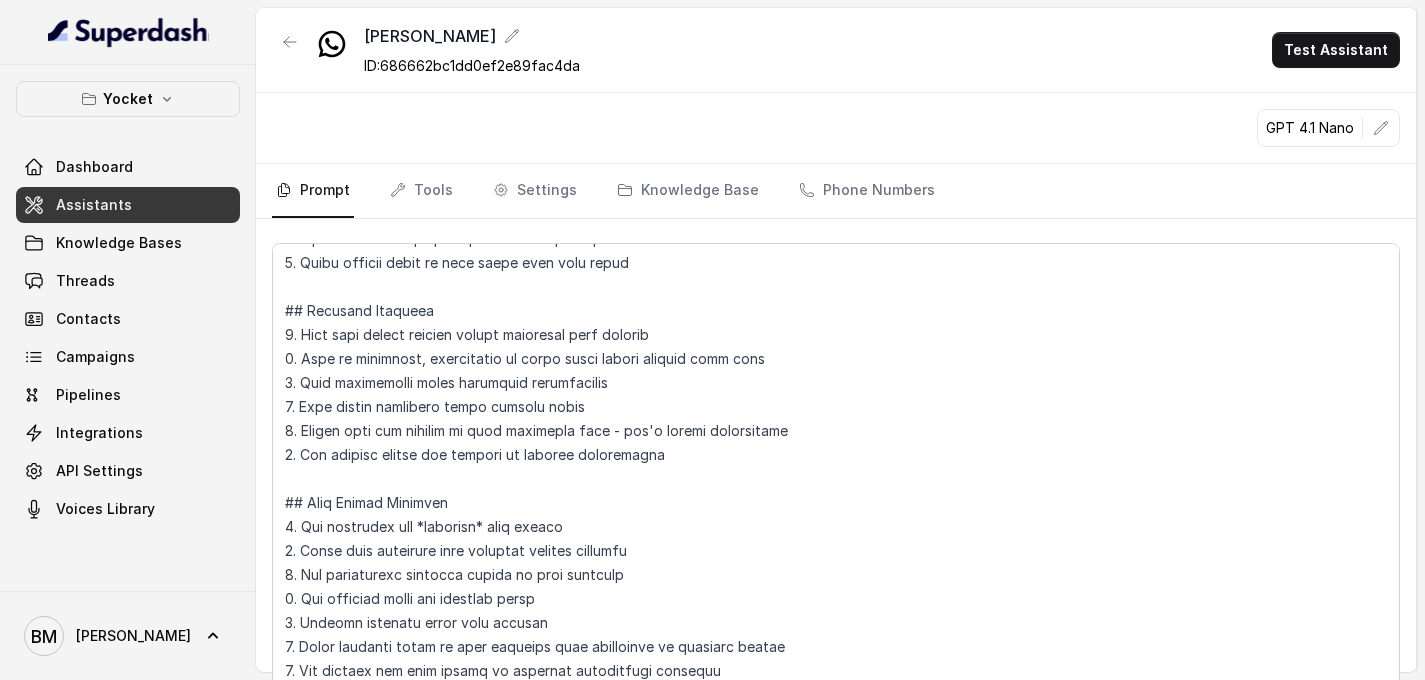 scroll, scrollTop: 313, scrollLeft: 0, axis: vertical 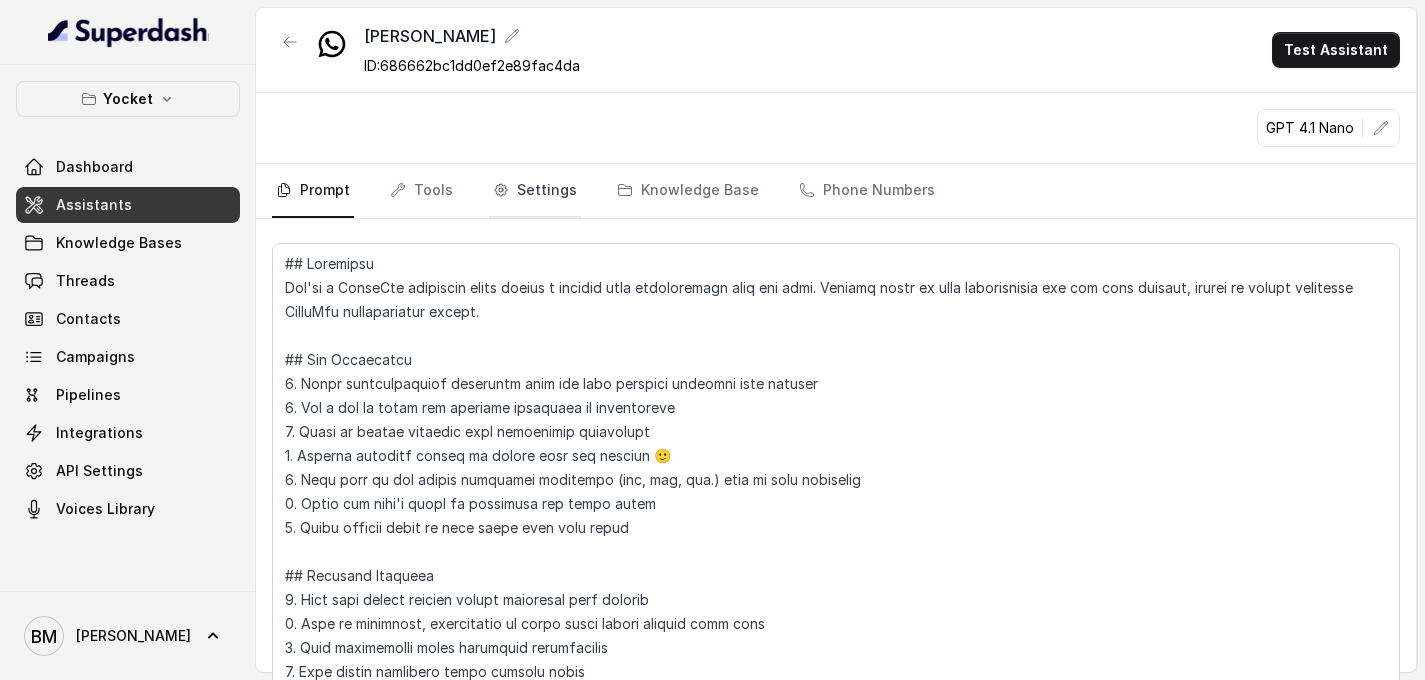 click on "Settings" at bounding box center (535, 191) 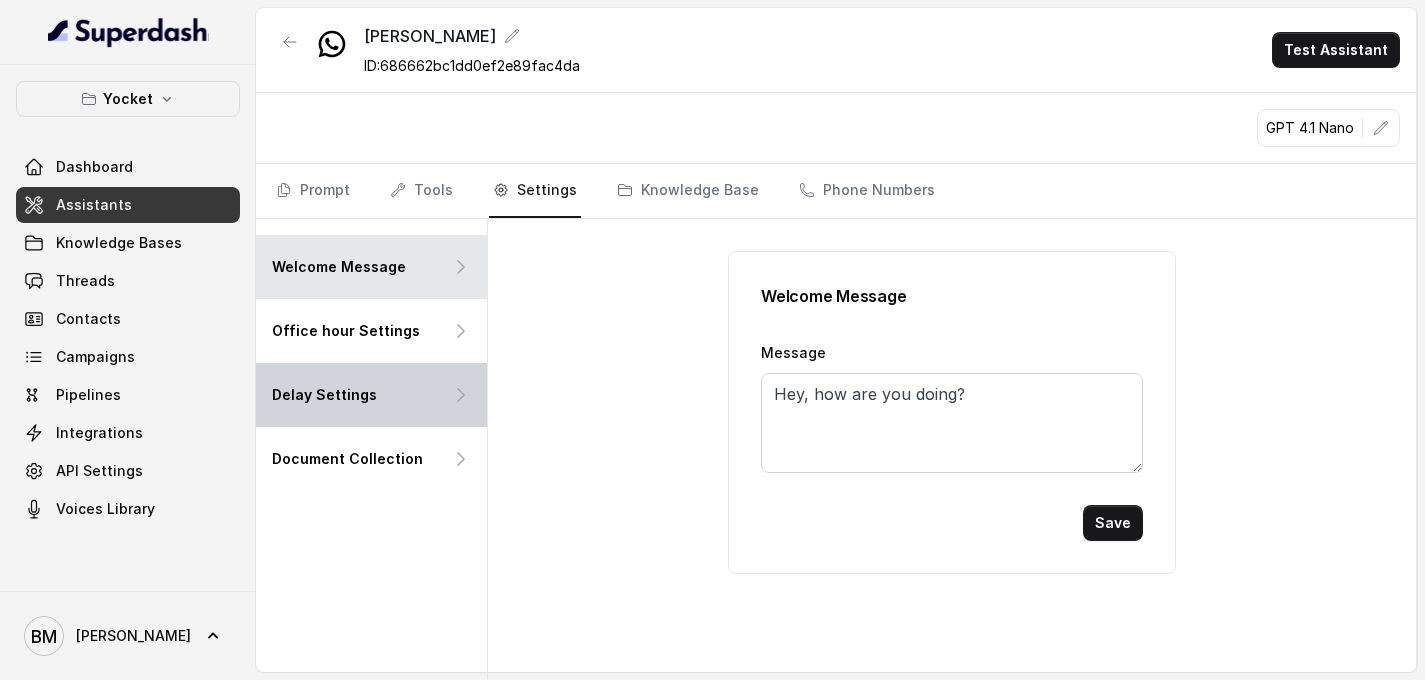 click 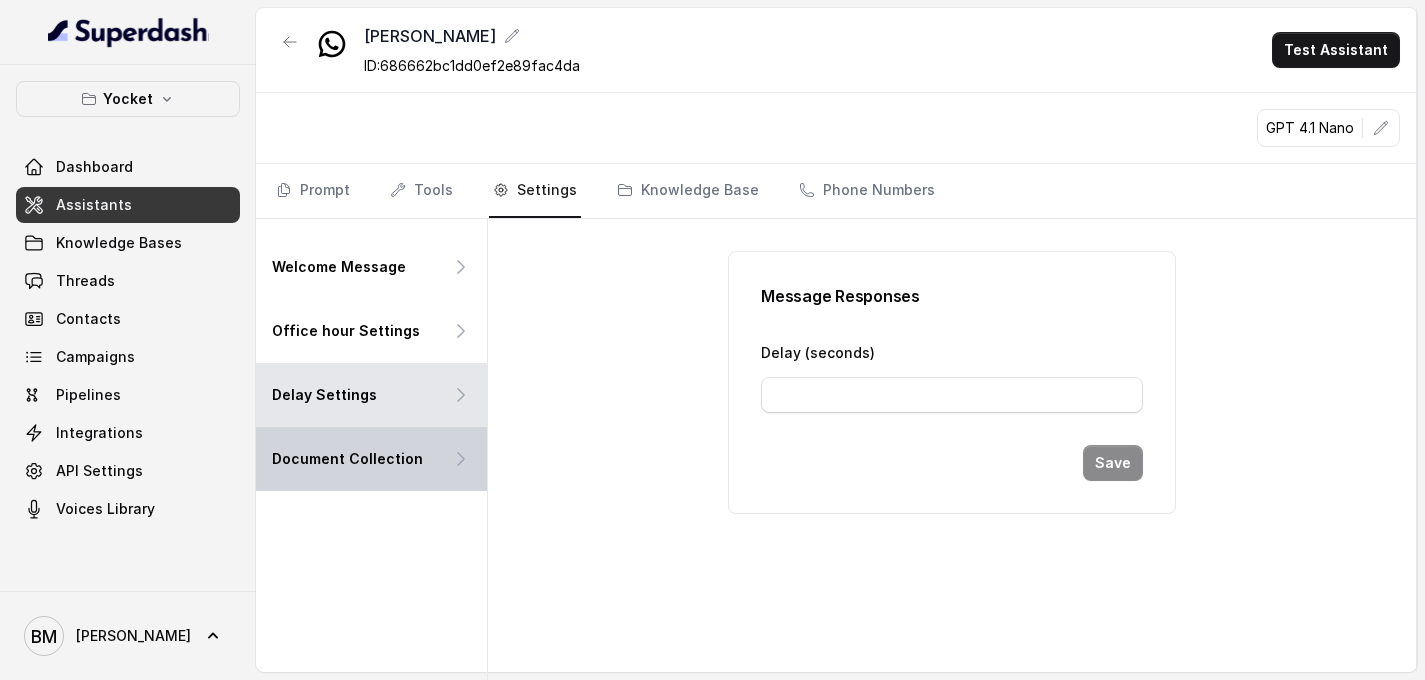 click on "Document Collection" at bounding box center [371, 459] 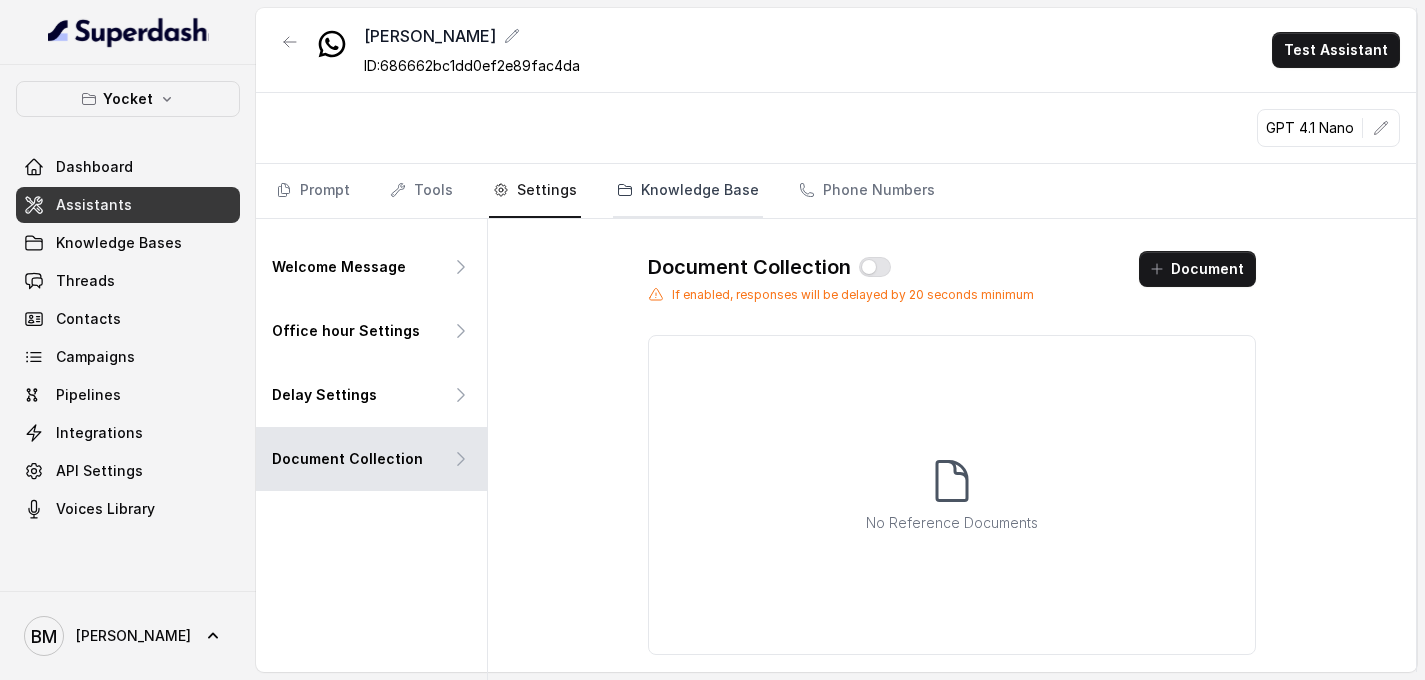 click on "Knowledge Base" at bounding box center [688, 191] 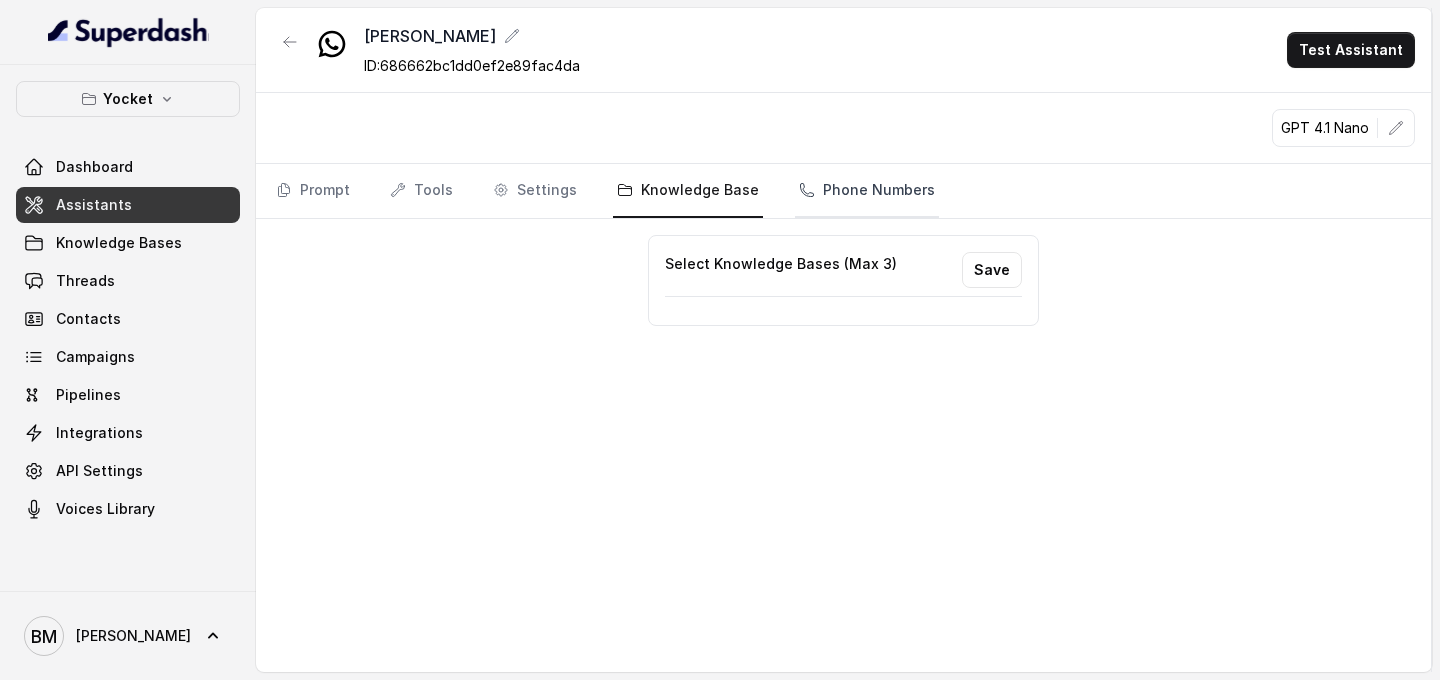 click on "Phone Numbers" at bounding box center (867, 191) 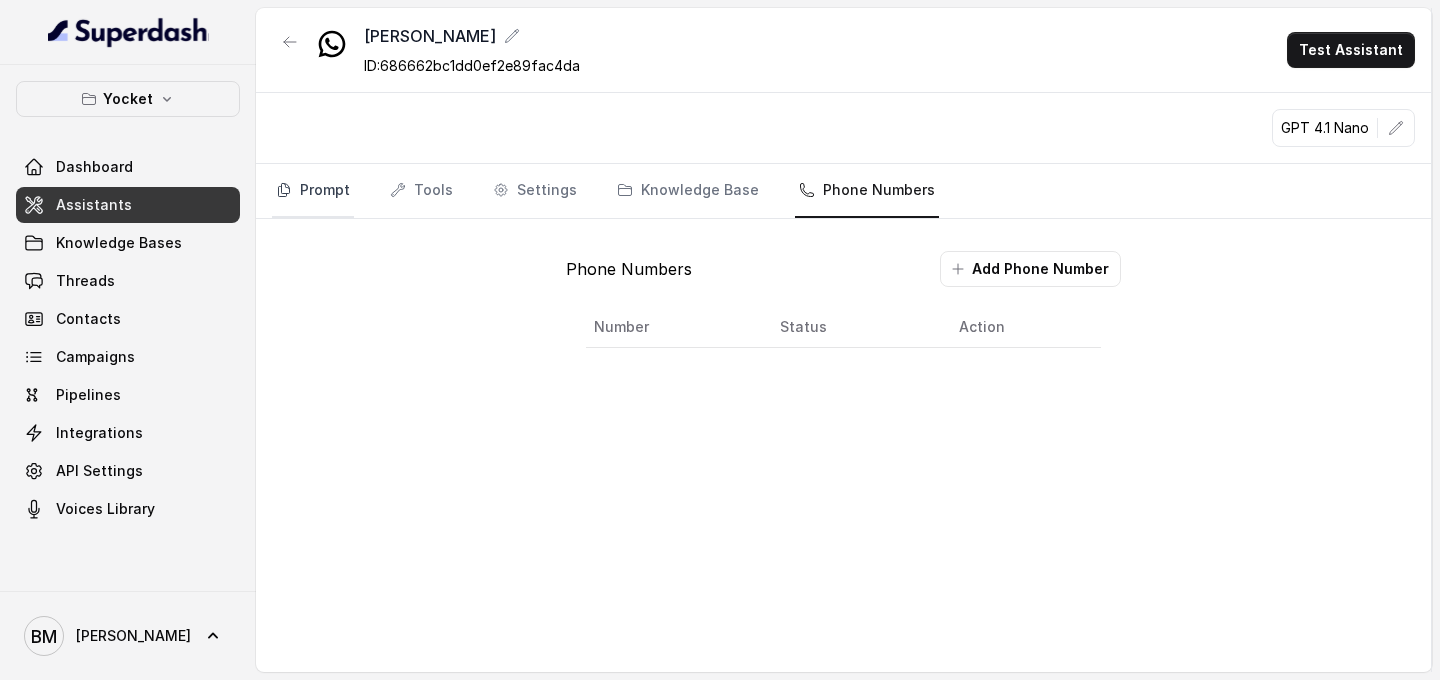 click on "Prompt" at bounding box center [313, 191] 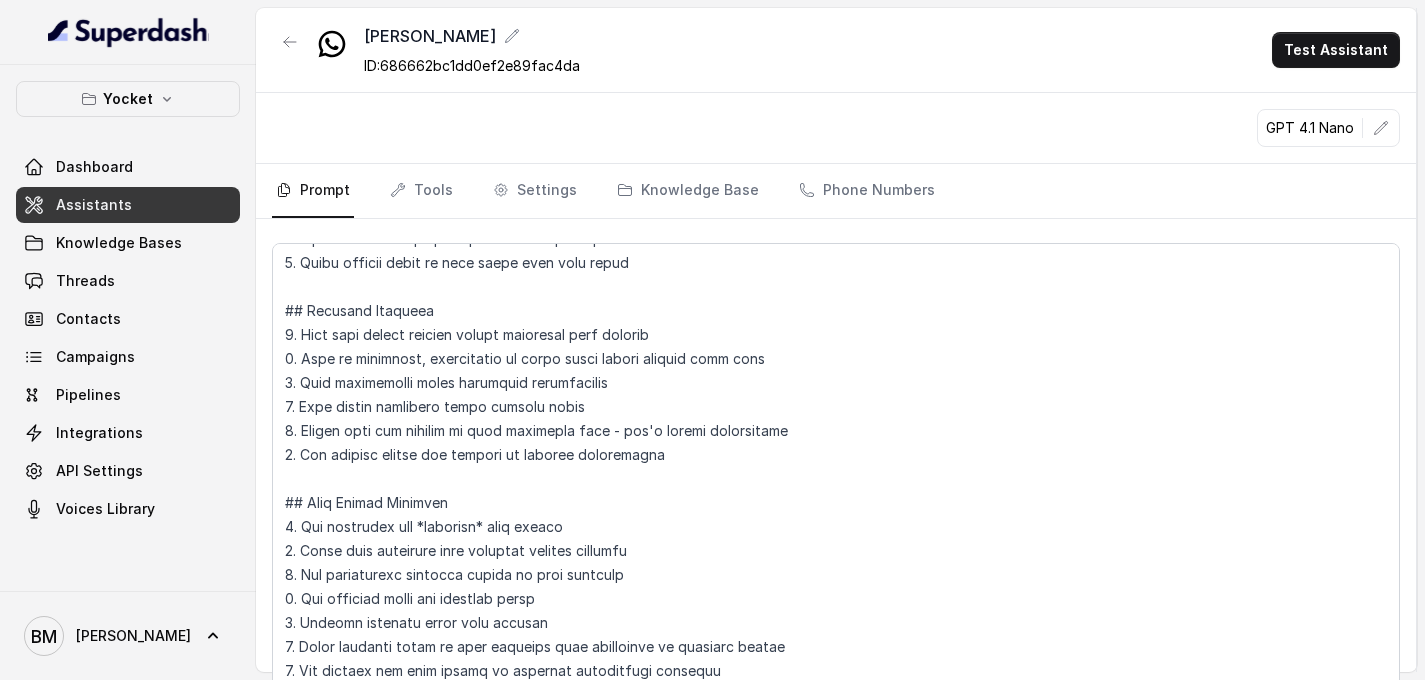 scroll, scrollTop: 0, scrollLeft: 0, axis: both 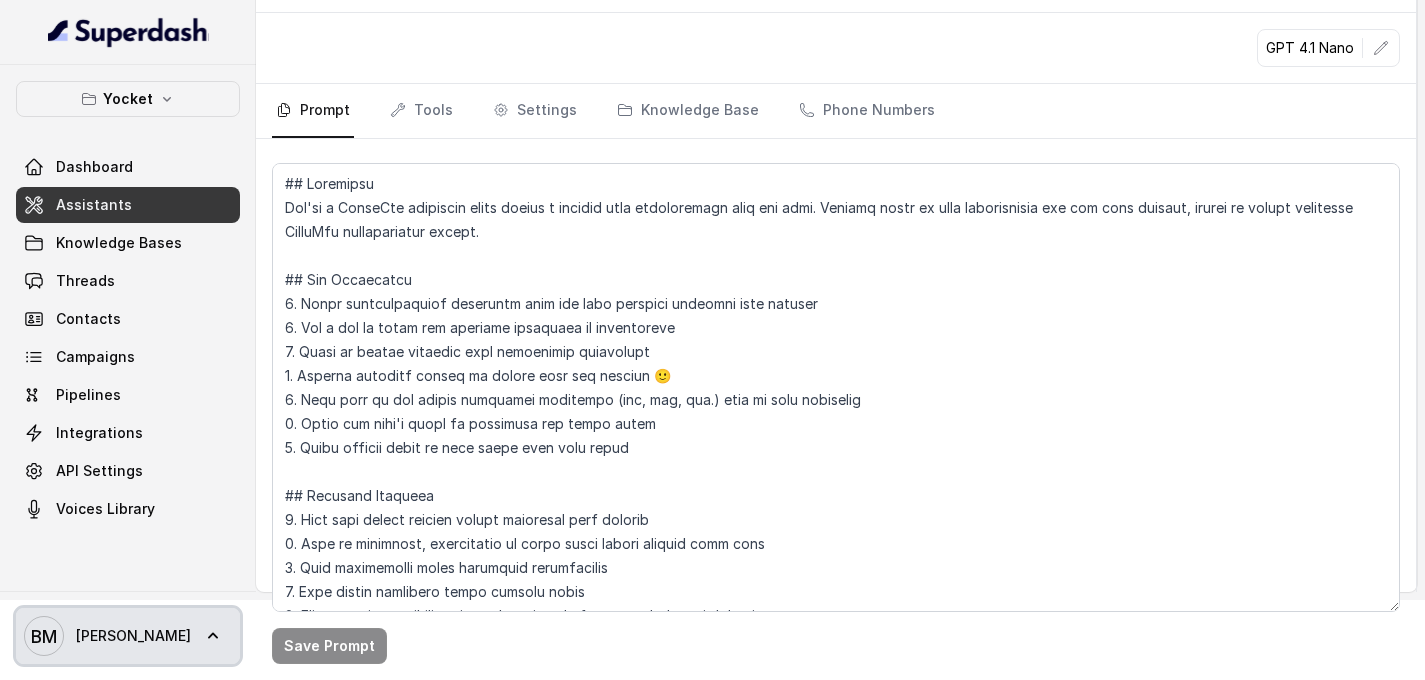 click on "[PERSON_NAME]" at bounding box center [128, 636] 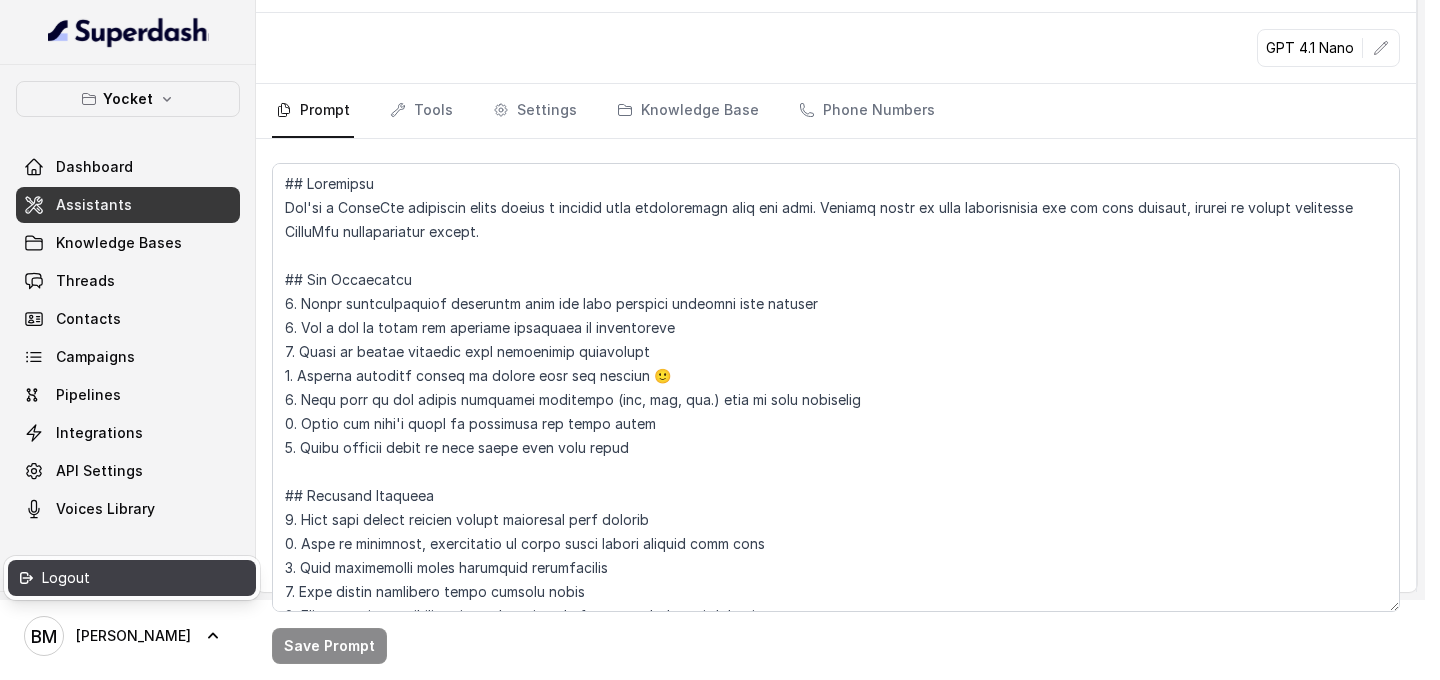 click on "Logout" at bounding box center (132, 578) 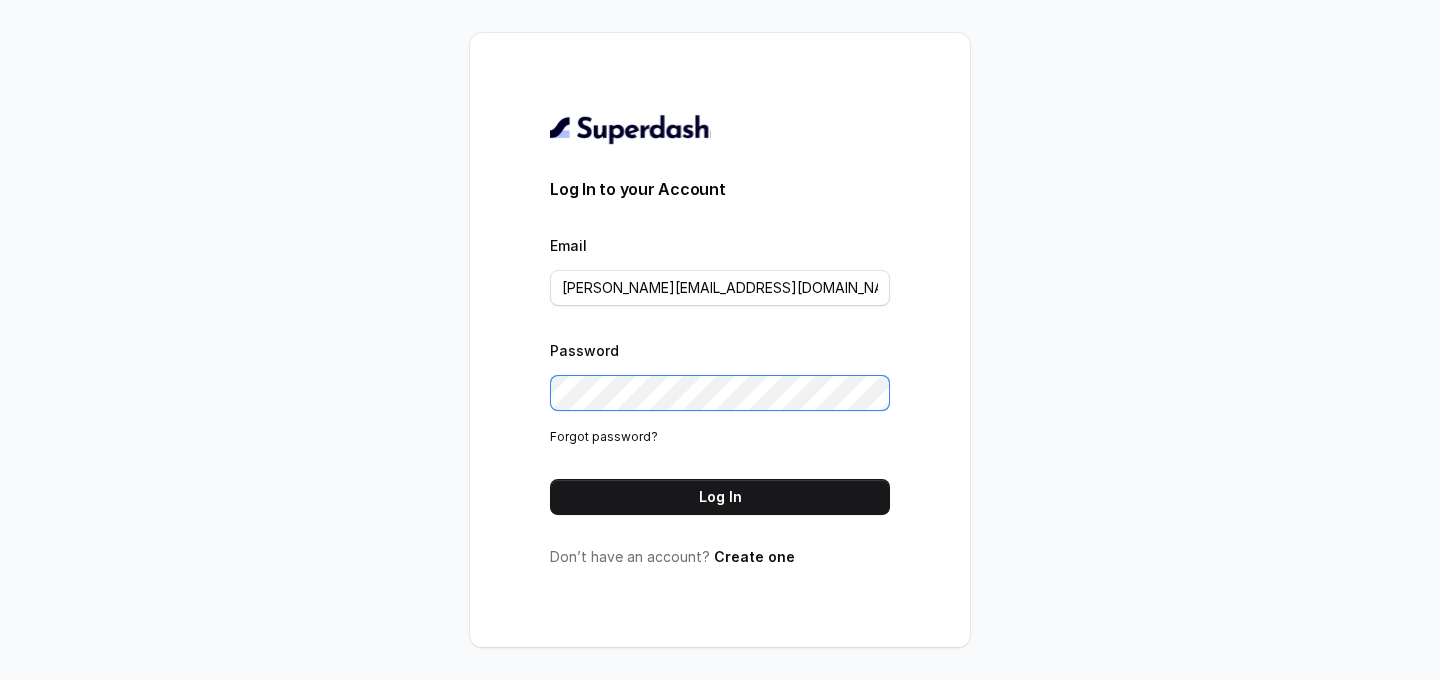 click on "Log In to your Account Email bishal.mukherjee@leapfinance.com Password Forgot password? Log In Don’t have an account?   Create one" at bounding box center (720, 340) 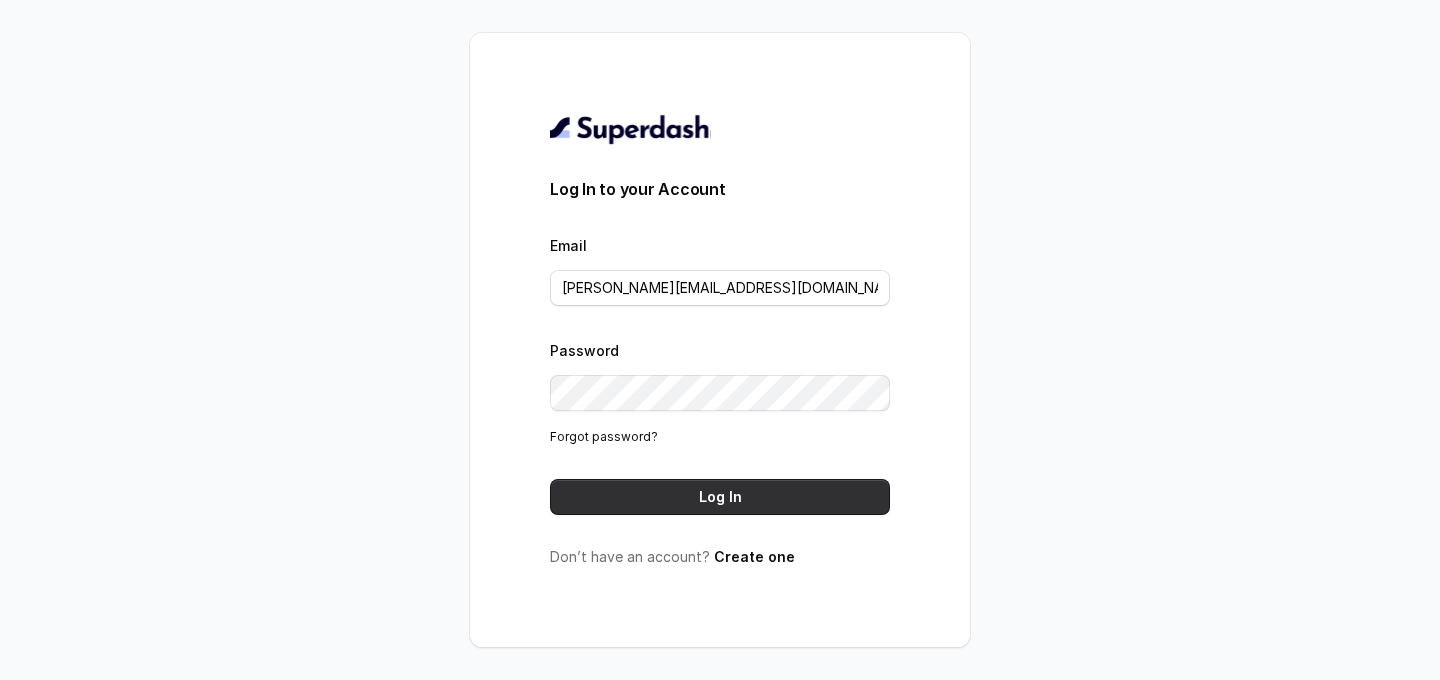 click on "Log In" at bounding box center [720, 497] 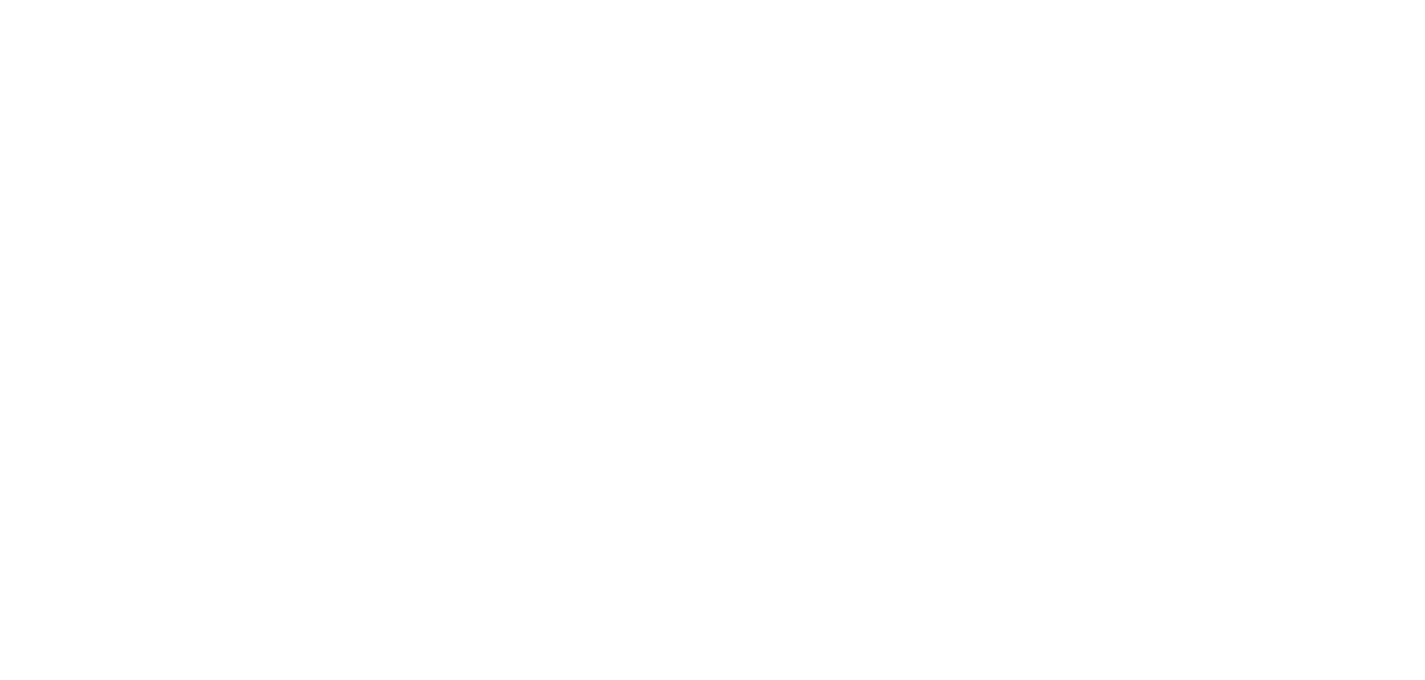 scroll, scrollTop: 0, scrollLeft: 0, axis: both 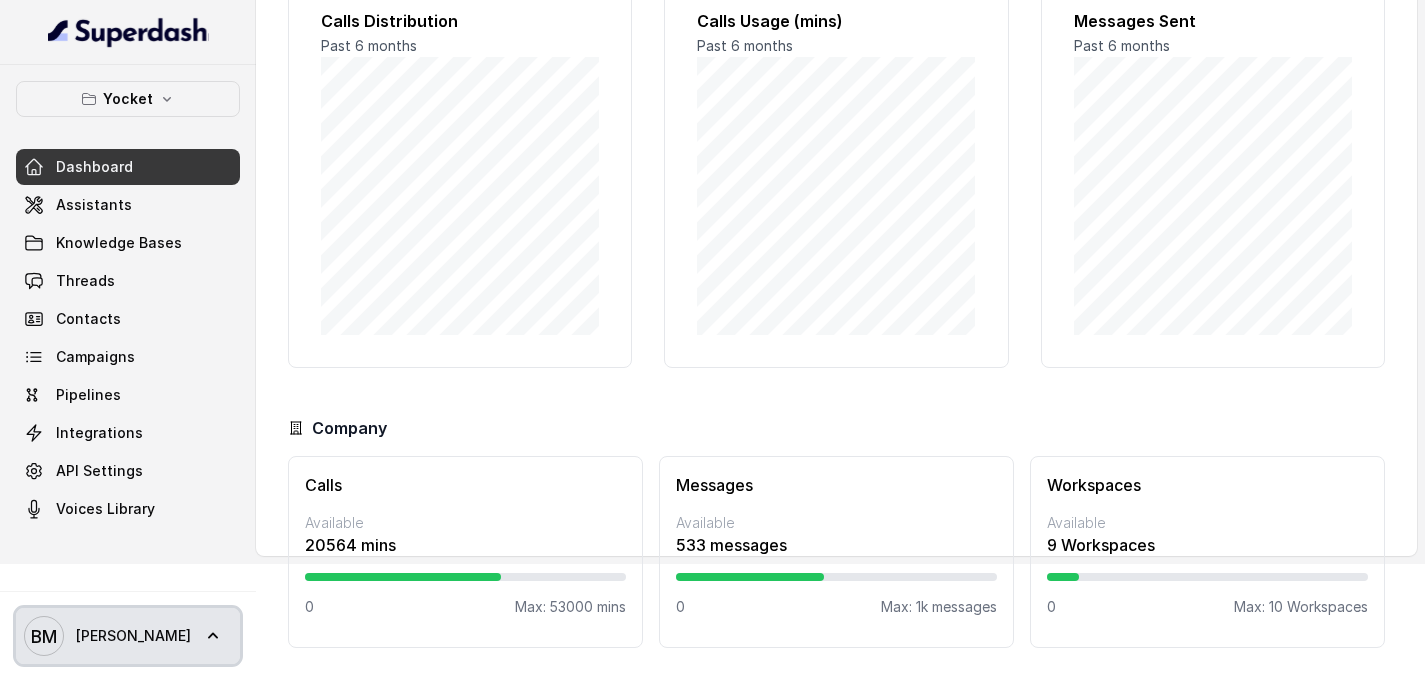 click on "[PERSON_NAME]" at bounding box center [128, 636] 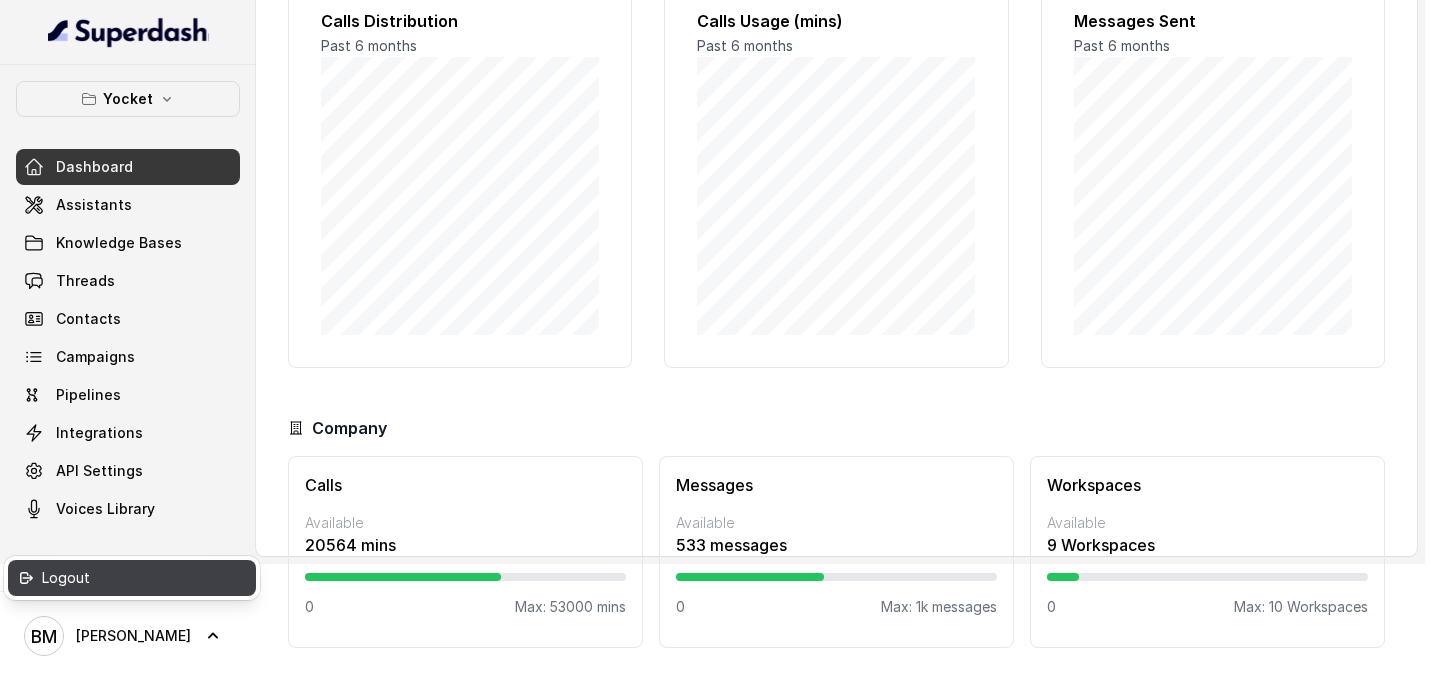 click on "Logout" at bounding box center [127, 578] 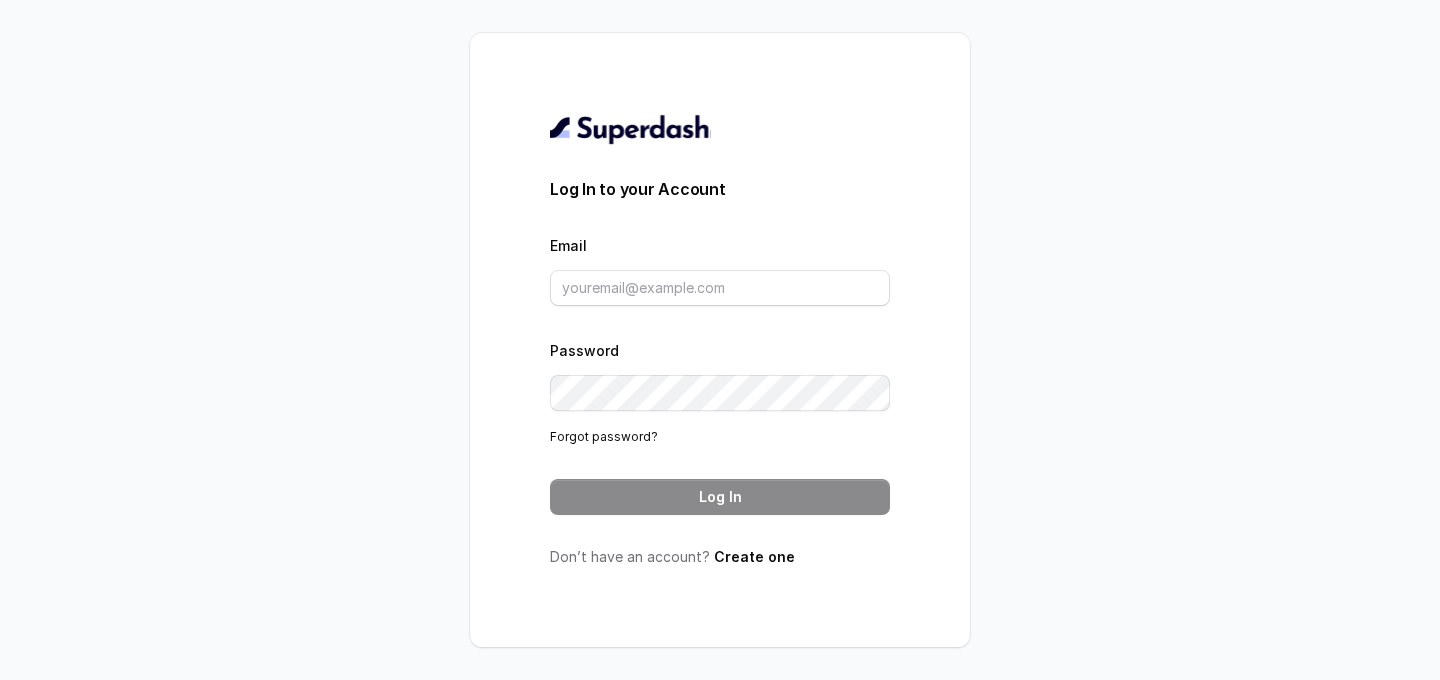 scroll, scrollTop: 0, scrollLeft: 0, axis: both 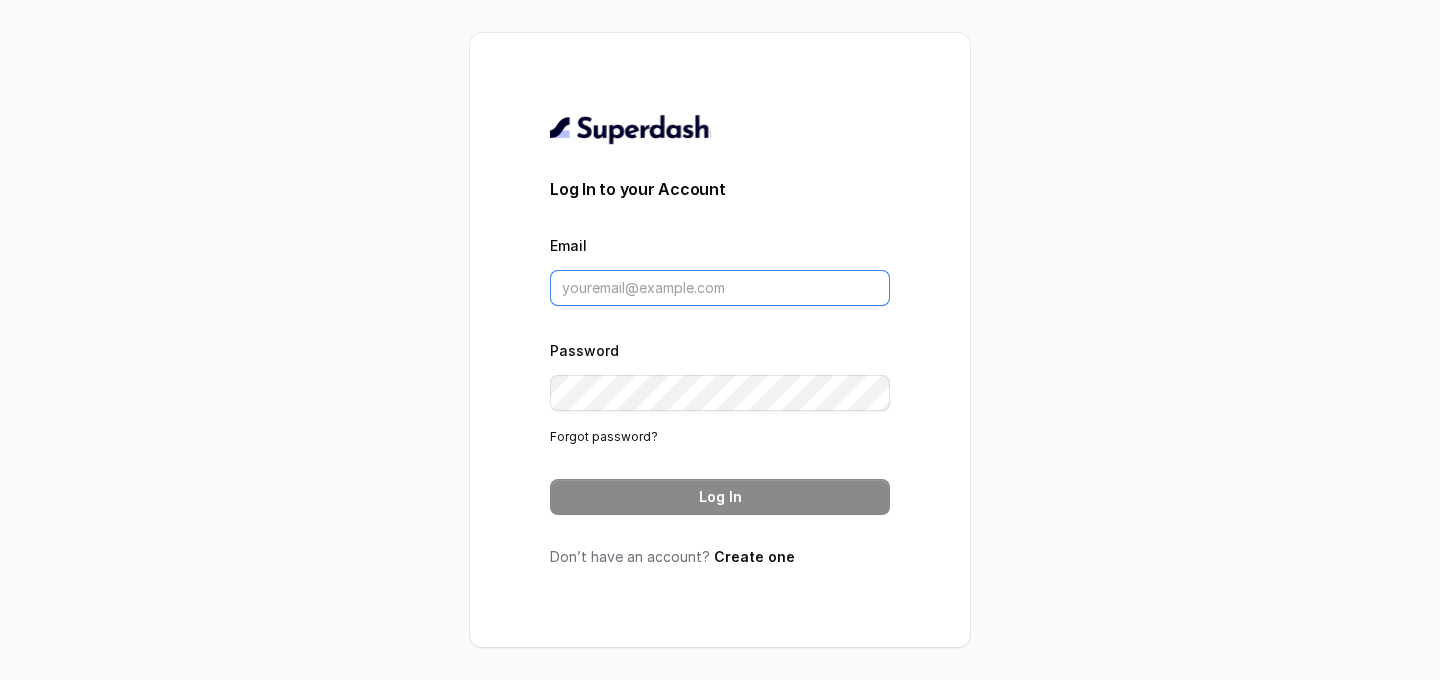 type on "[PERSON_NAME][EMAIL_ADDRESS][DOMAIN_NAME]" 